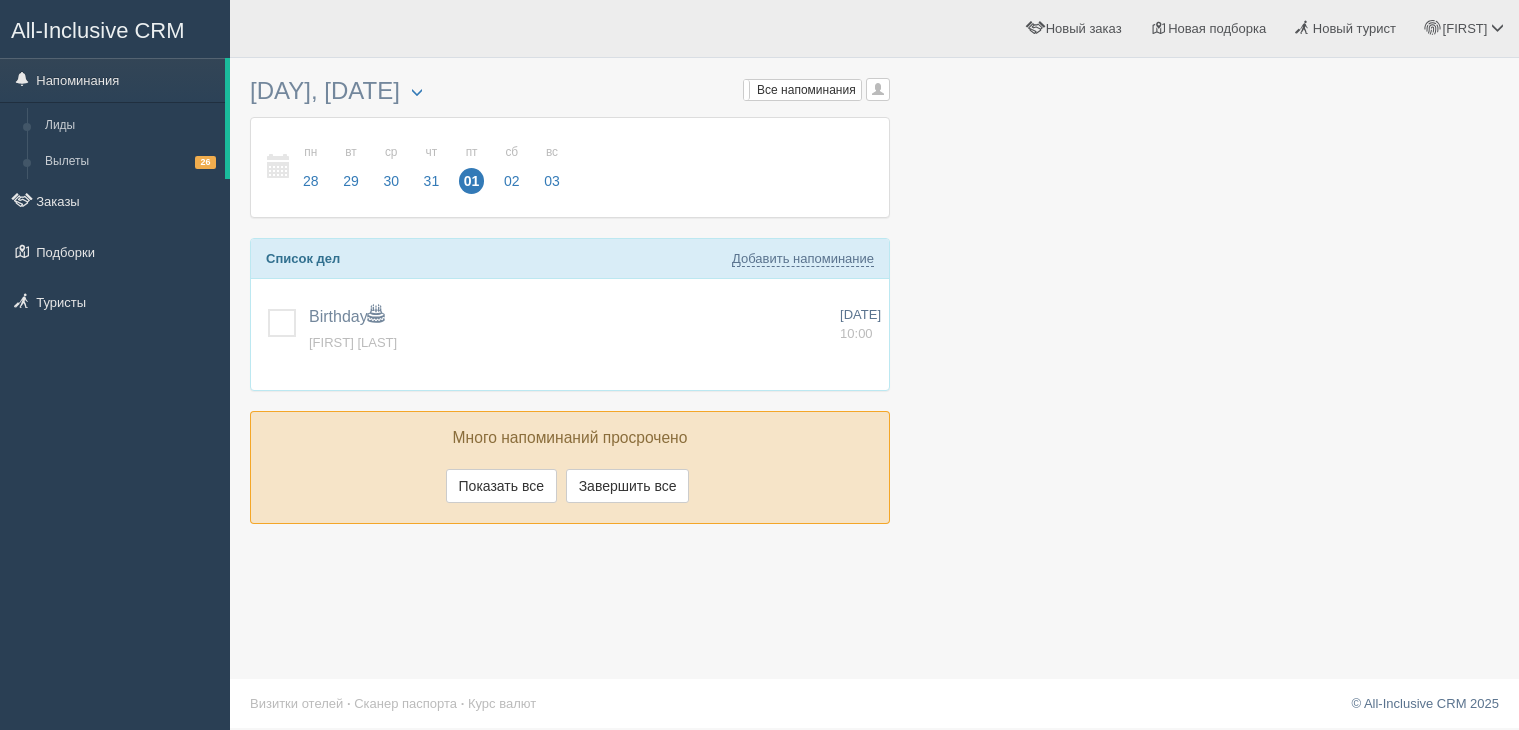 scroll, scrollTop: 0, scrollLeft: 0, axis: both 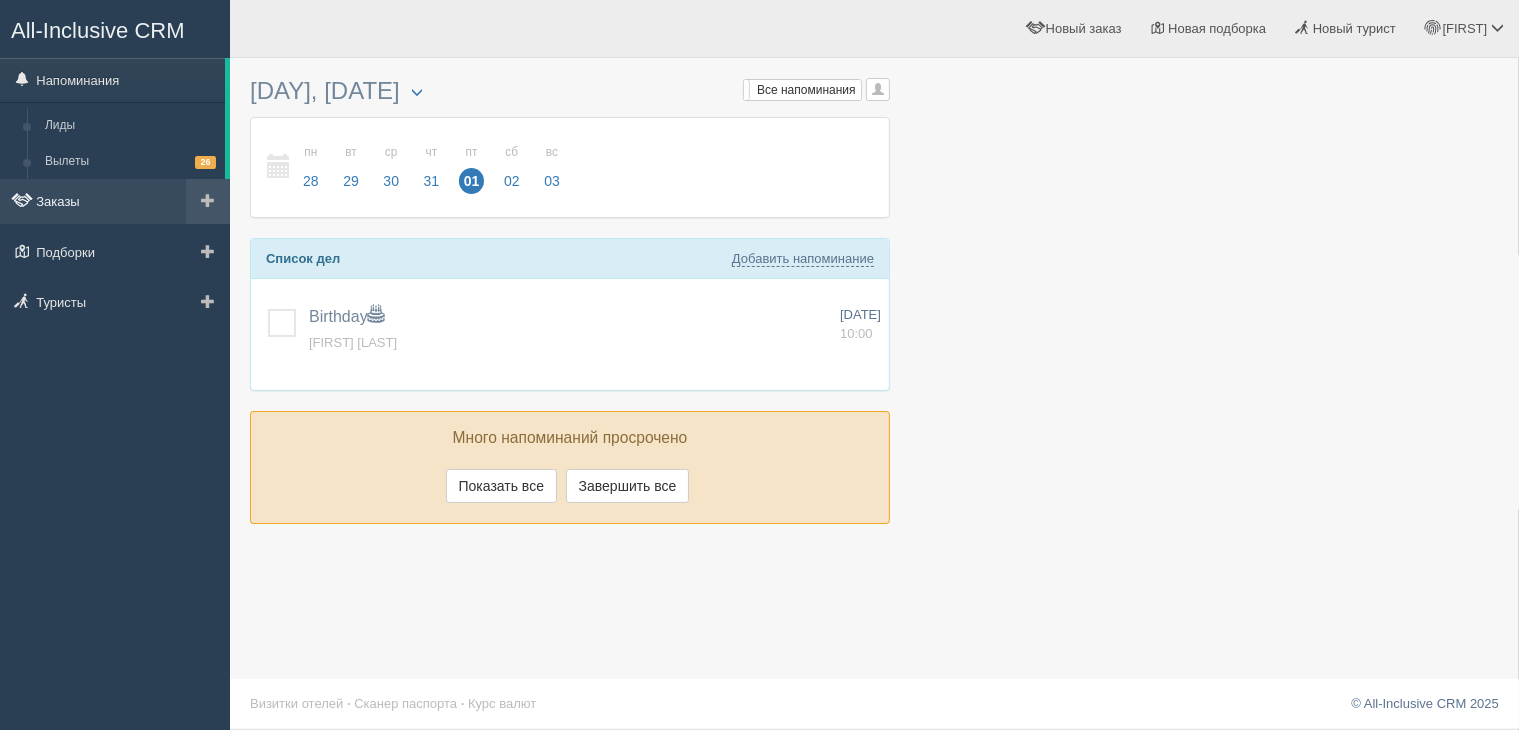 click on "Заказы" at bounding box center (115, 201) 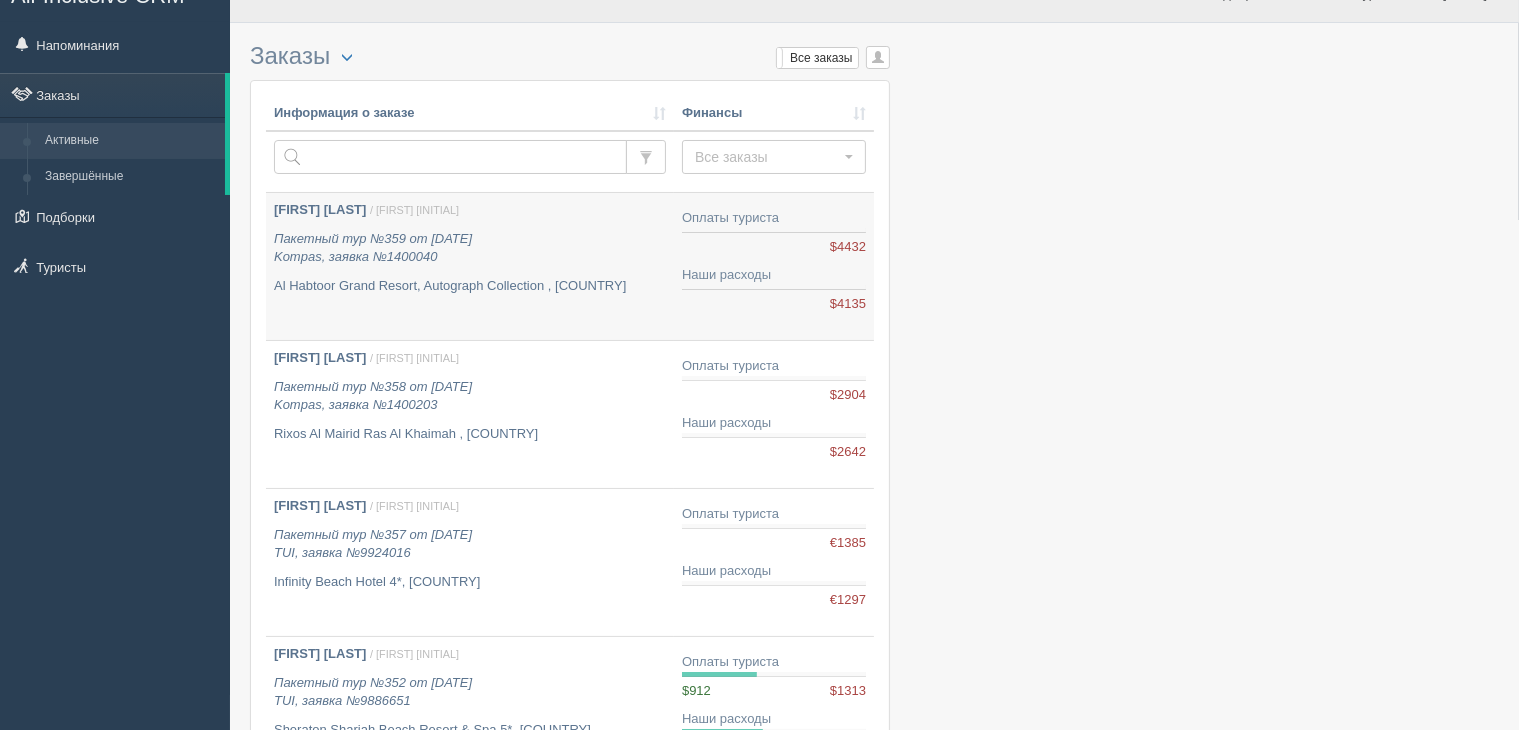 scroll, scrollTop: 0, scrollLeft: 0, axis: both 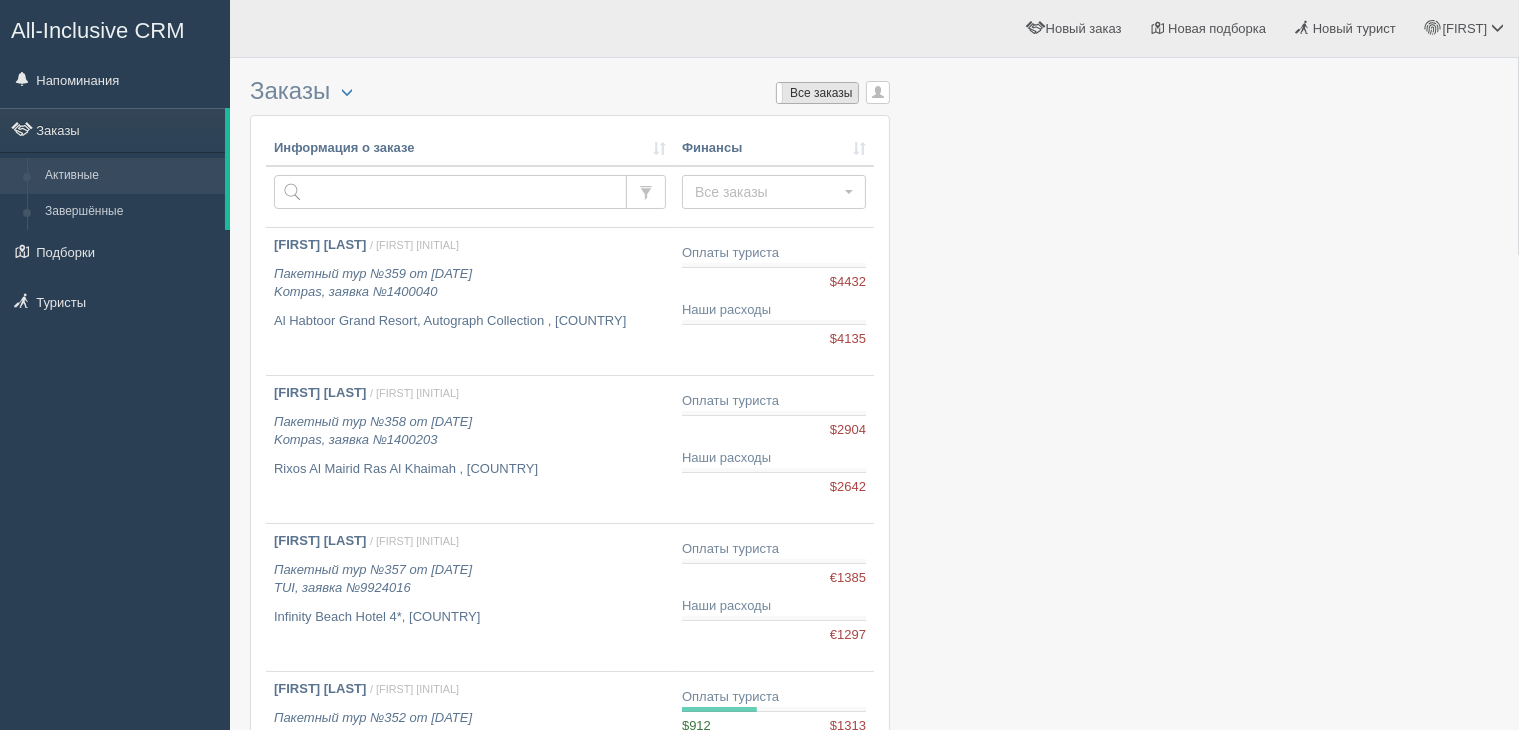 click on "Все заказы" at bounding box center (817, 93) 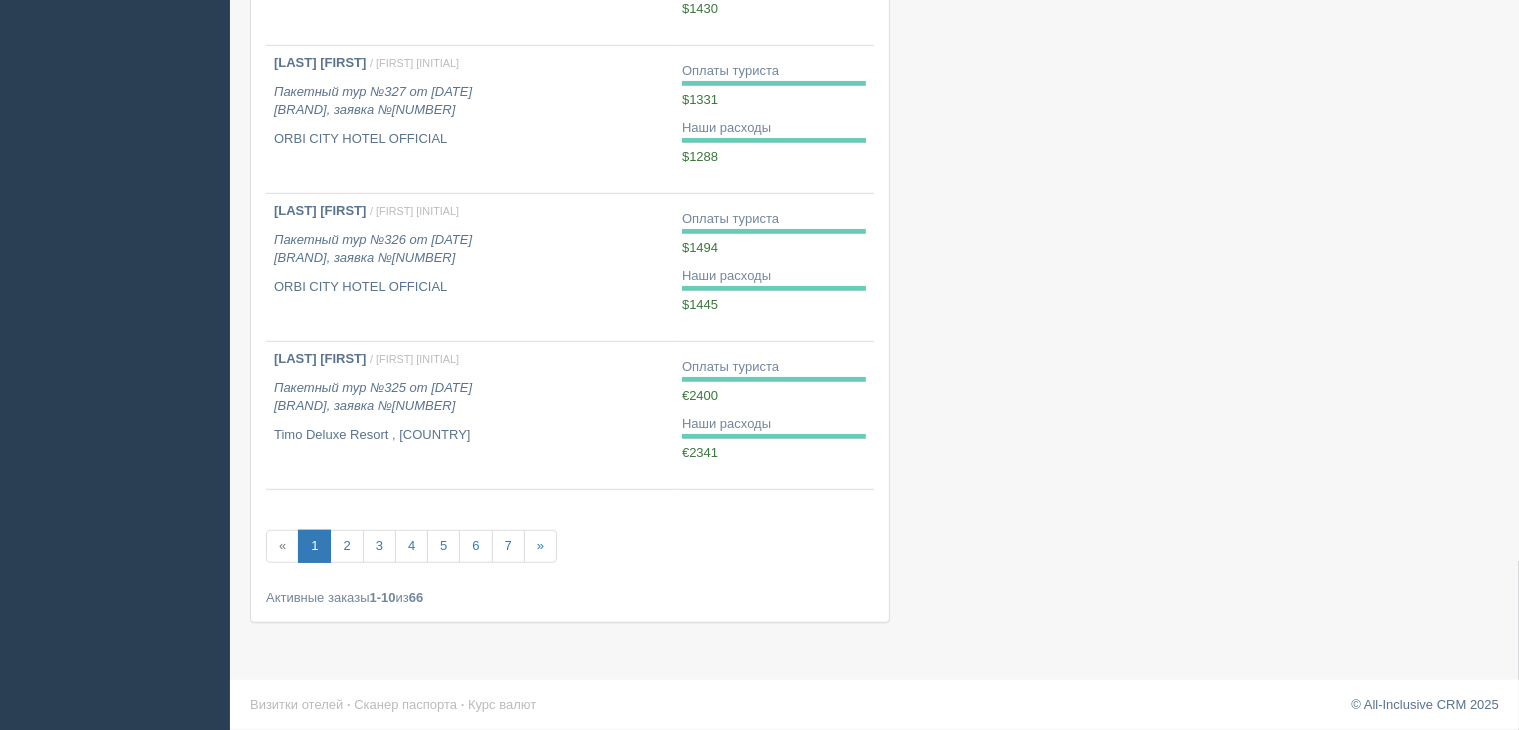 scroll, scrollTop: 1219, scrollLeft: 0, axis: vertical 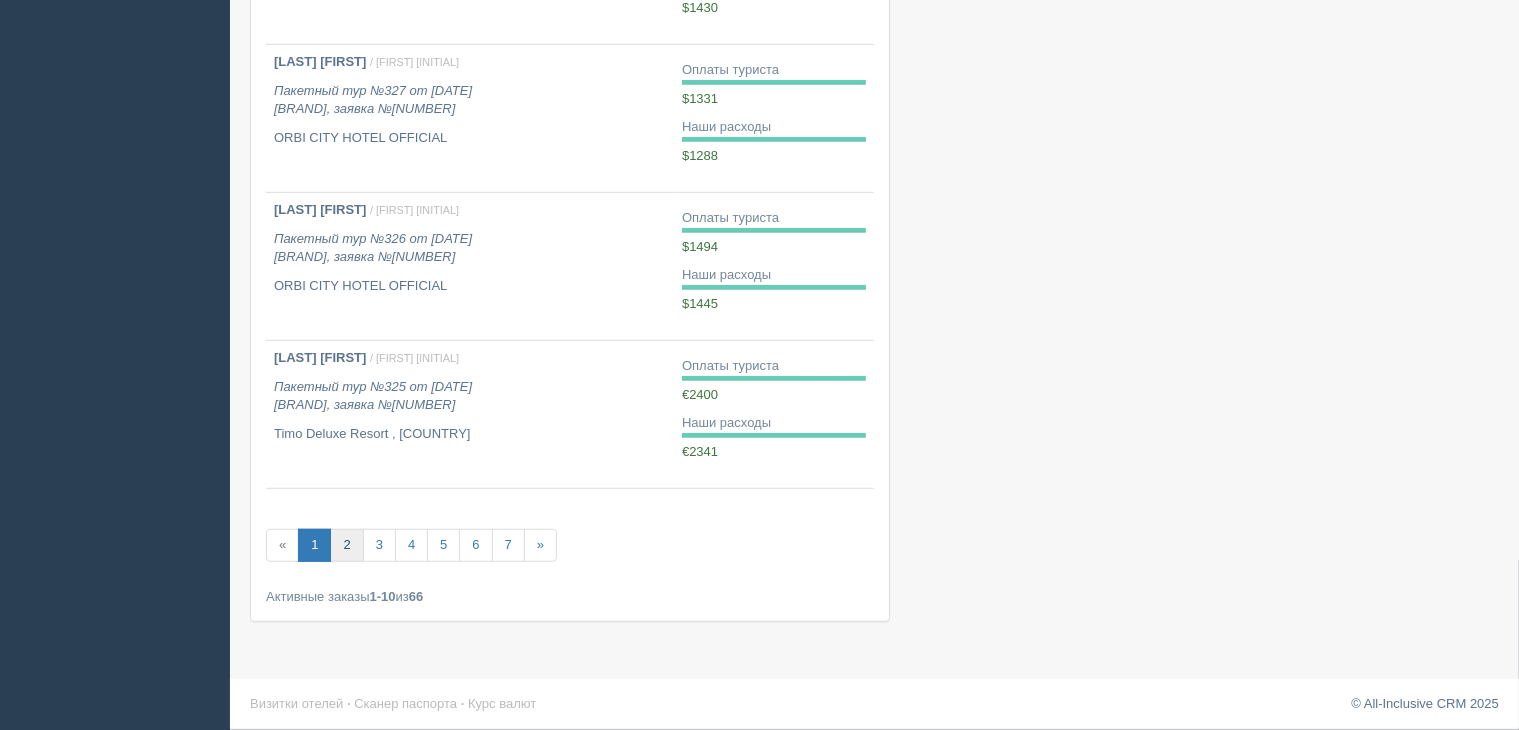 click on "2" at bounding box center [346, 545] 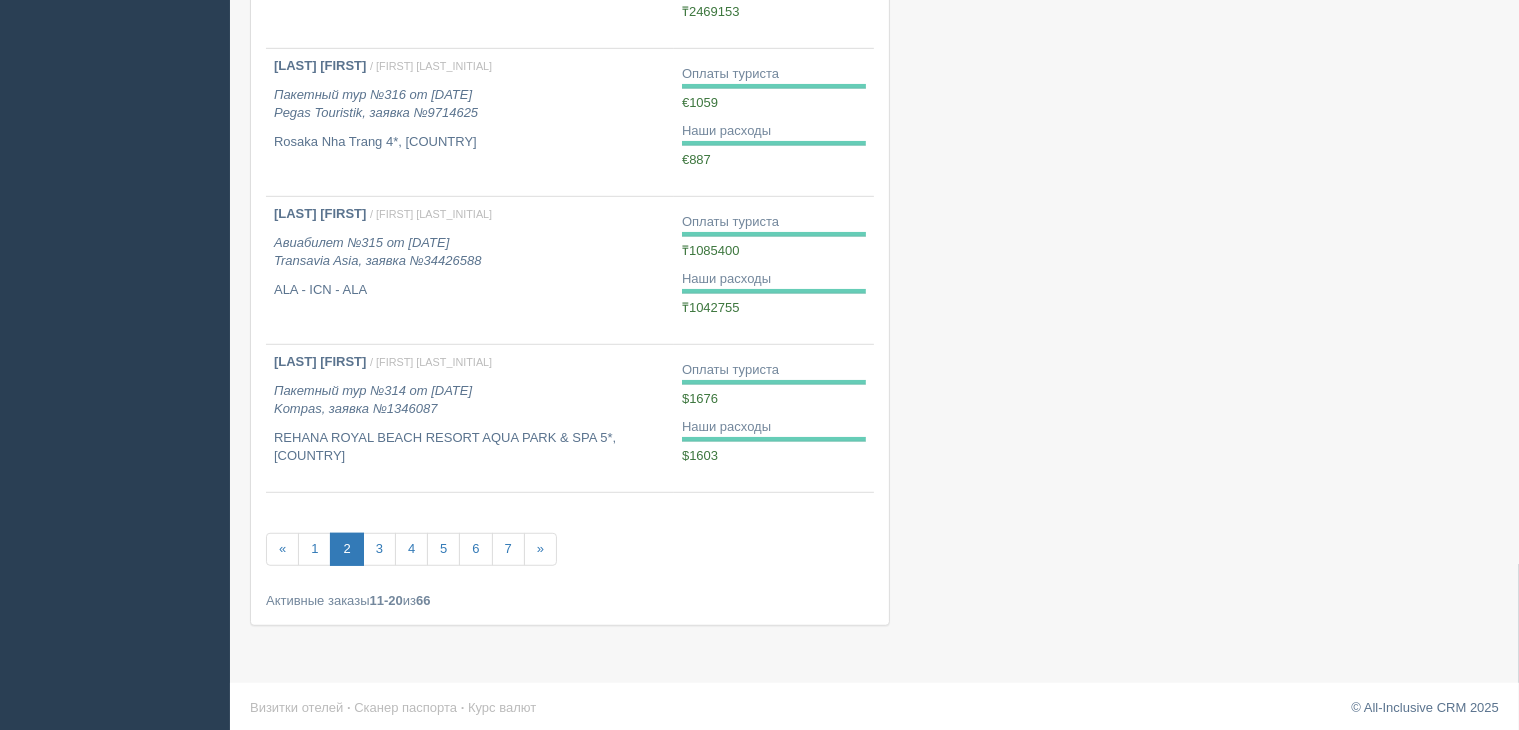 scroll, scrollTop: 1219, scrollLeft: 0, axis: vertical 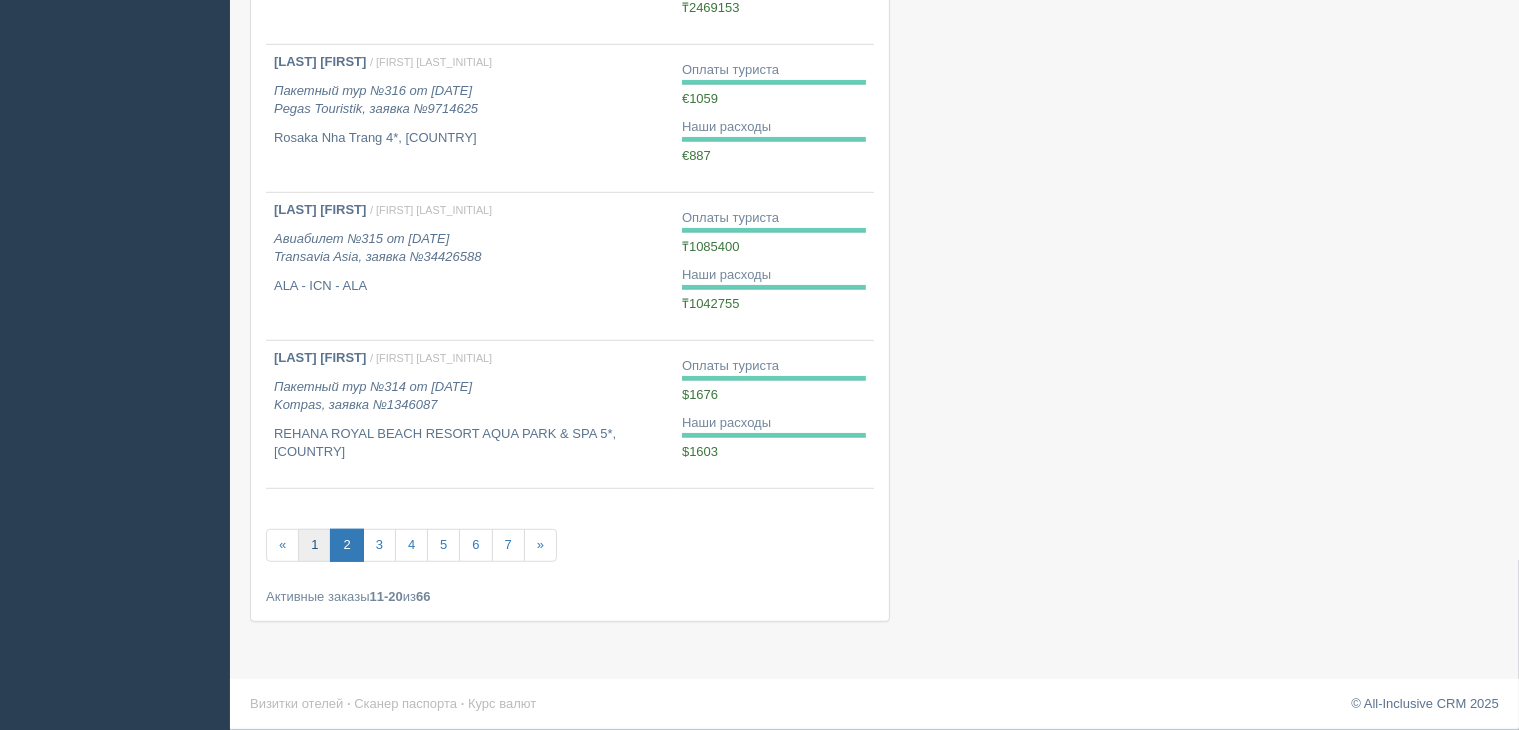 click on "1" at bounding box center [314, 545] 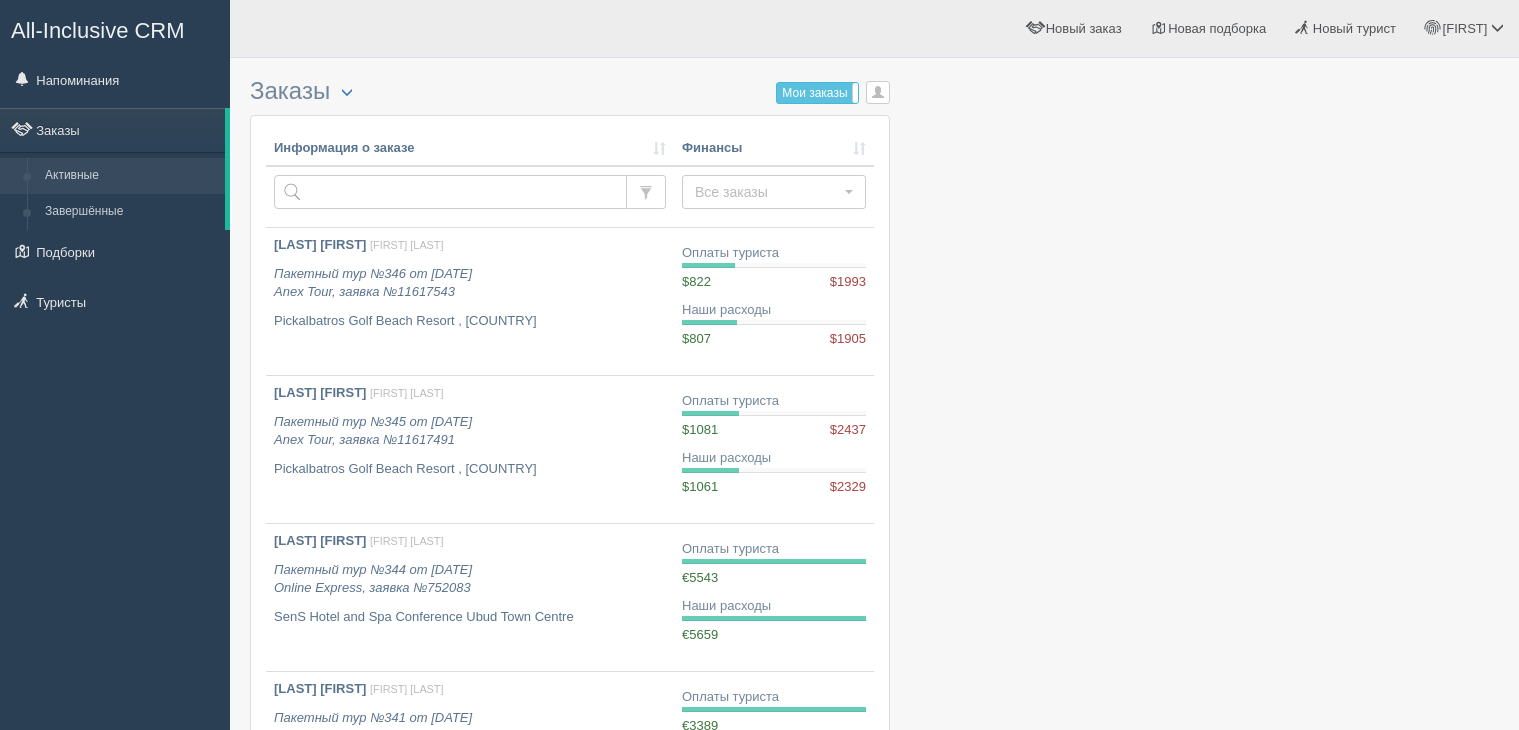 scroll, scrollTop: 0, scrollLeft: 0, axis: both 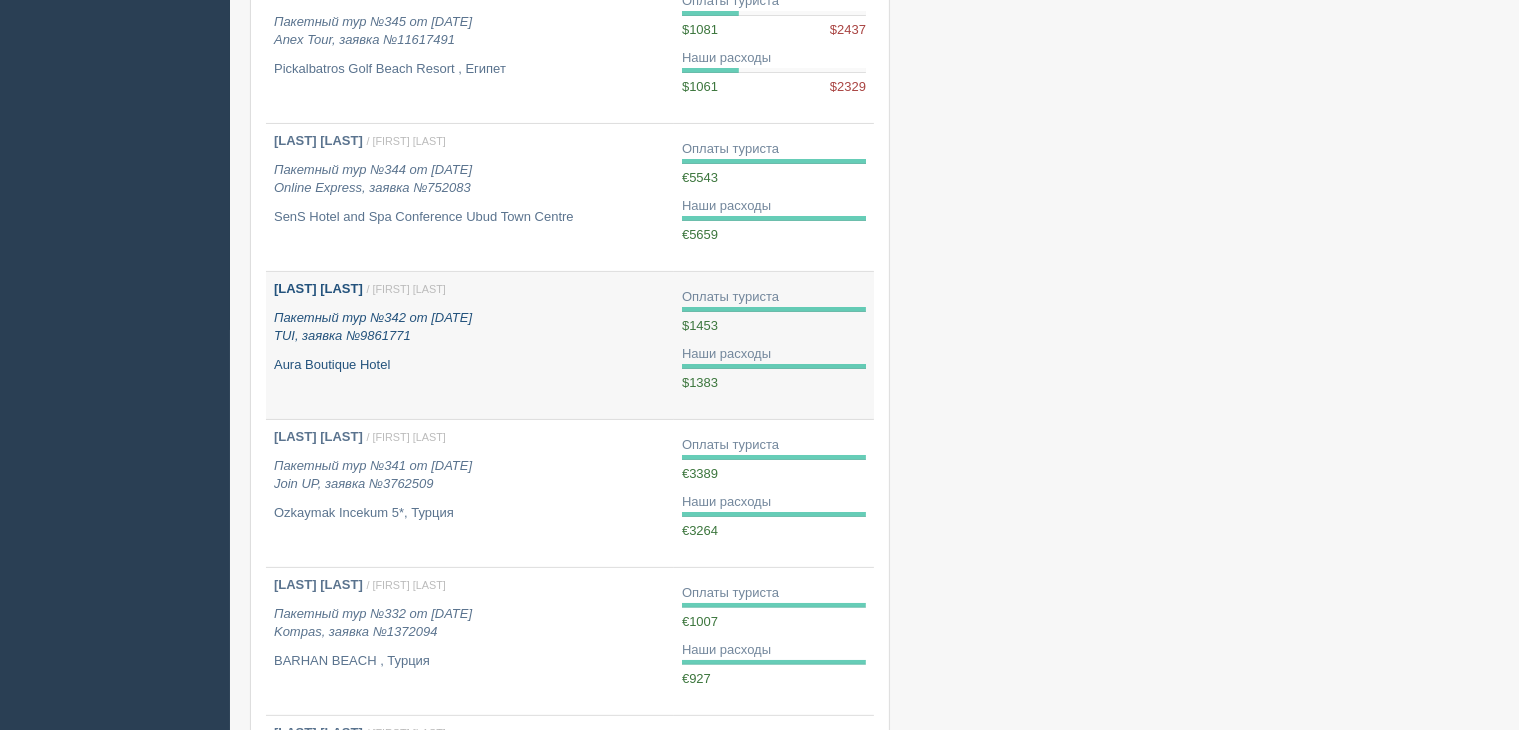 click on "Пакетный тур №342 от [DATE]
TUI, заявка №9861771" at bounding box center [470, 327] 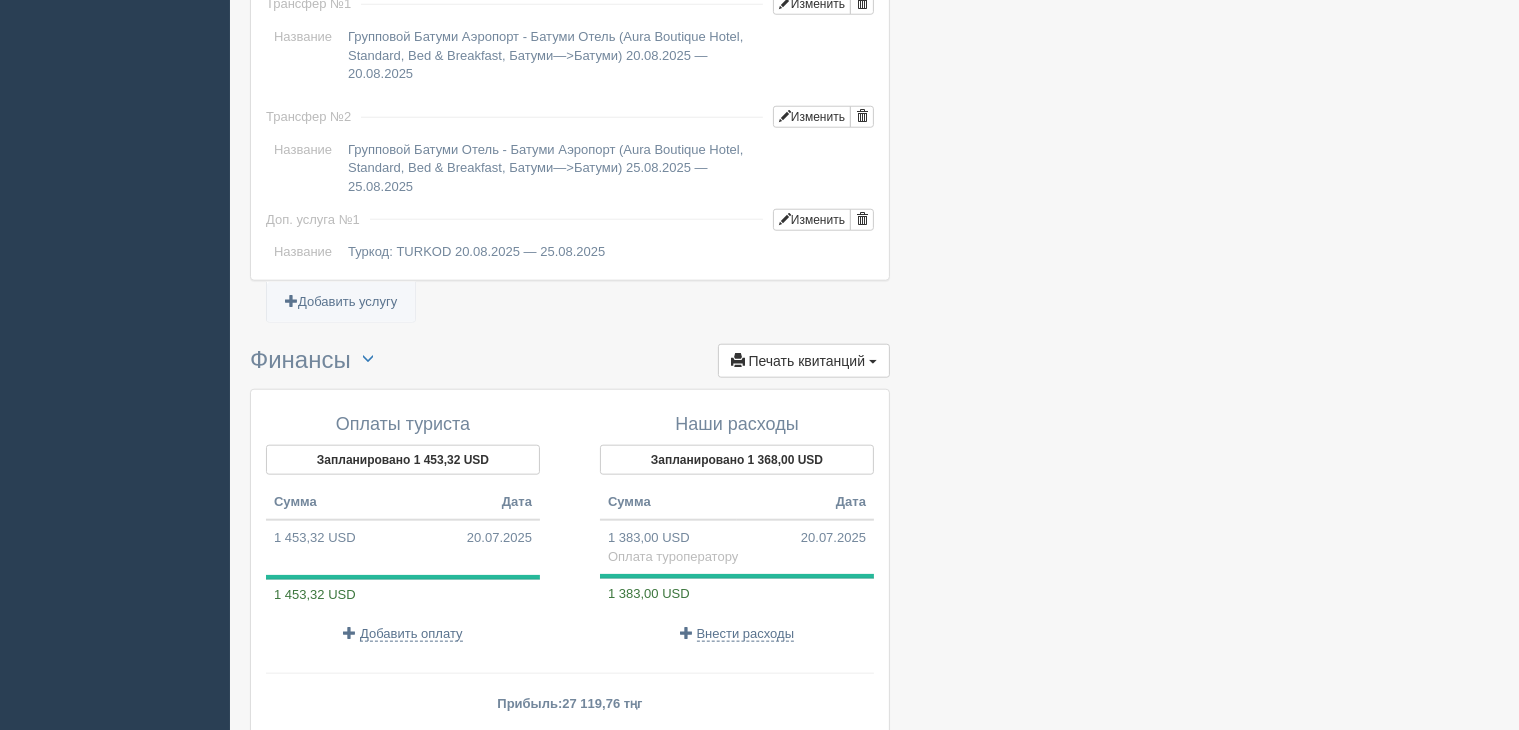 scroll, scrollTop: 2100, scrollLeft: 0, axis: vertical 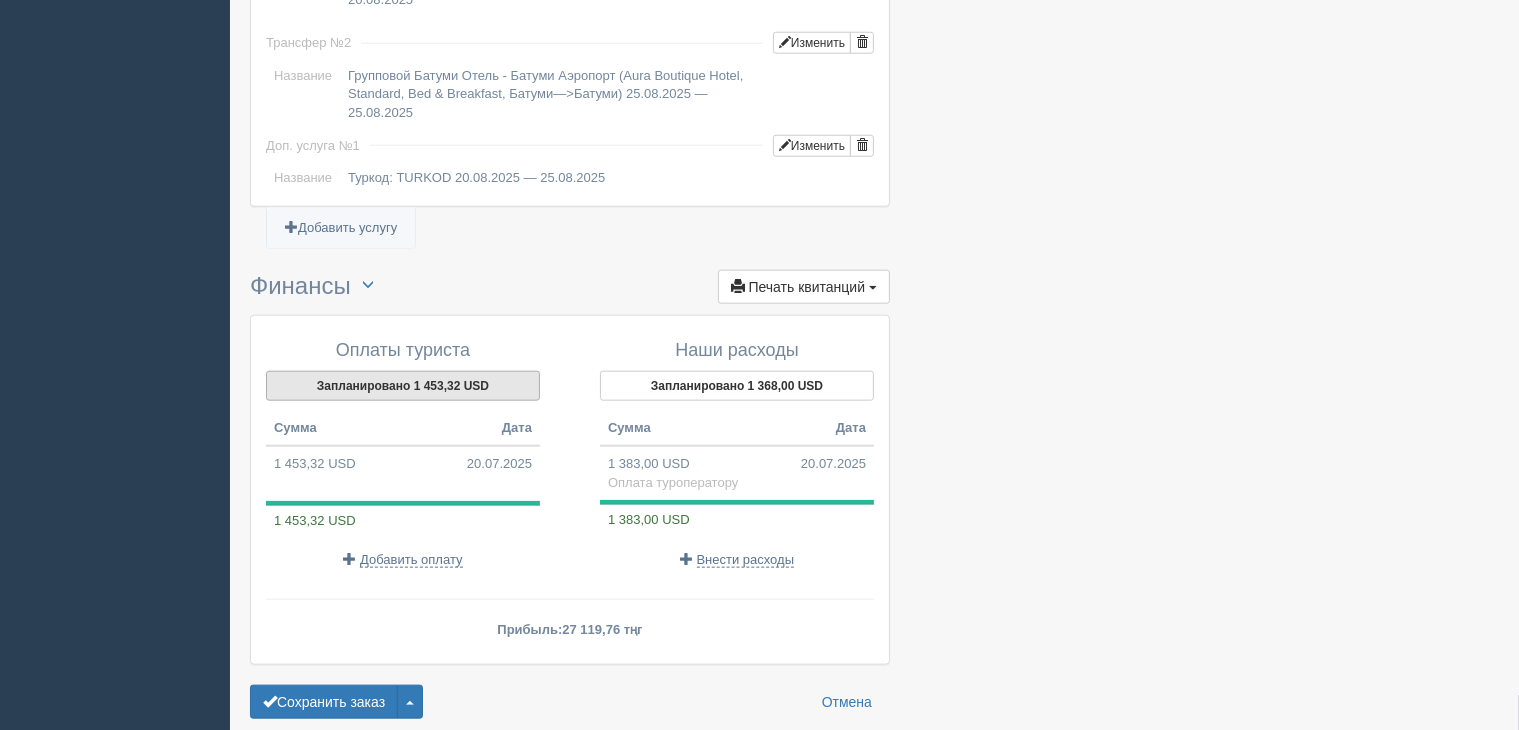click on "Запланировано 1 453,32 USD" at bounding box center (403, 386) 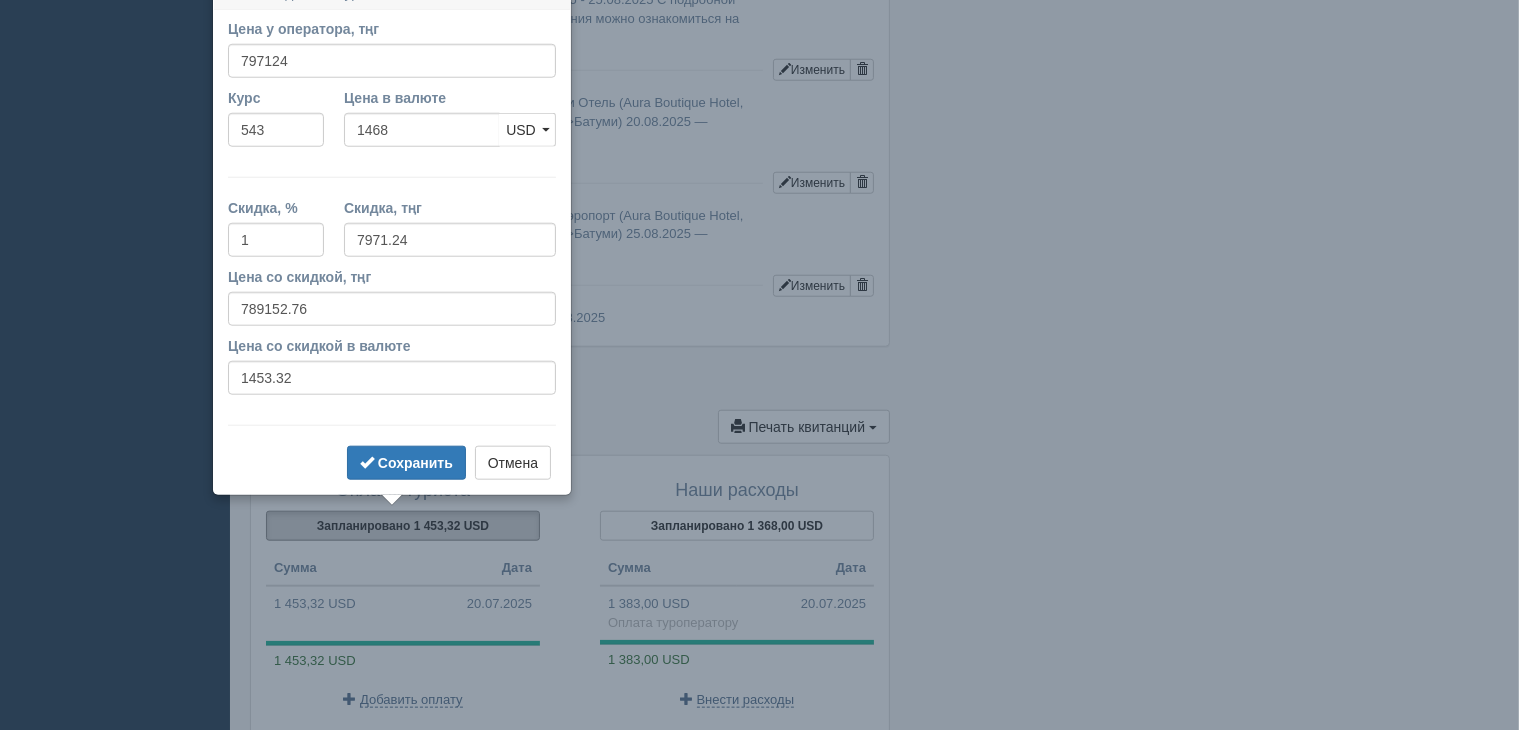 scroll, scrollTop: 1936, scrollLeft: 0, axis: vertical 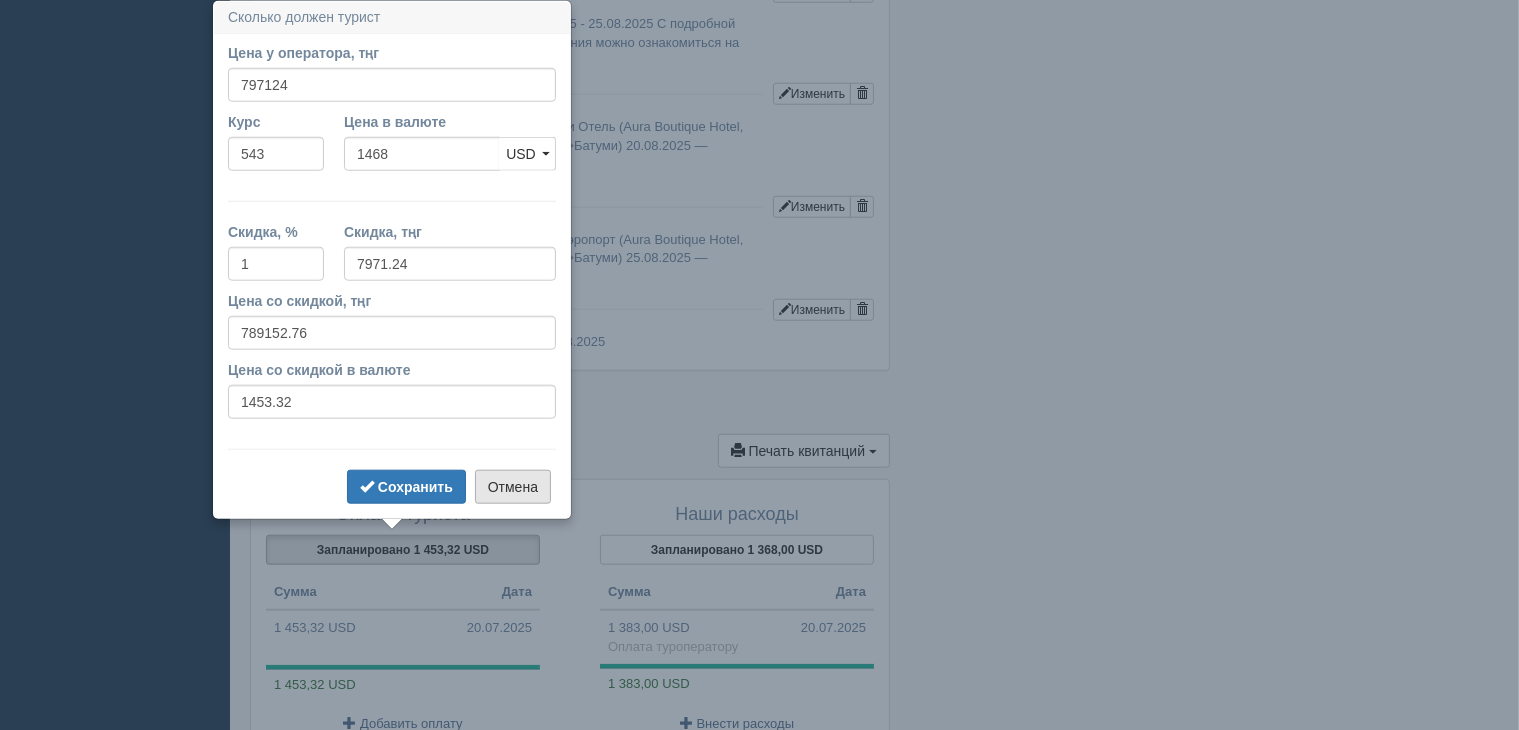 click on "Отмена" at bounding box center (513, 487) 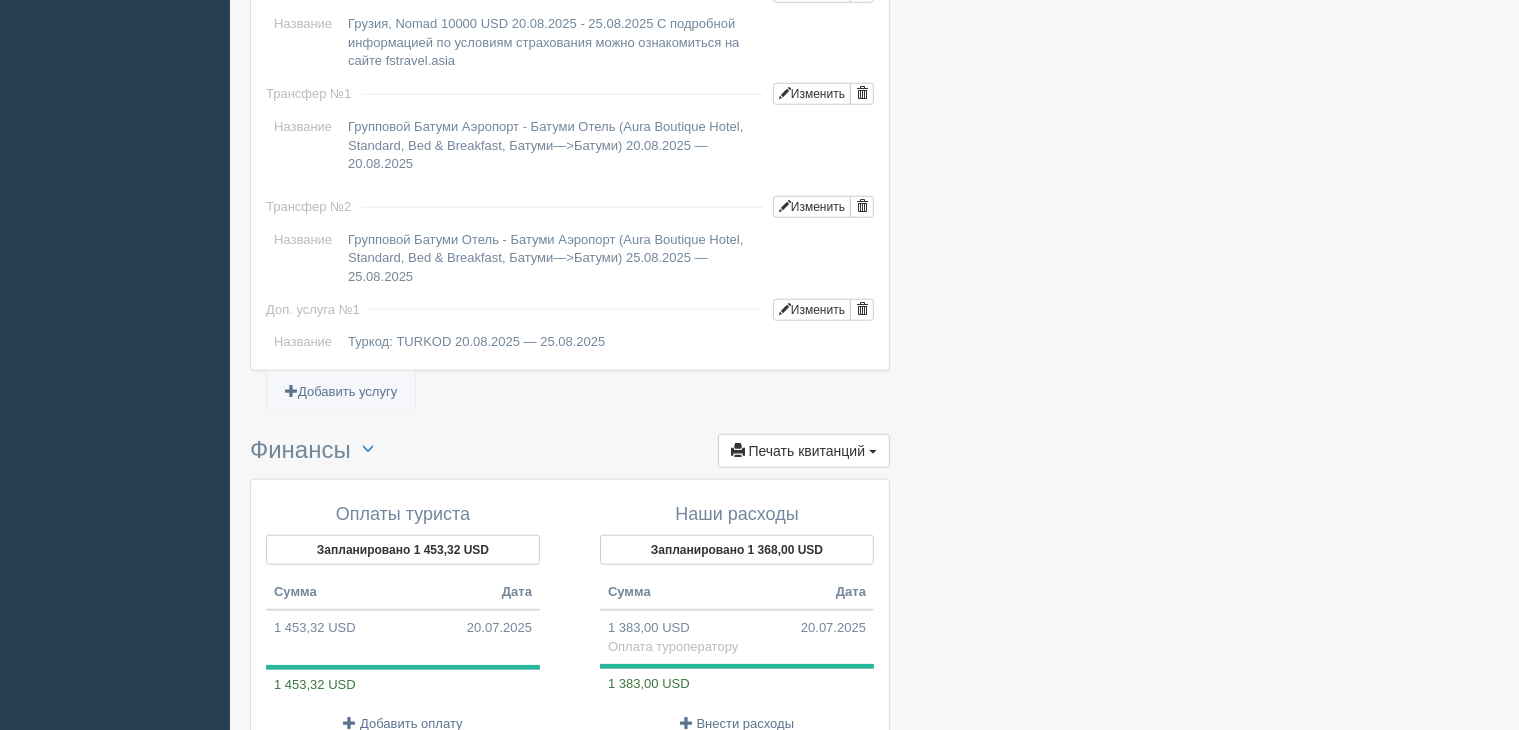 scroll, scrollTop: 2036, scrollLeft: 0, axis: vertical 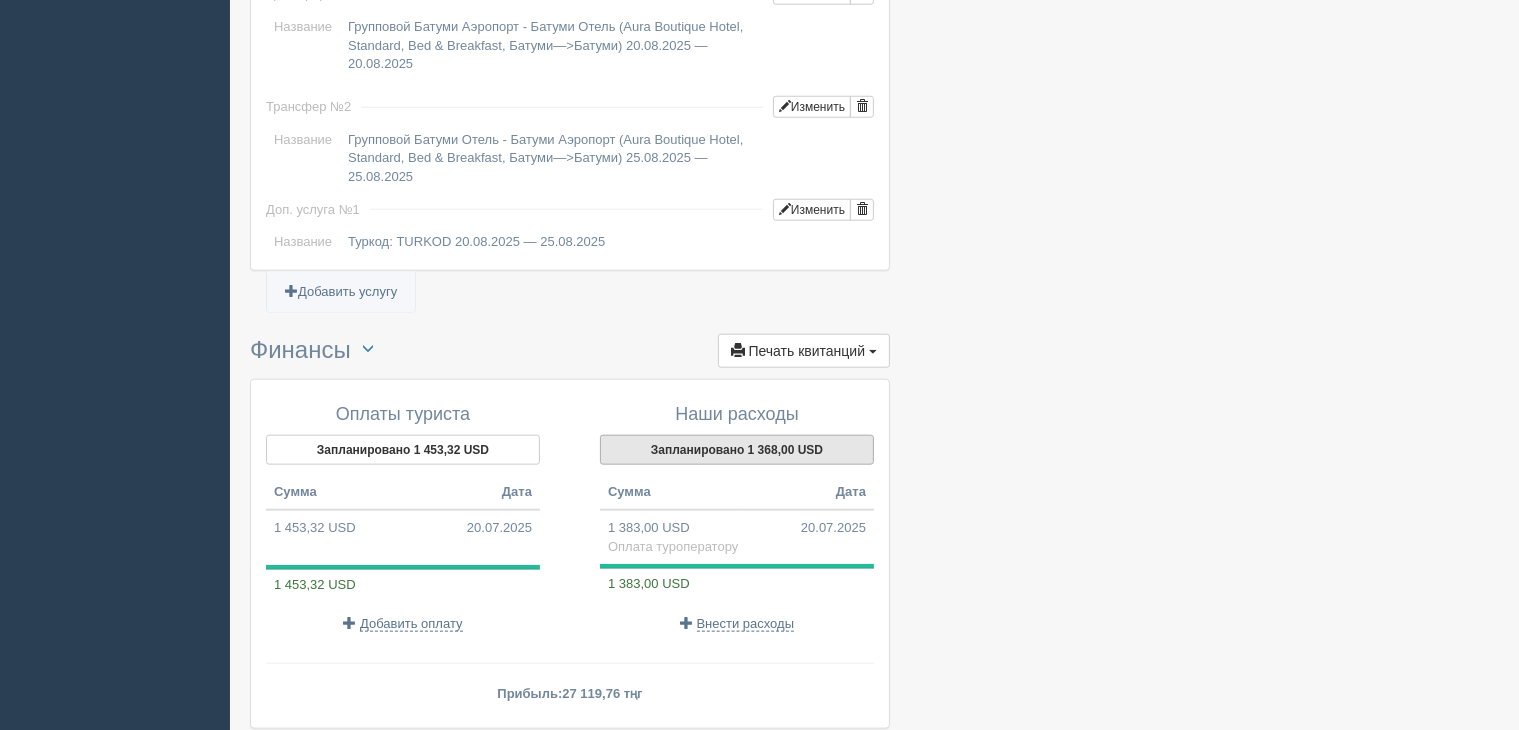click on "Запланировано 1 368,00 USD" at bounding box center (737, 450) 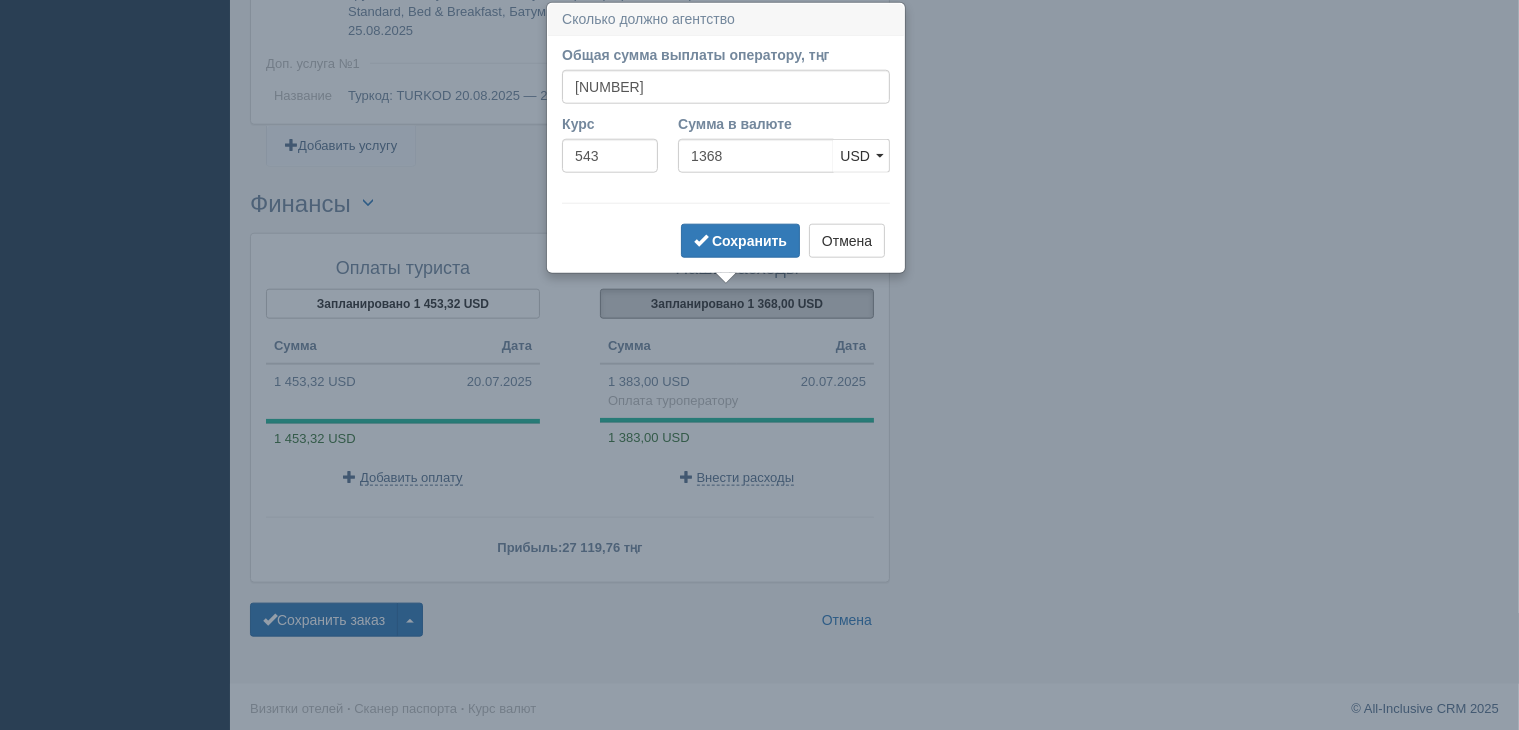 scroll, scrollTop: 2182, scrollLeft: 0, axis: vertical 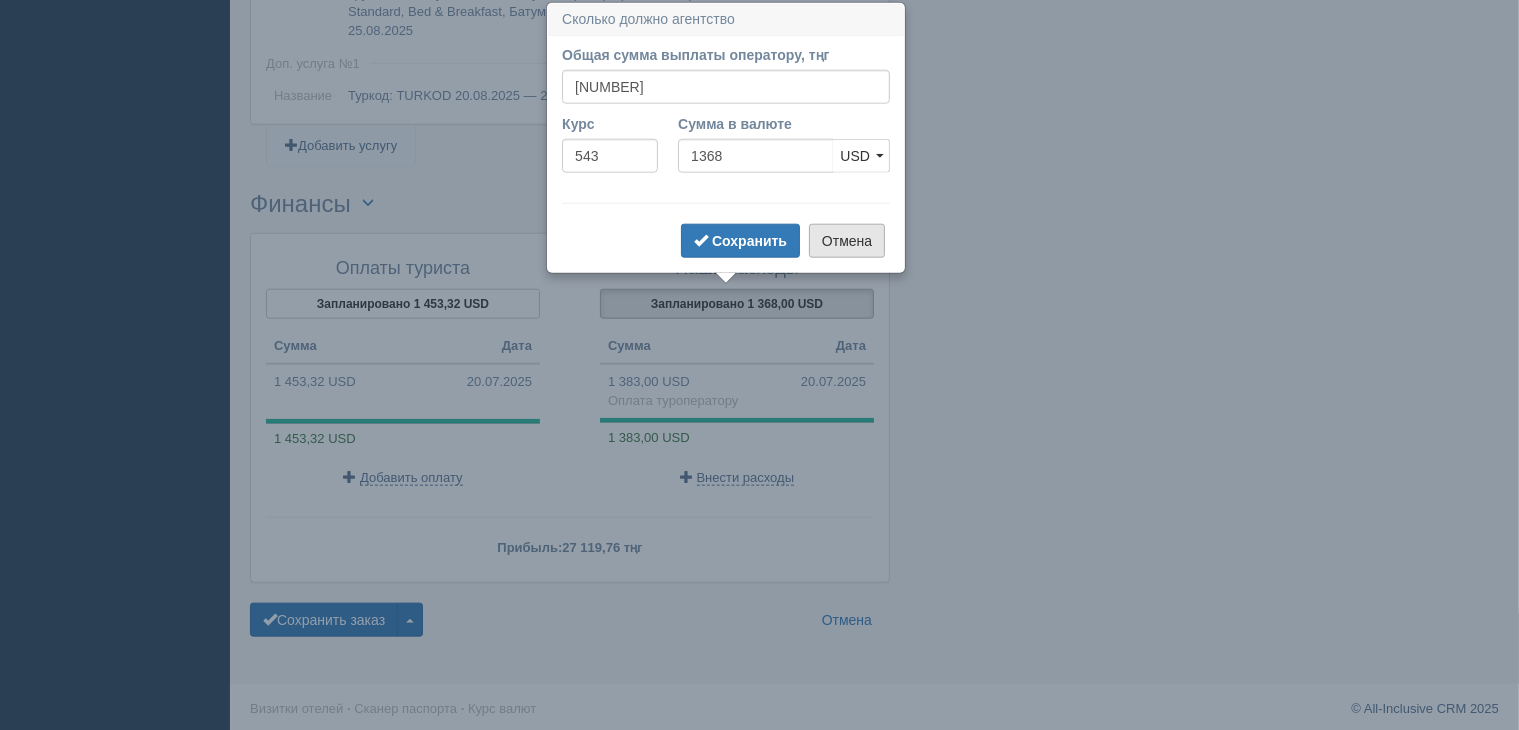 click on "Отмена" at bounding box center (847, 241) 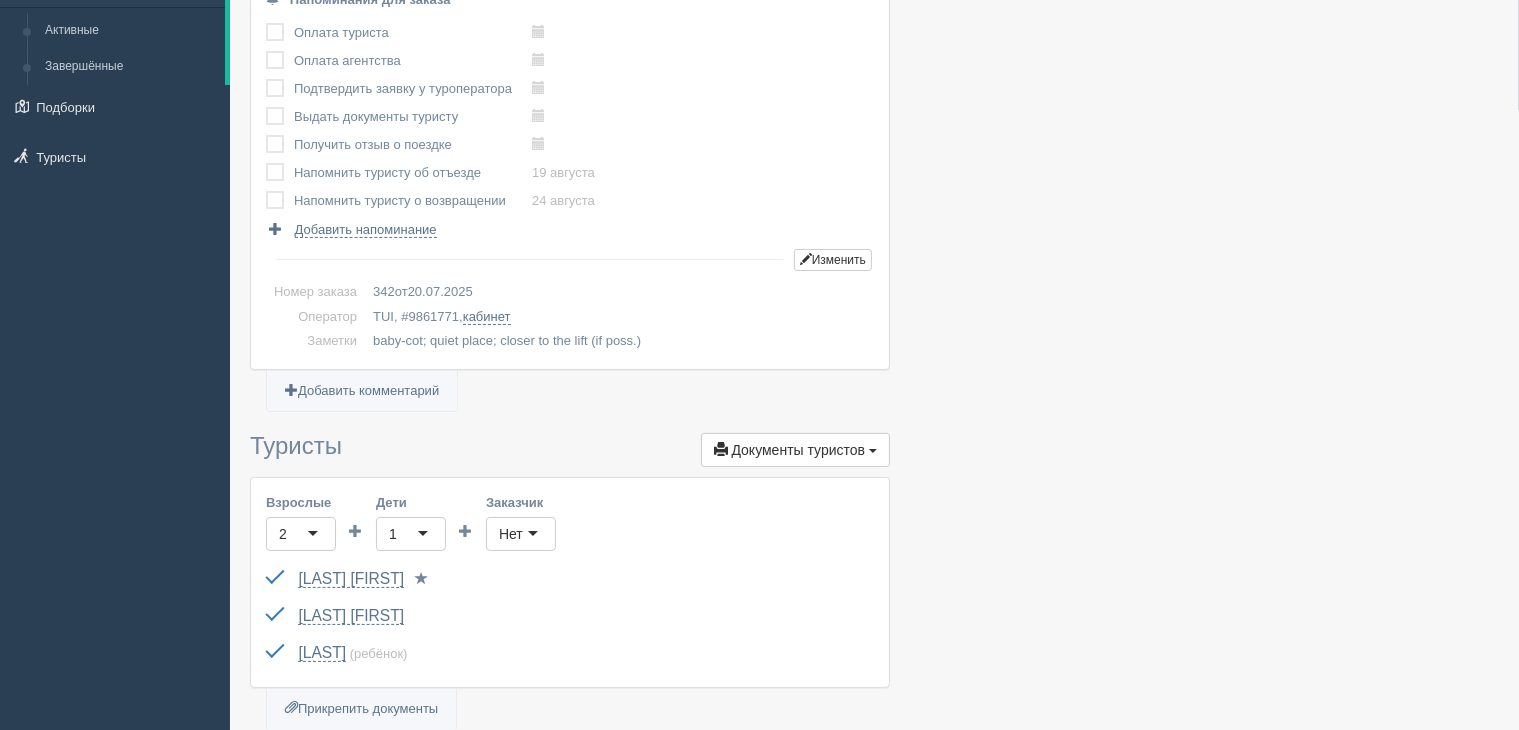scroll, scrollTop: 0, scrollLeft: 0, axis: both 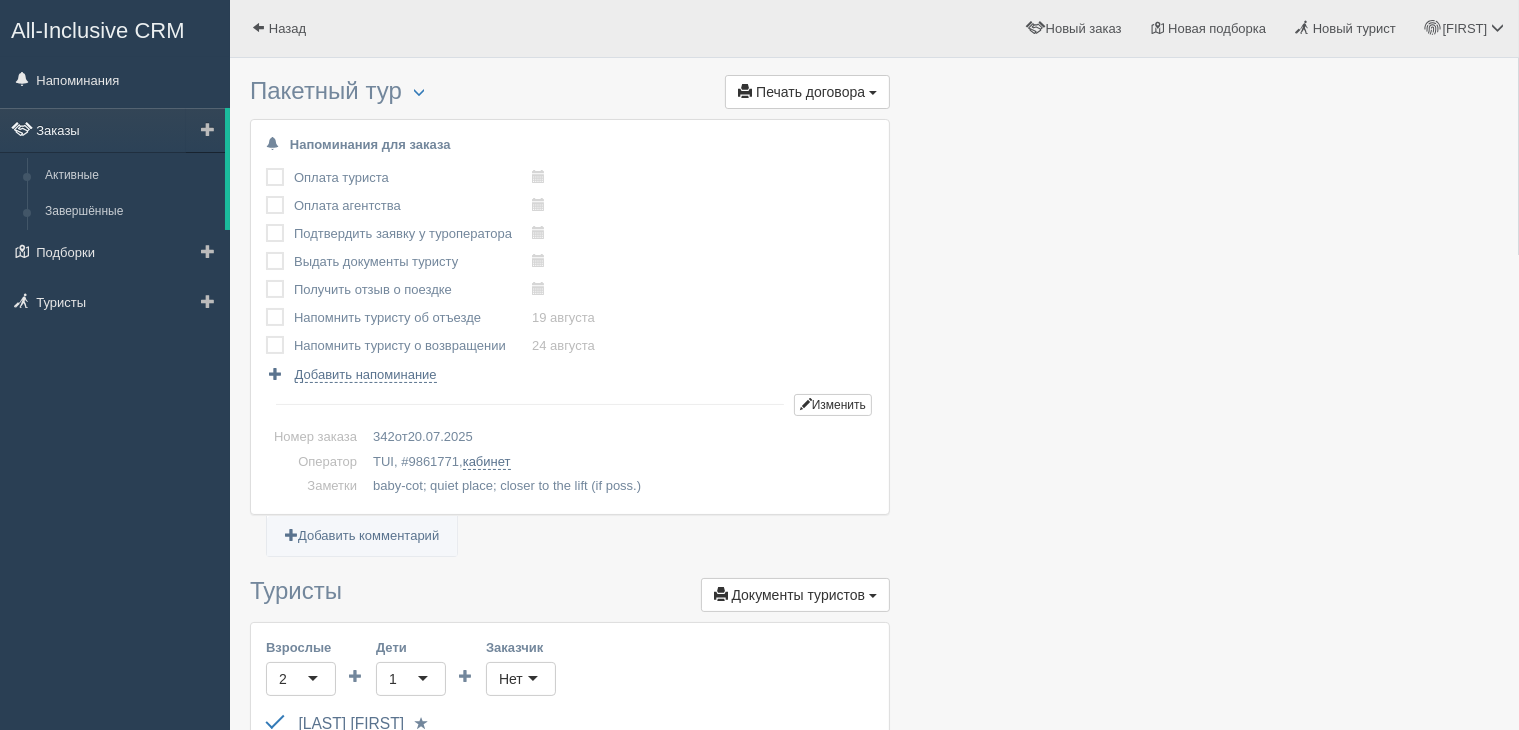 click on "Заказы" at bounding box center (112, 130) 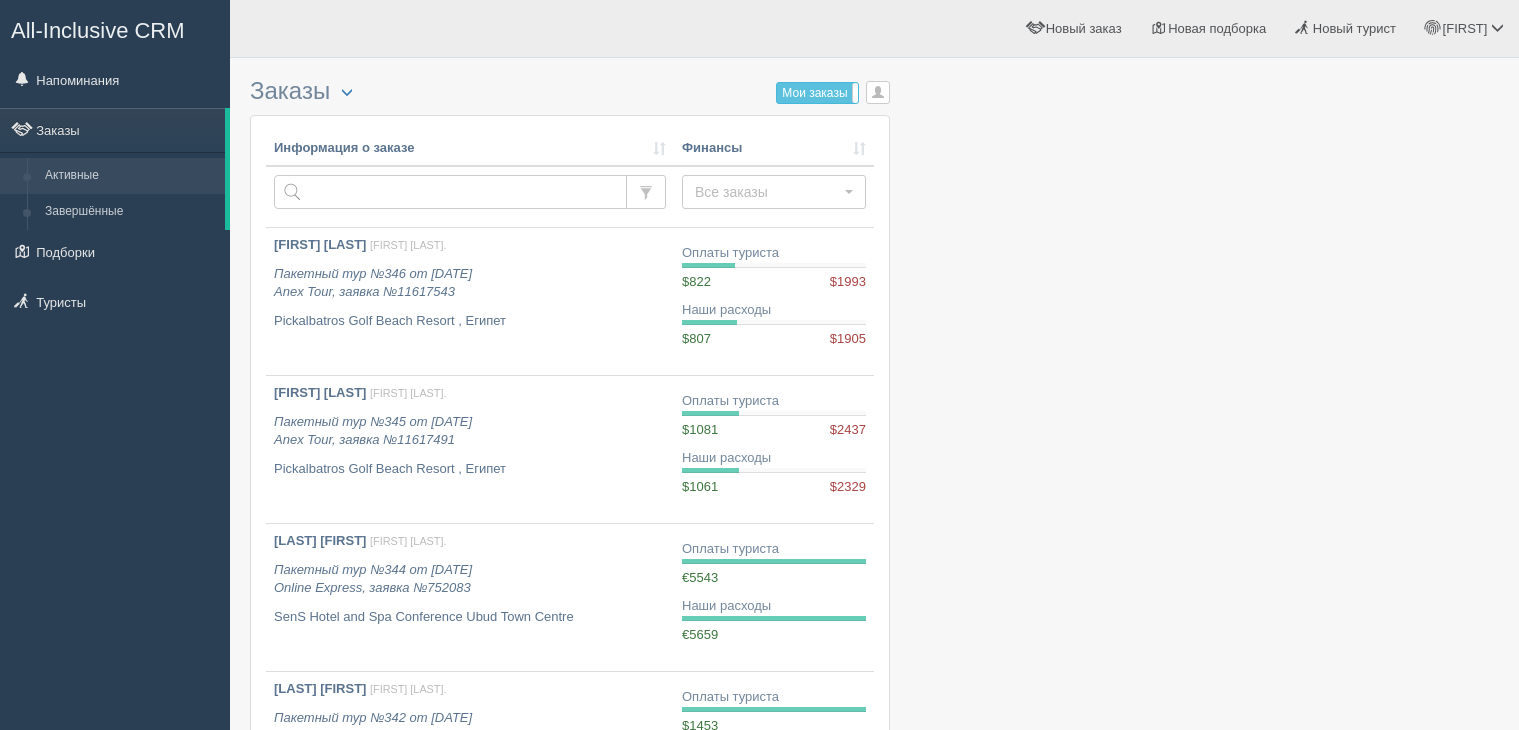 scroll, scrollTop: 0, scrollLeft: 0, axis: both 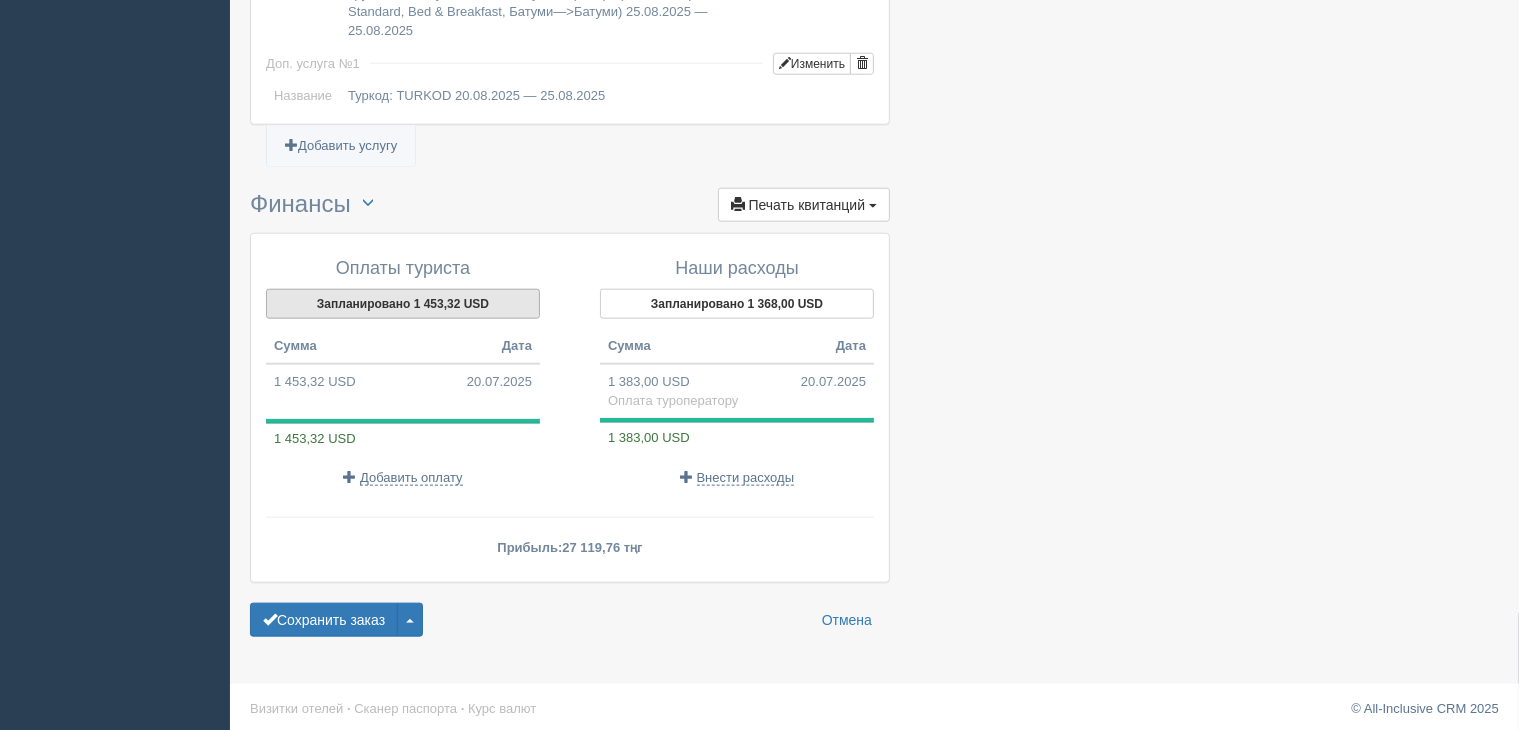 click on "Запланировано 1 453,32 USD" at bounding box center [403, 304] 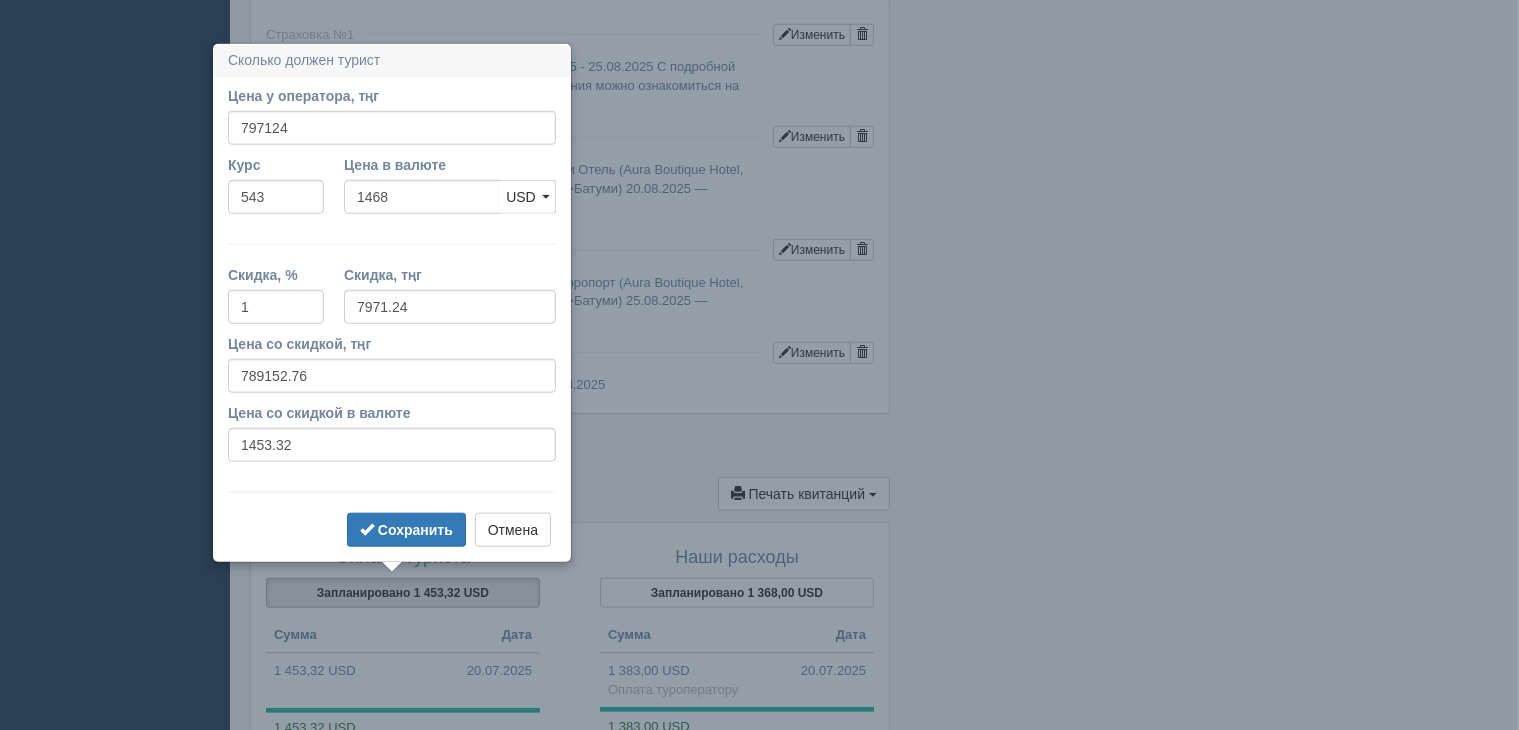 scroll, scrollTop: 2036, scrollLeft: 0, axis: vertical 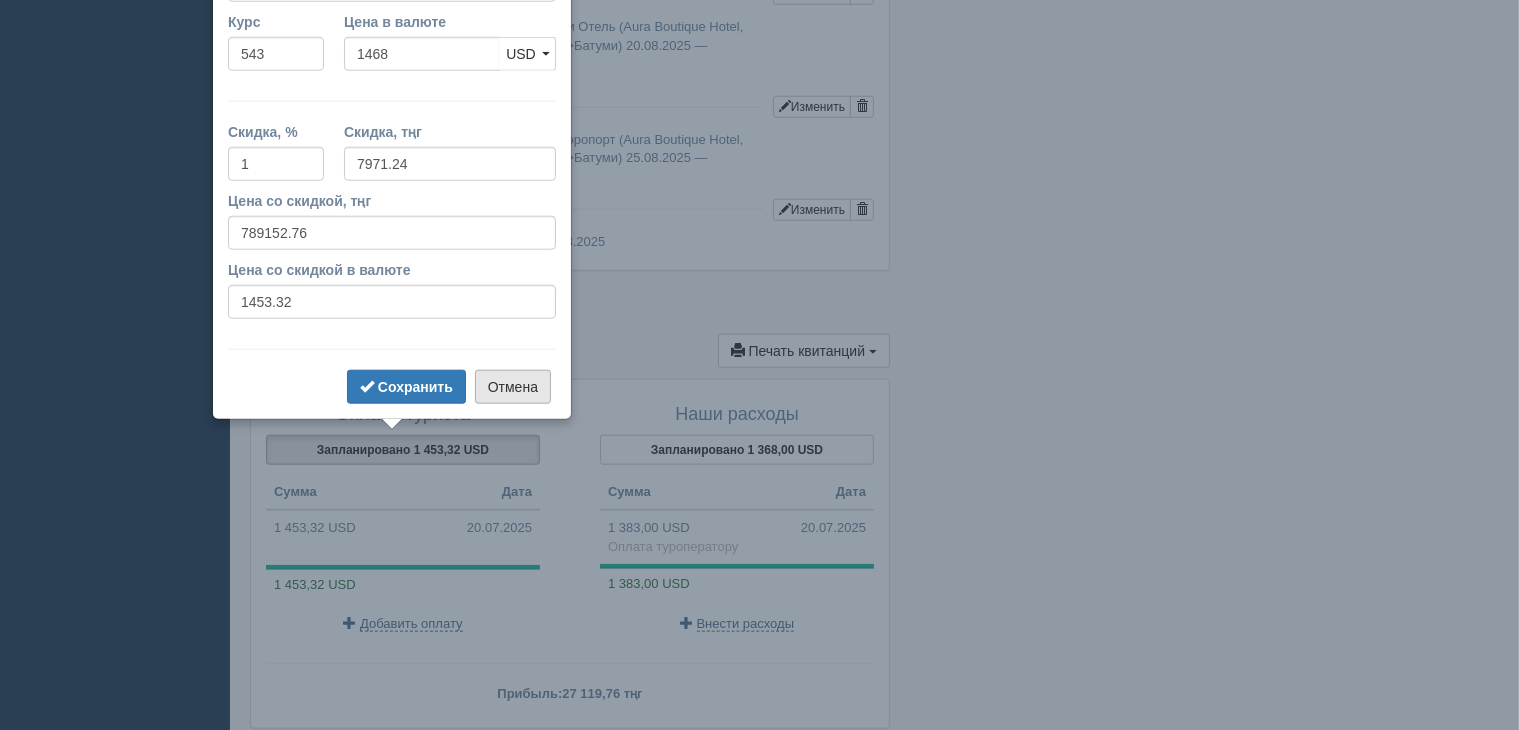 click on "Отмена" at bounding box center (513, 387) 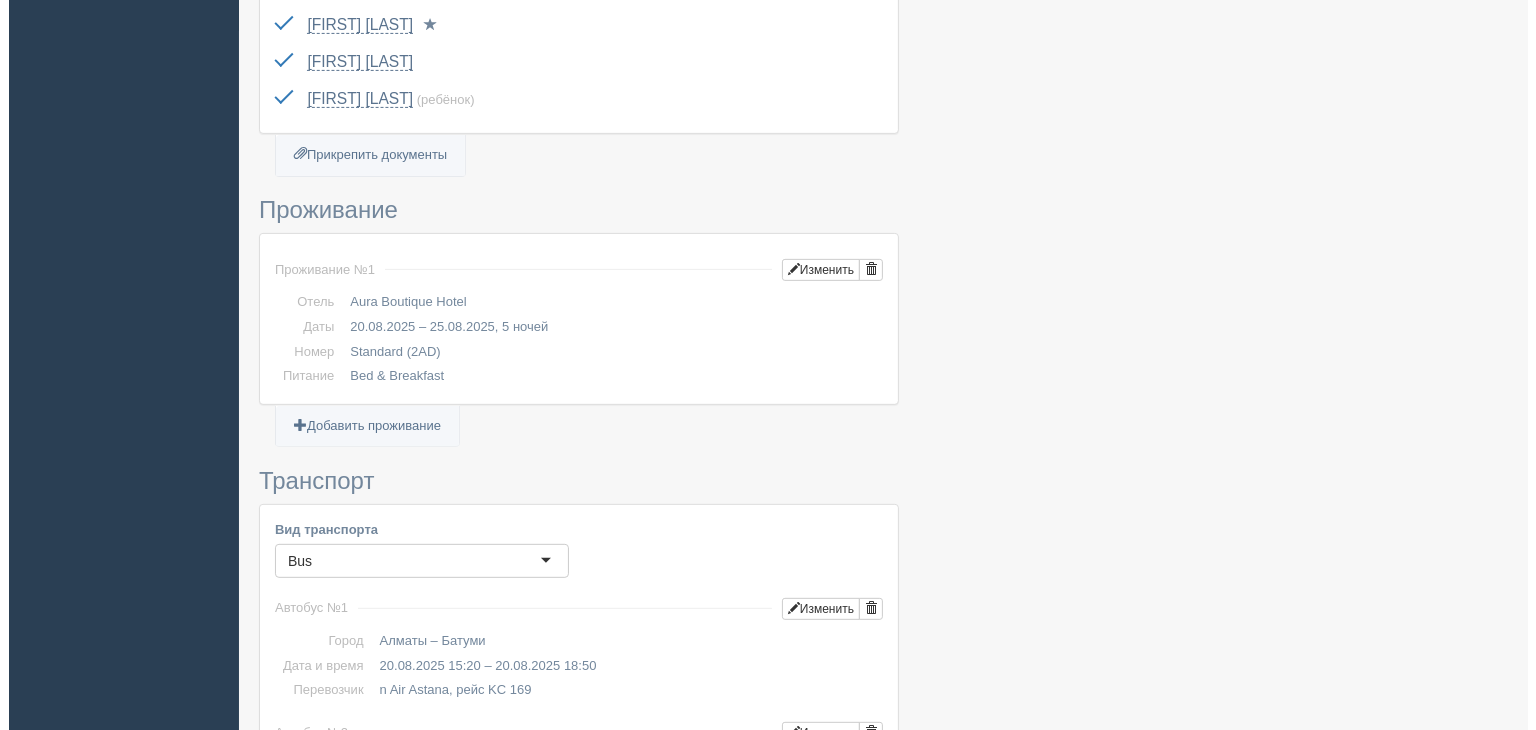 scroll, scrollTop: 700, scrollLeft: 0, axis: vertical 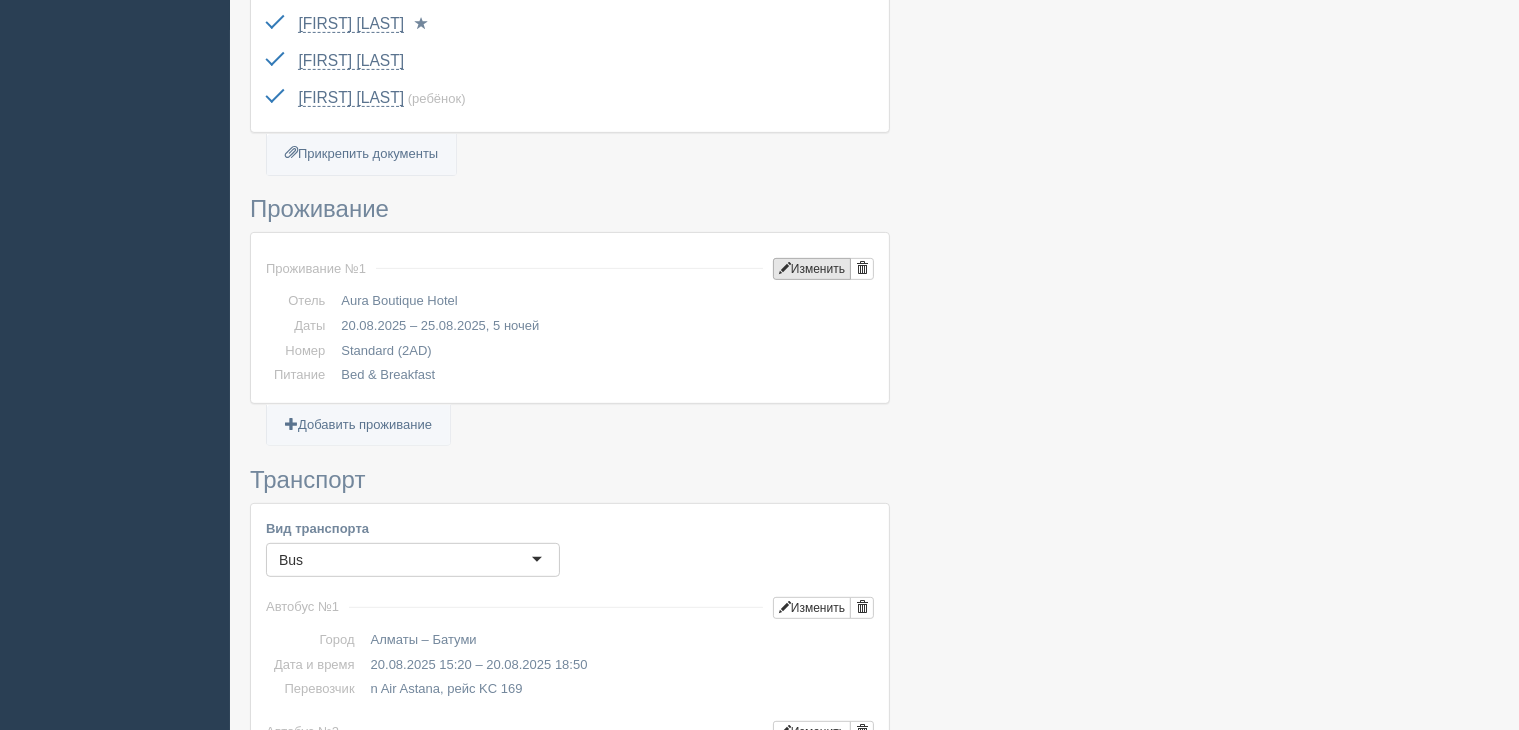 click on "Изменить" at bounding box center [812, 269] 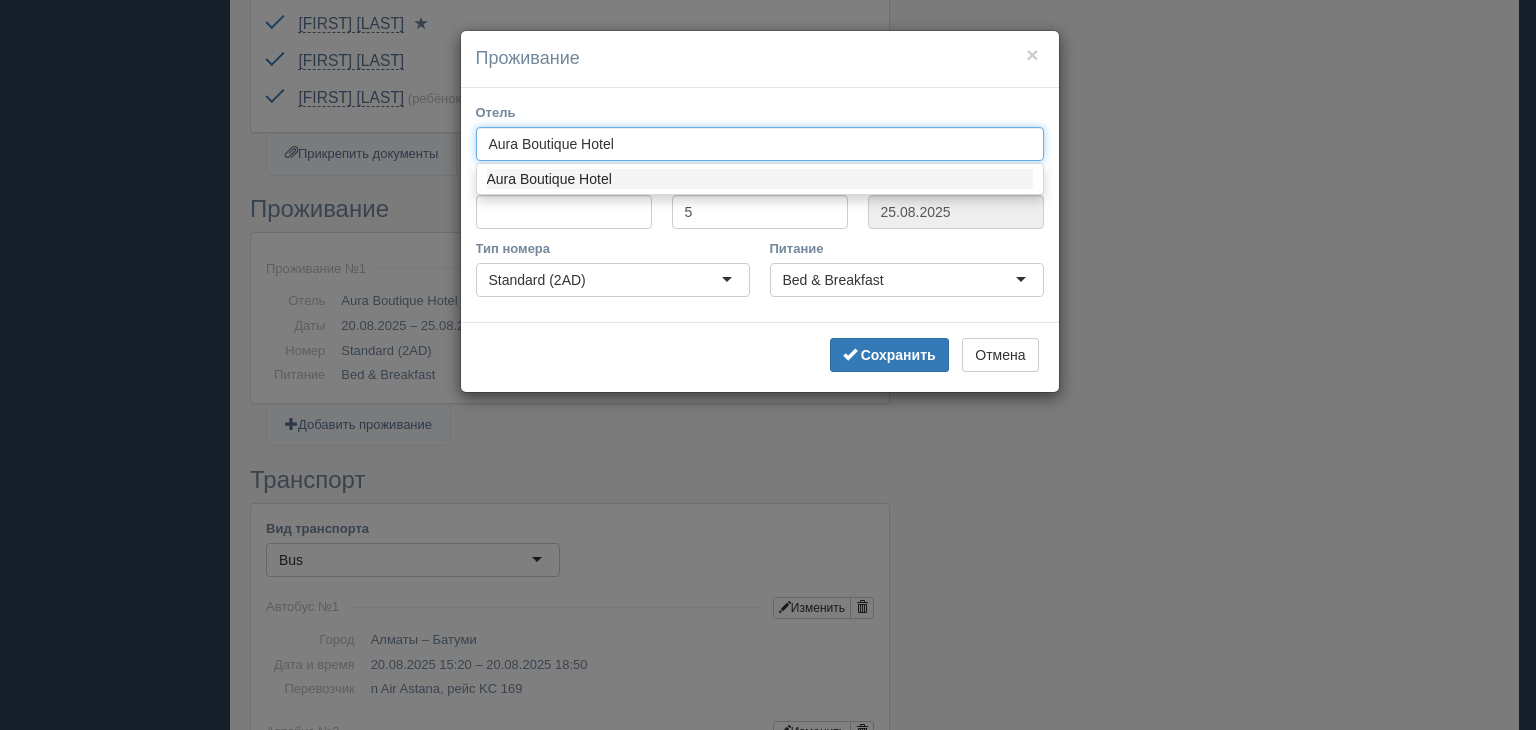 click on "Aura Boutique Hotel" at bounding box center (760, 144) 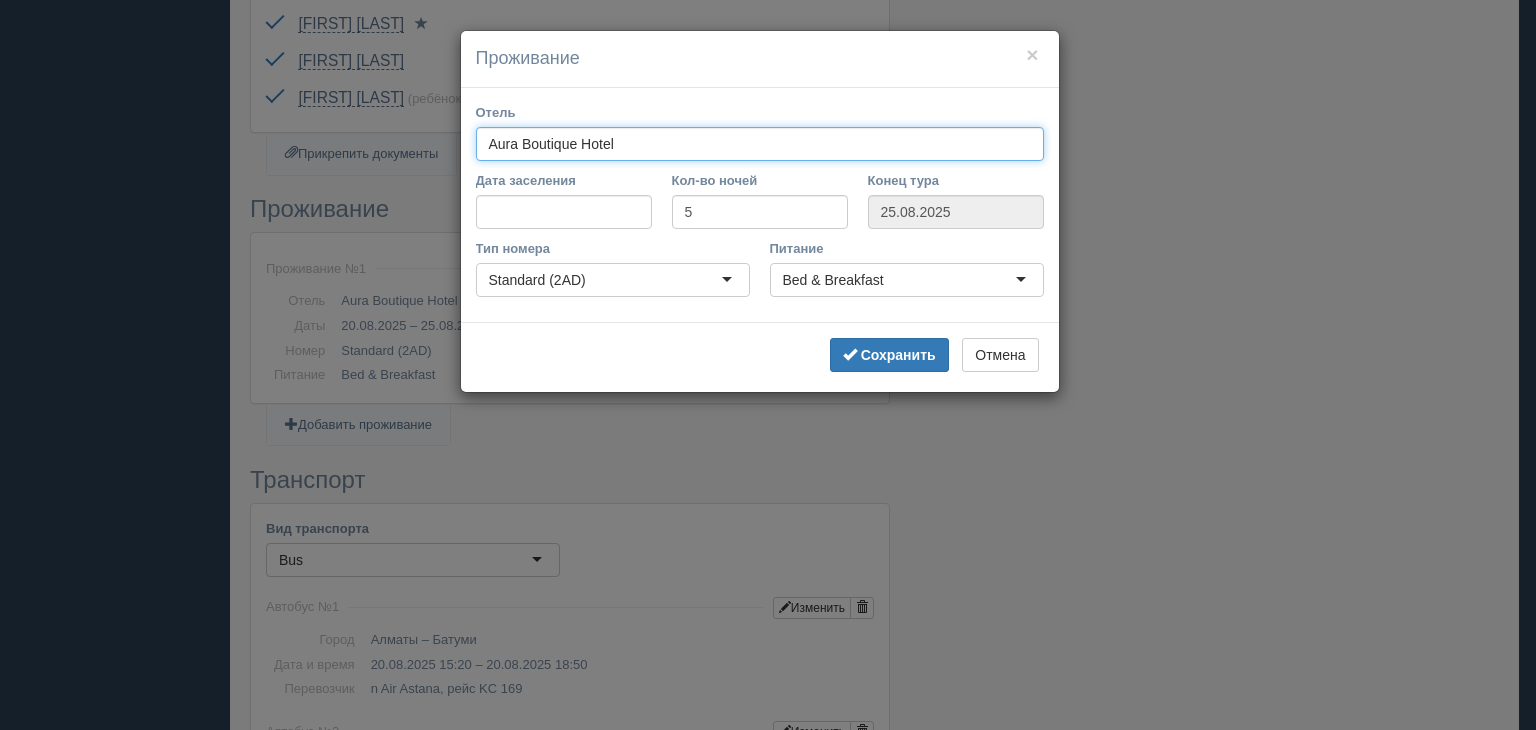 drag, startPoint x: 653, startPoint y: 131, endPoint x: 507, endPoint y: 139, distance: 146.21901 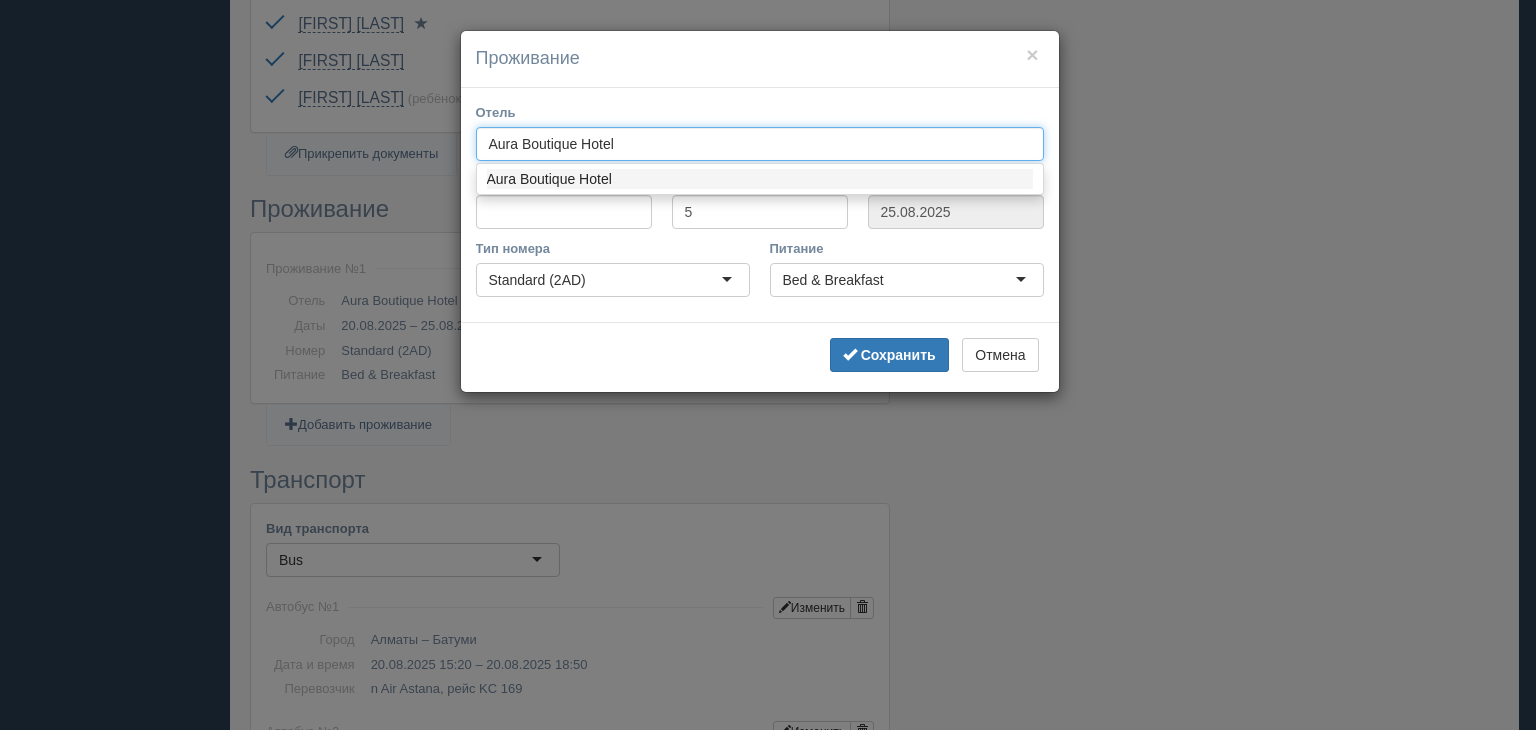 drag, startPoint x: 616, startPoint y: 145, endPoint x: 470, endPoint y: 142, distance: 146.03082 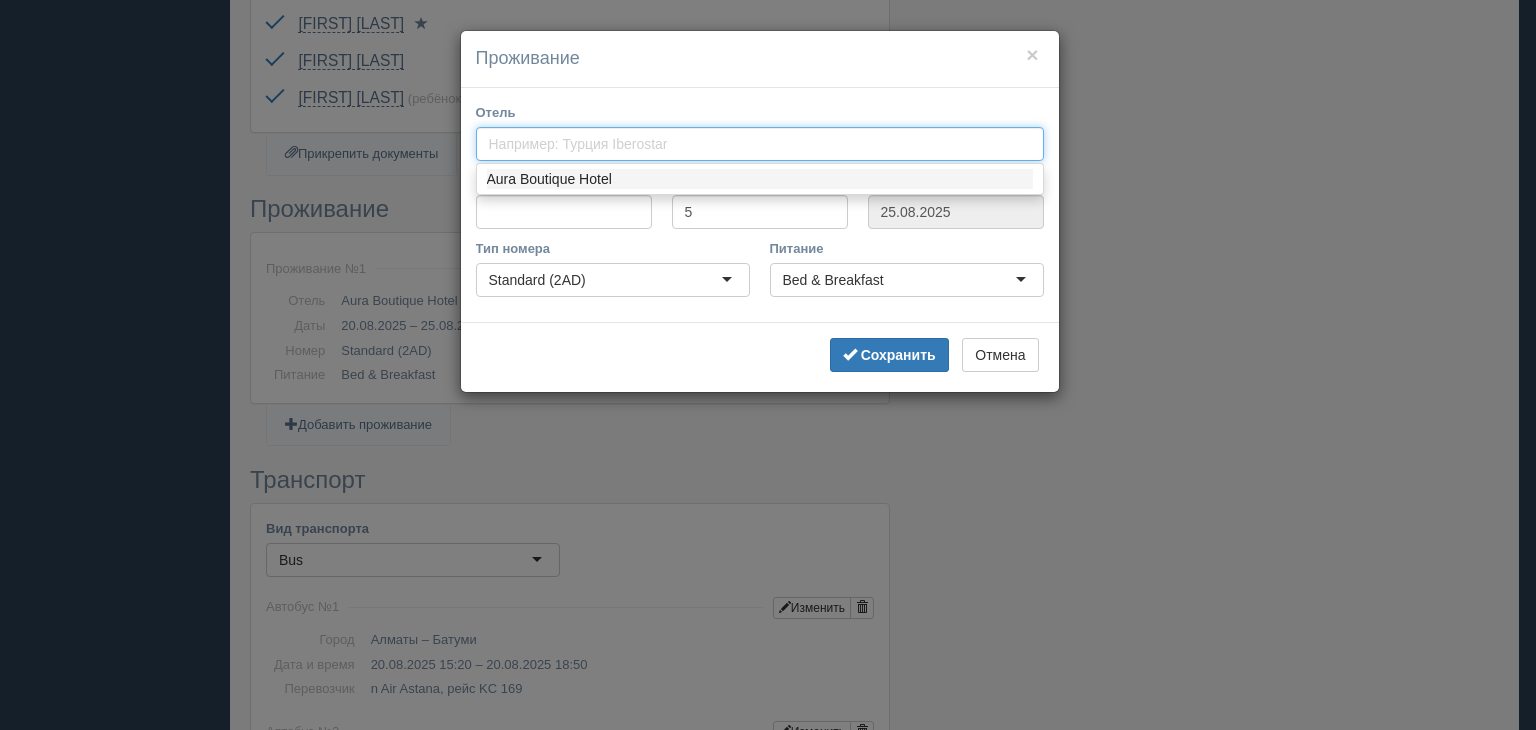 paste on "Hotel Old Garden 4" 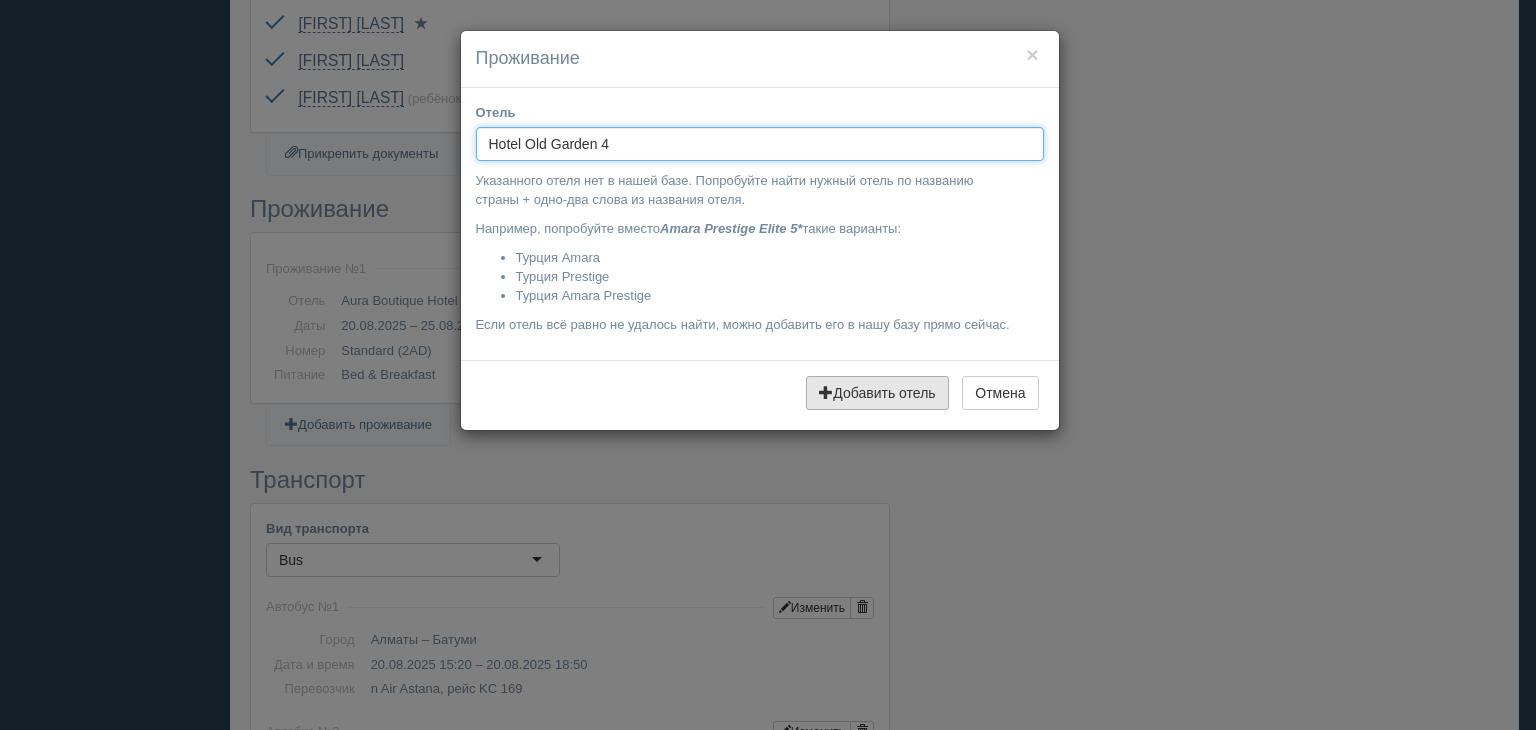 type on "Hotel Old Garden 4" 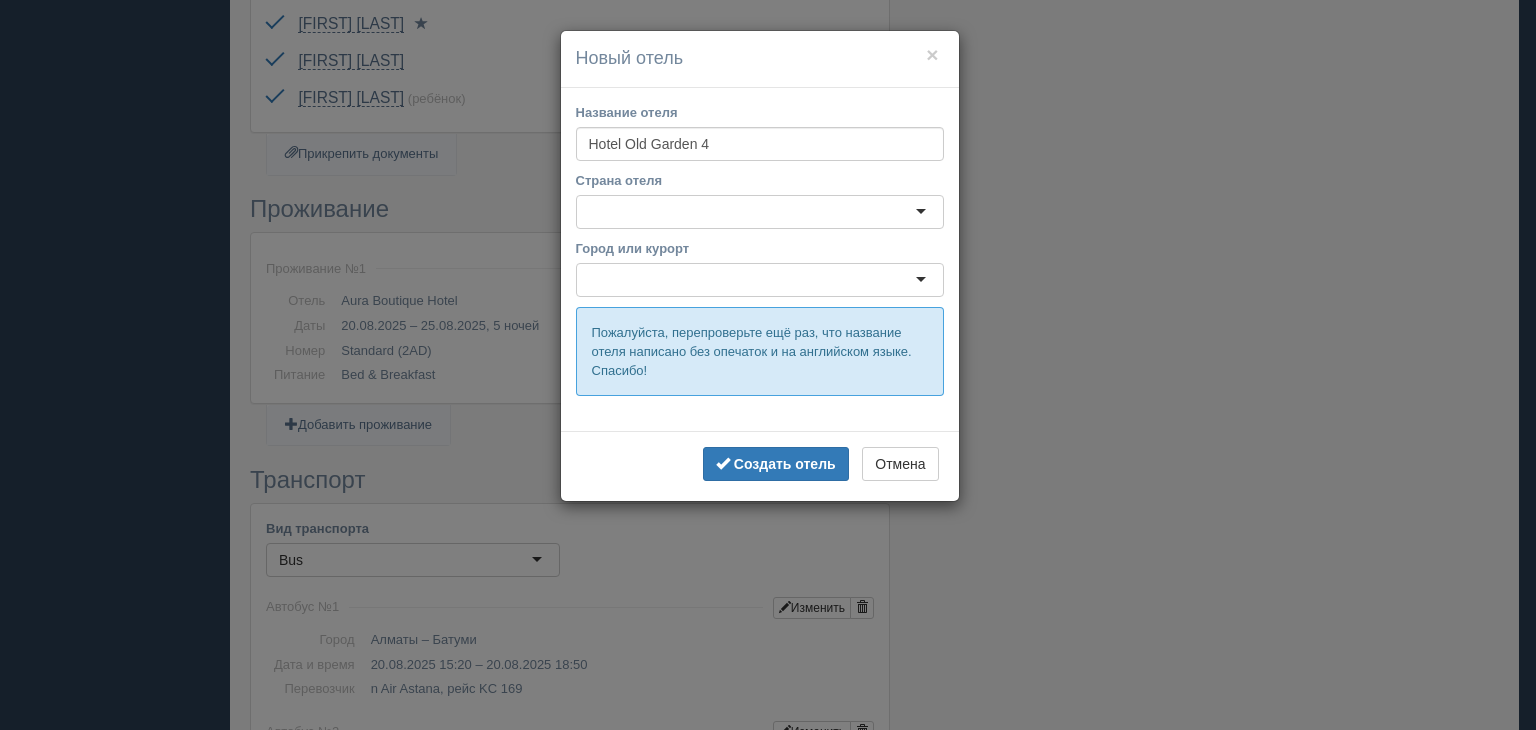 click at bounding box center [760, 212] 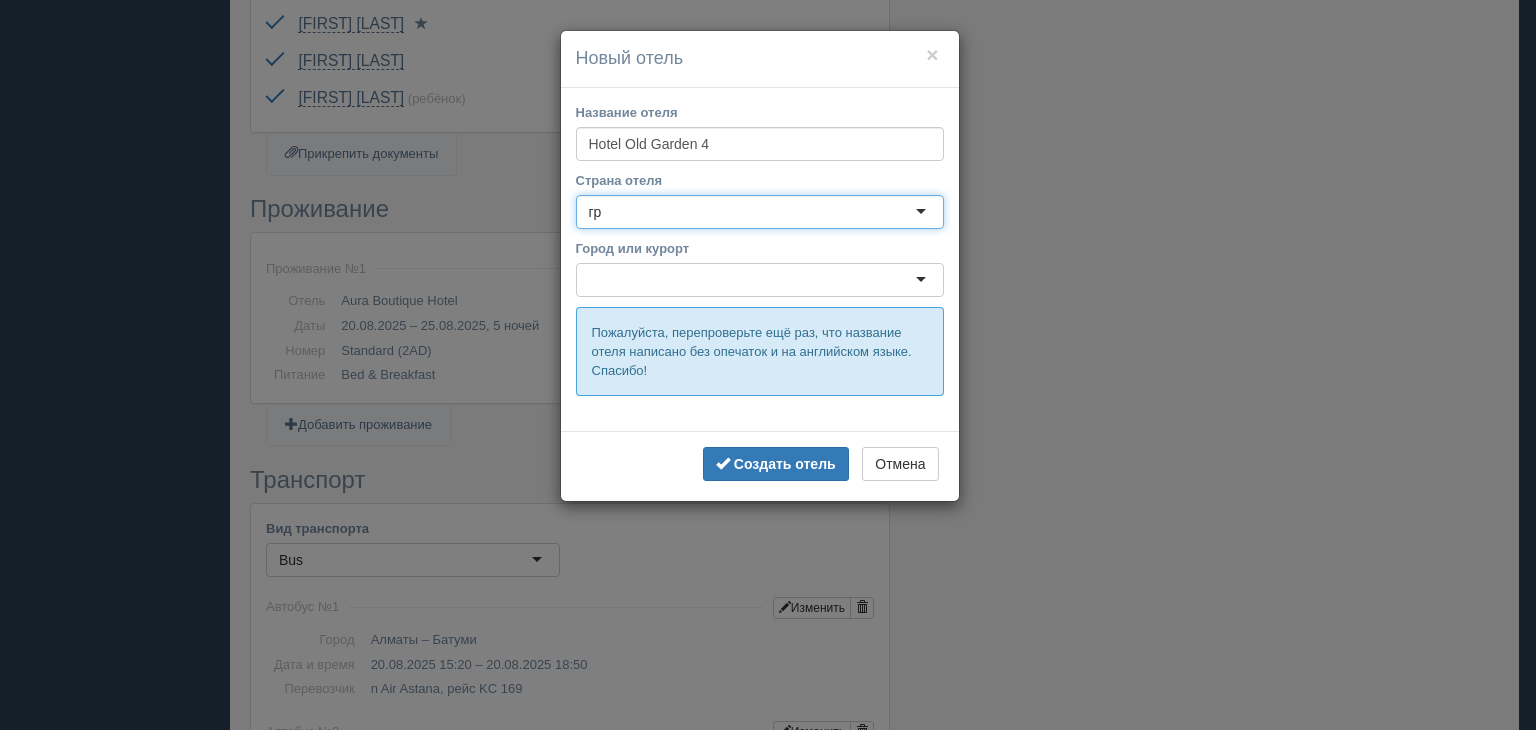 type on "г" 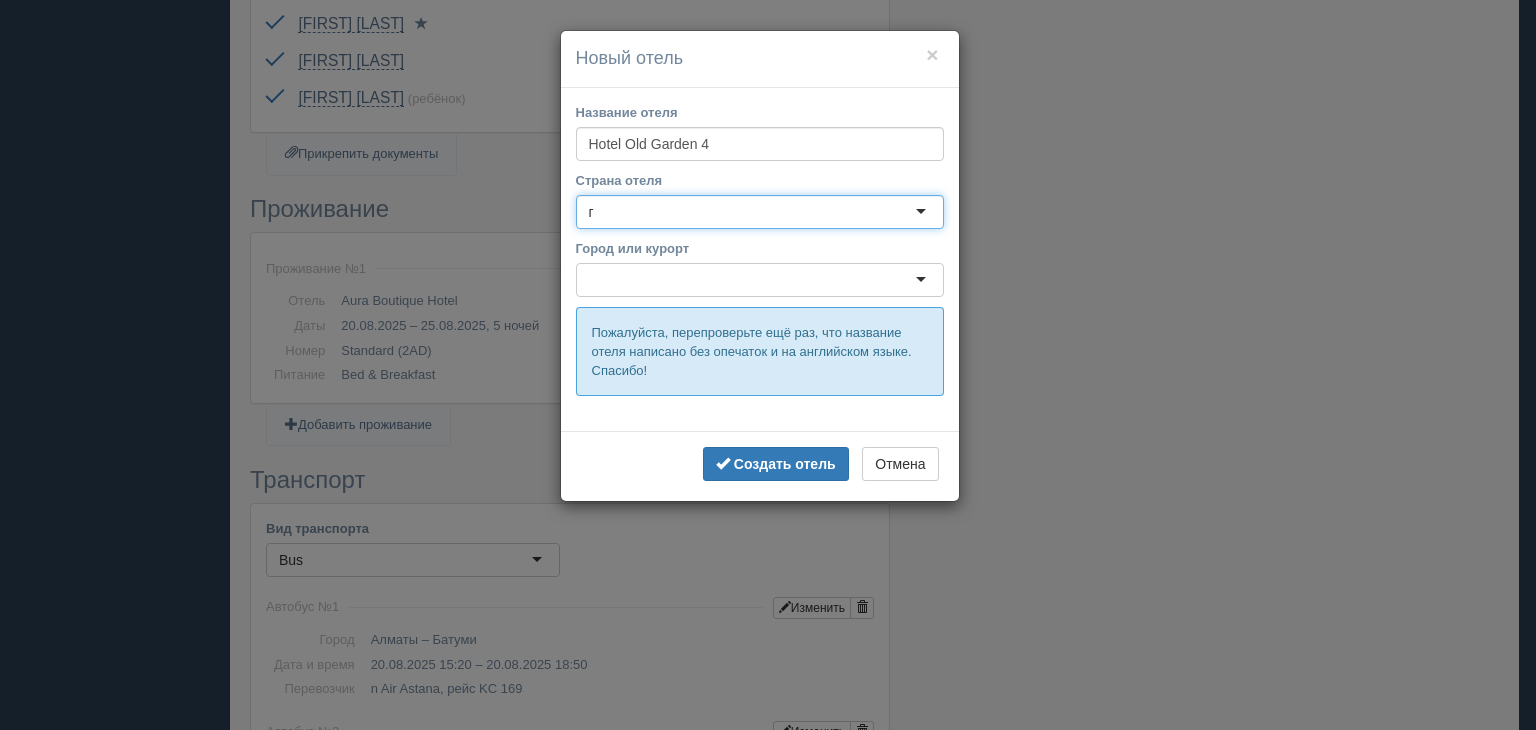 type 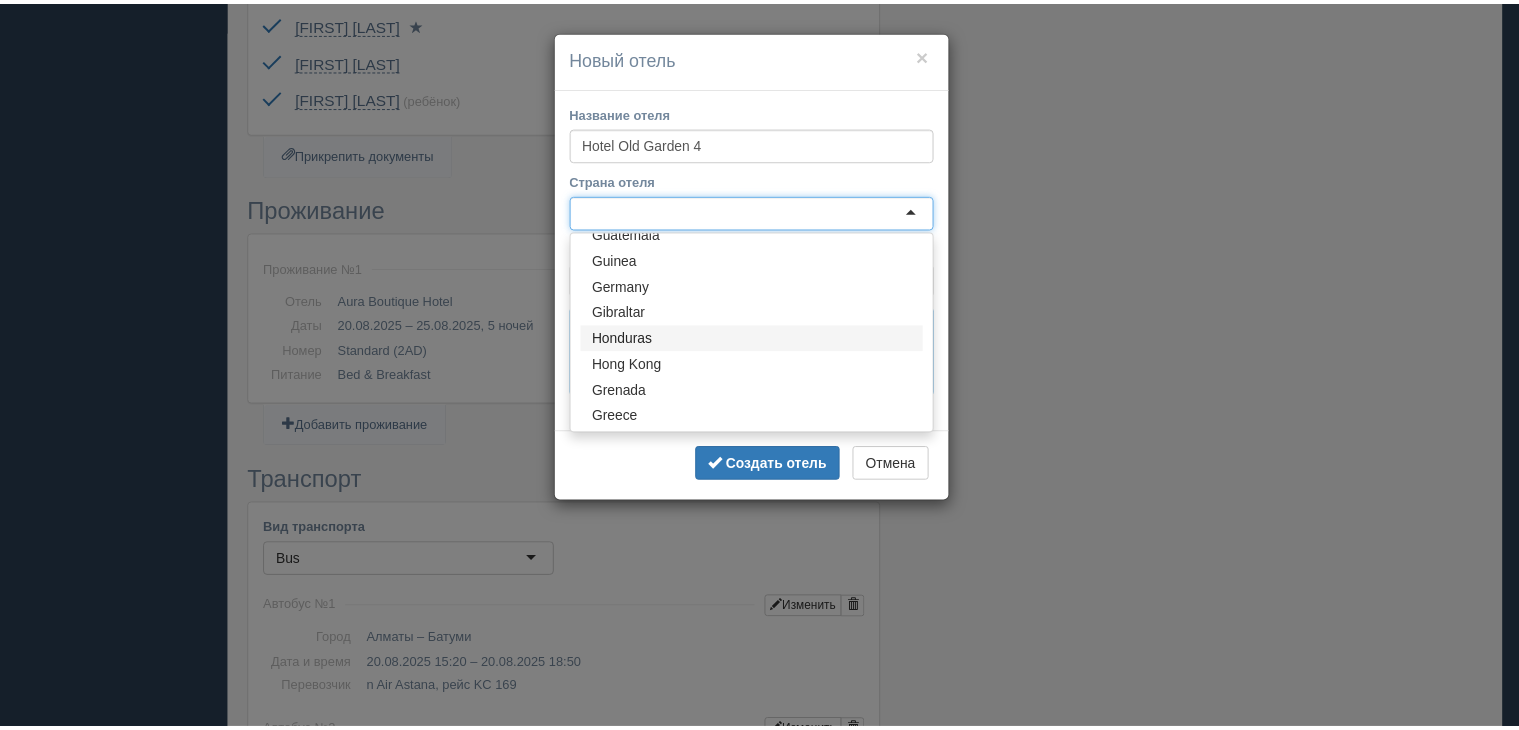 scroll, scrollTop: 1000, scrollLeft: 0, axis: vertical 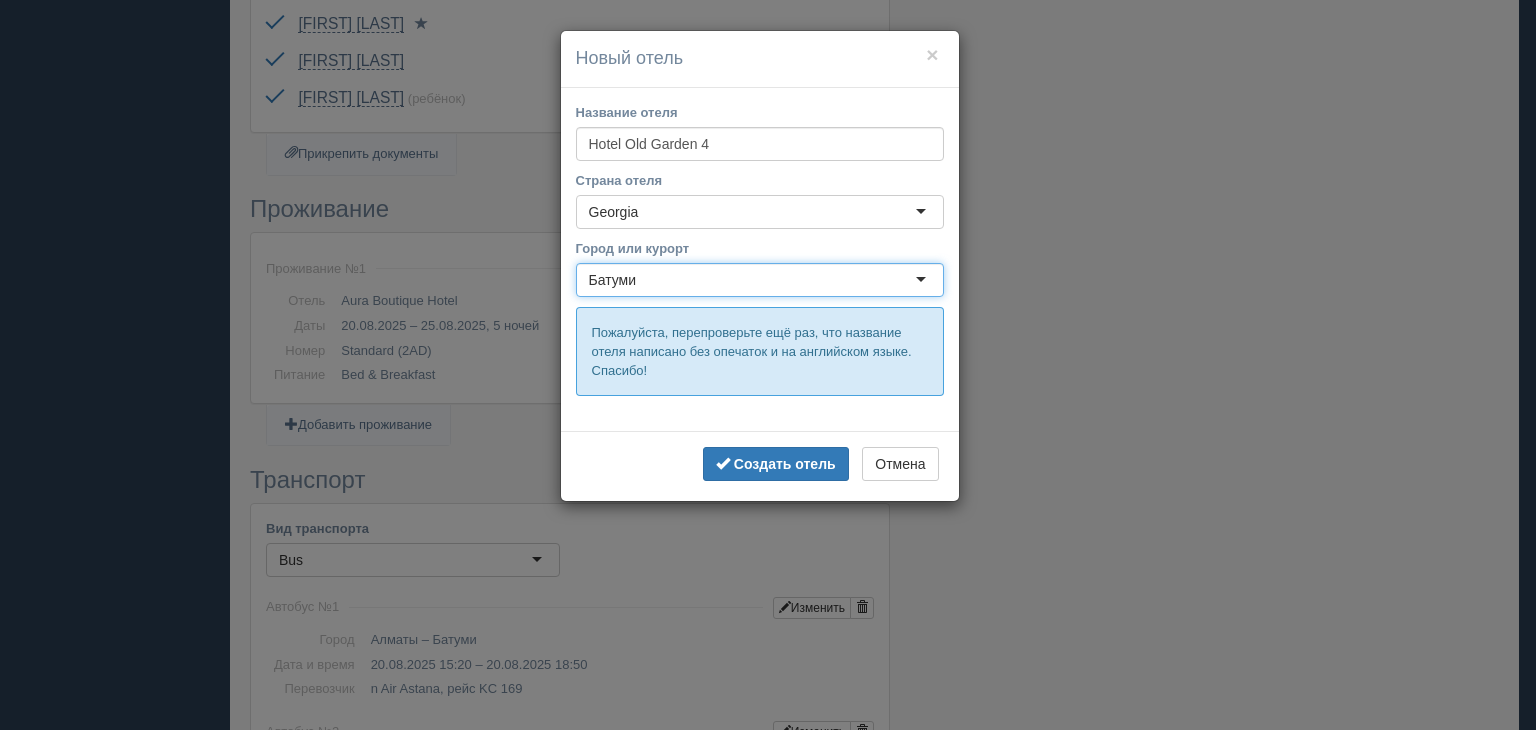 click on "Название отеля
Hotel Old Garden 4
Страна отеля
Georgia Georgia Australia Austria Azerbaijan Albania Algeria Andorra Antarctica Antigua and Barbuda Argentina Armenia Aruba Afghanistan Bahamas Bangladesh Barbados Bahrain Belarus Belize Belgium Benin Bermuda Bulgaria Bolivia Bosnia and Herzegovina Botswana Brazil Brunei Bhutan Vatican United Kingdom Hungary Venezuela Vietnam Haiti Guatemala Guinea Germany Gibraltar Honduras Hong Kong Grenada Greece Georgia Denmark Djibouti Dominica Dominican Republic Egypt Zambia Zimbabwe Israel India Indonesia Jordan Iran Ireland Iceland Spain Italy Yemen Cape Verde Kazakhstan Cambodia Cameroon Canada Kenya Cyprus Kyrgyzstan China Colombia Republic of the Congo Costa Rica Cuba Kuwait Laos Latvia Liberia Lebanon Lithuania Liechtenstein Luxembourg Mauritius Mauritania Madagascar North Macedonia Malaysia Maldives Malta Morocco Mexico Mozambique Moldova Monaco Mongolia Myanmar Namibia Nepal Niger Nigeria Norway" at bounding box center [760, 260] 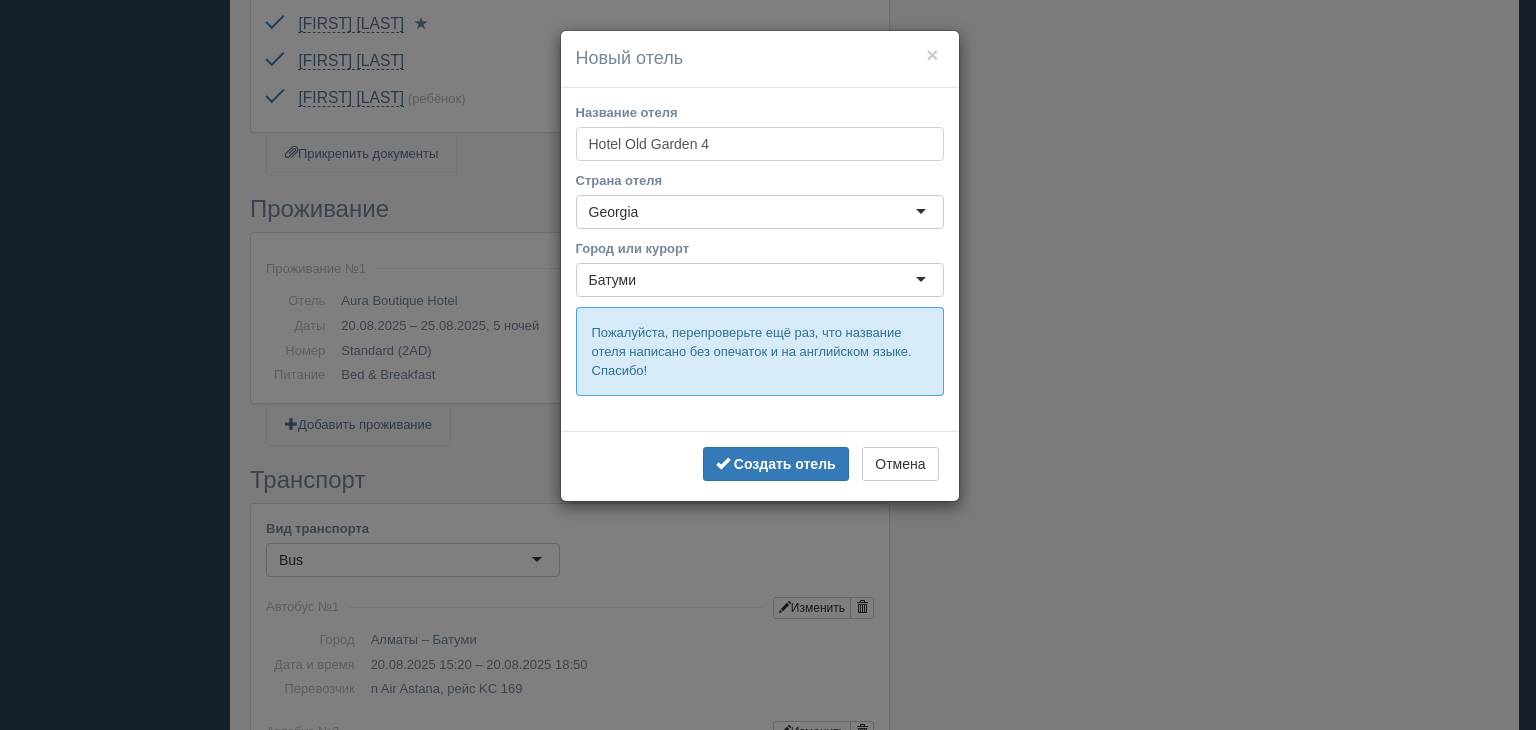 click on "Hotel Old Garden 4" at bounding box center (760, 144) 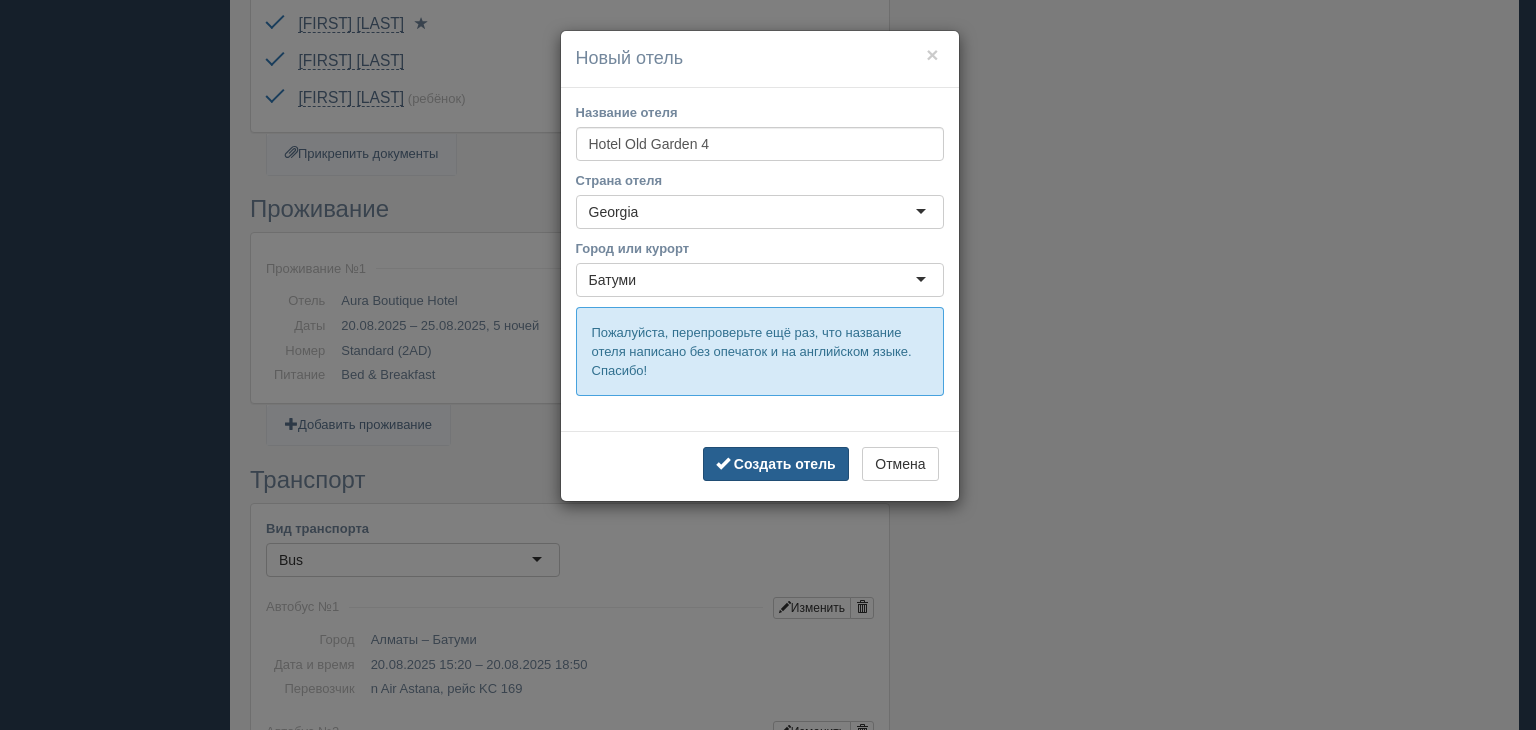 click on "Создать отель" at bounding box center [785, 464] 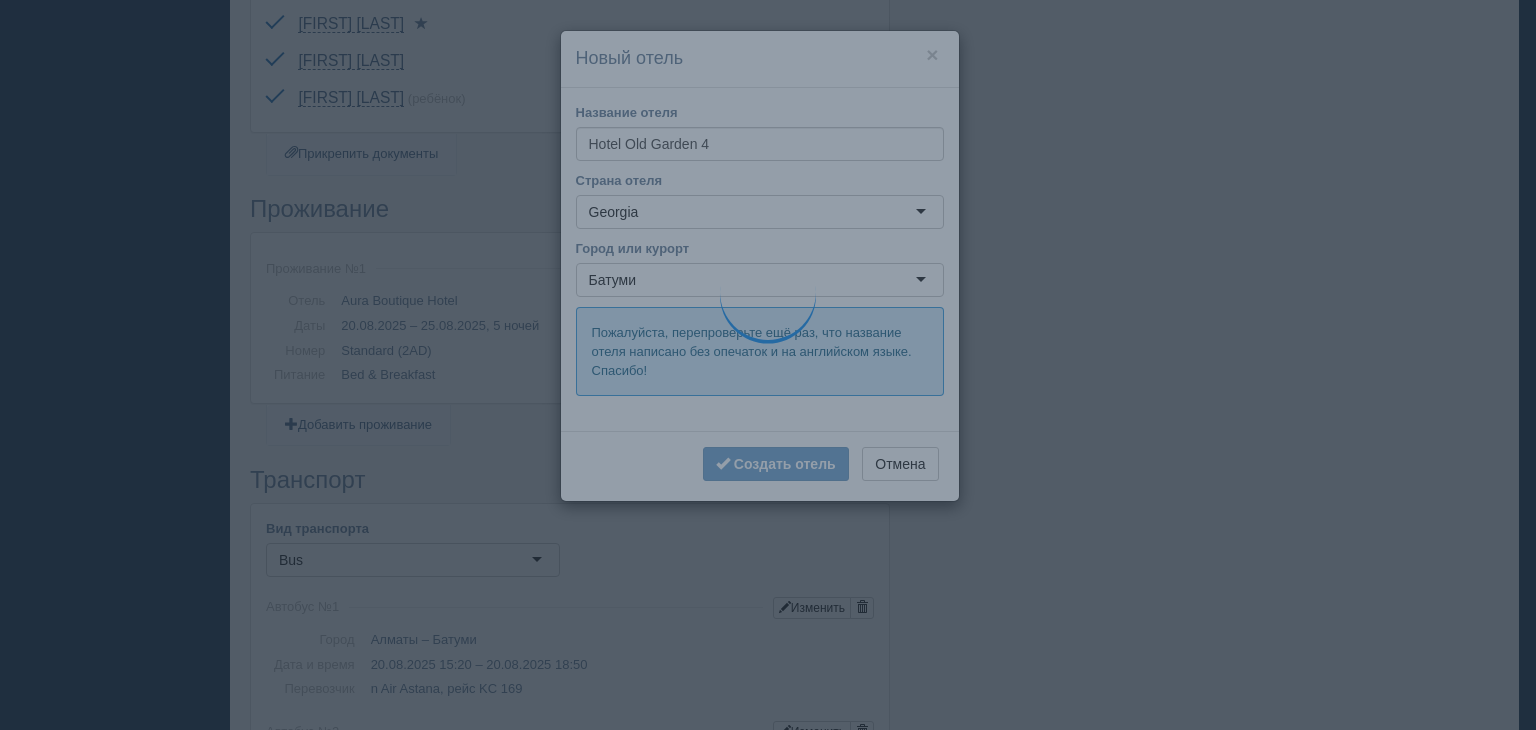 type 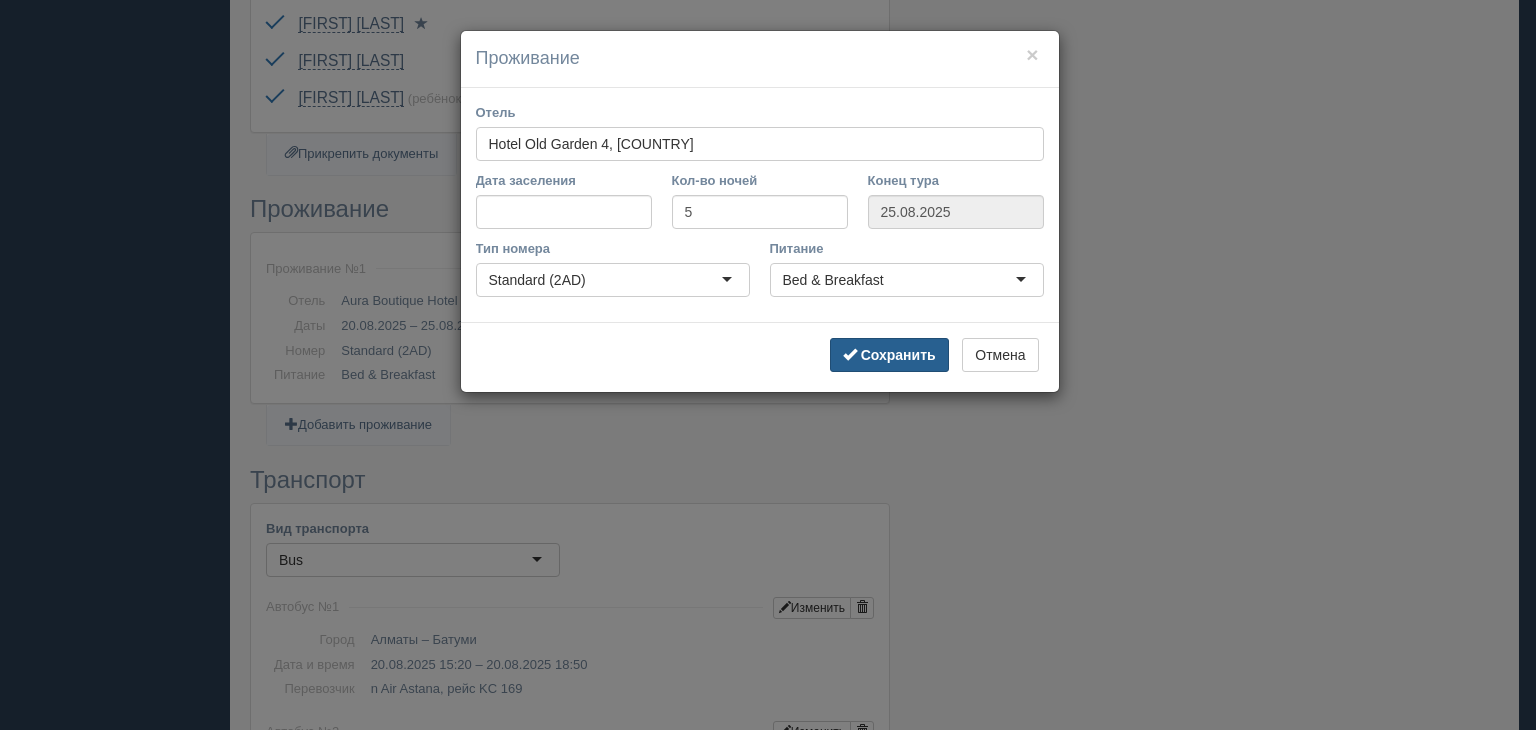 click on "Сохранить" at bounding box center [898, 355] 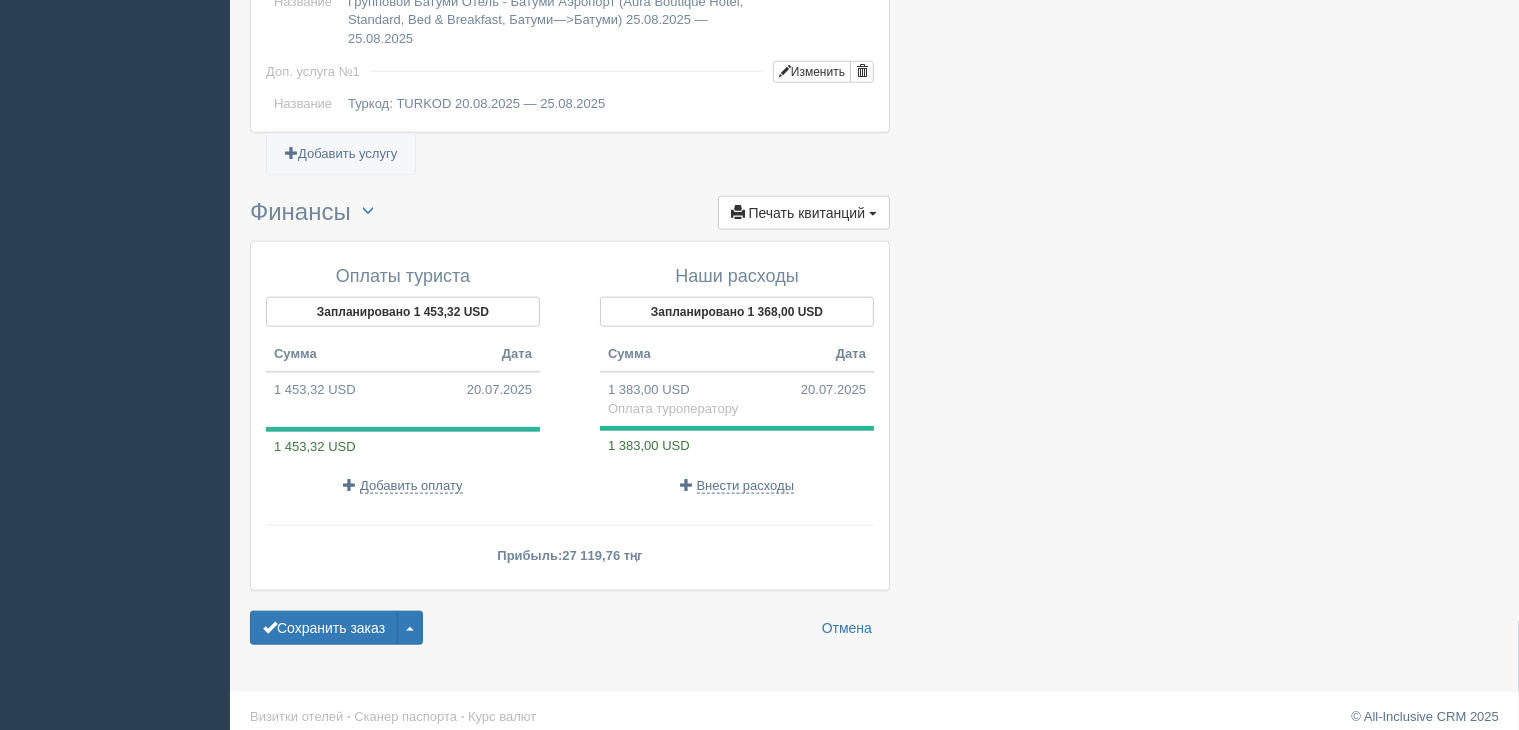 scroll, scrollTop: 2182, scrollLeft: 0, axis: vertical 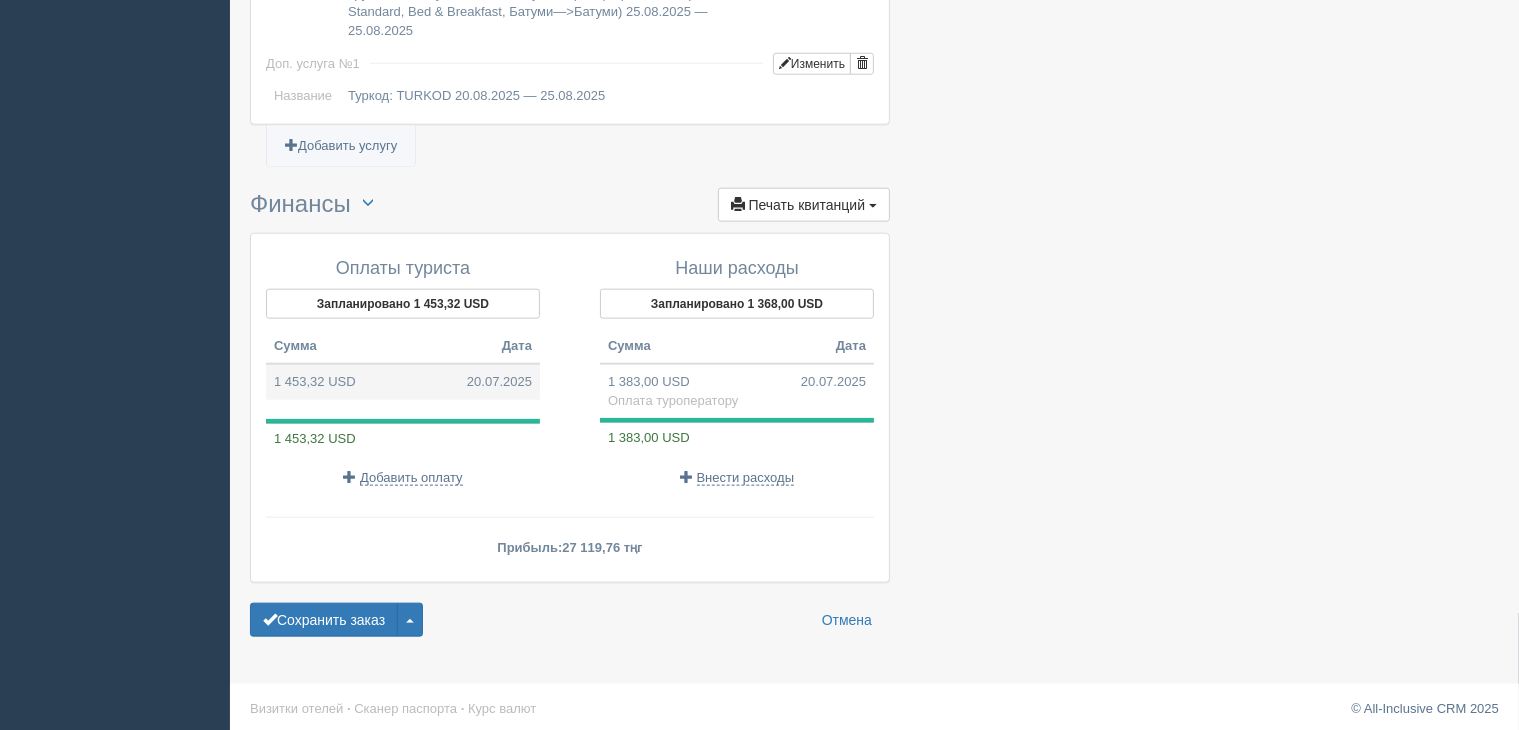 click on "20.07.2025" at bounding box center (499, 382) 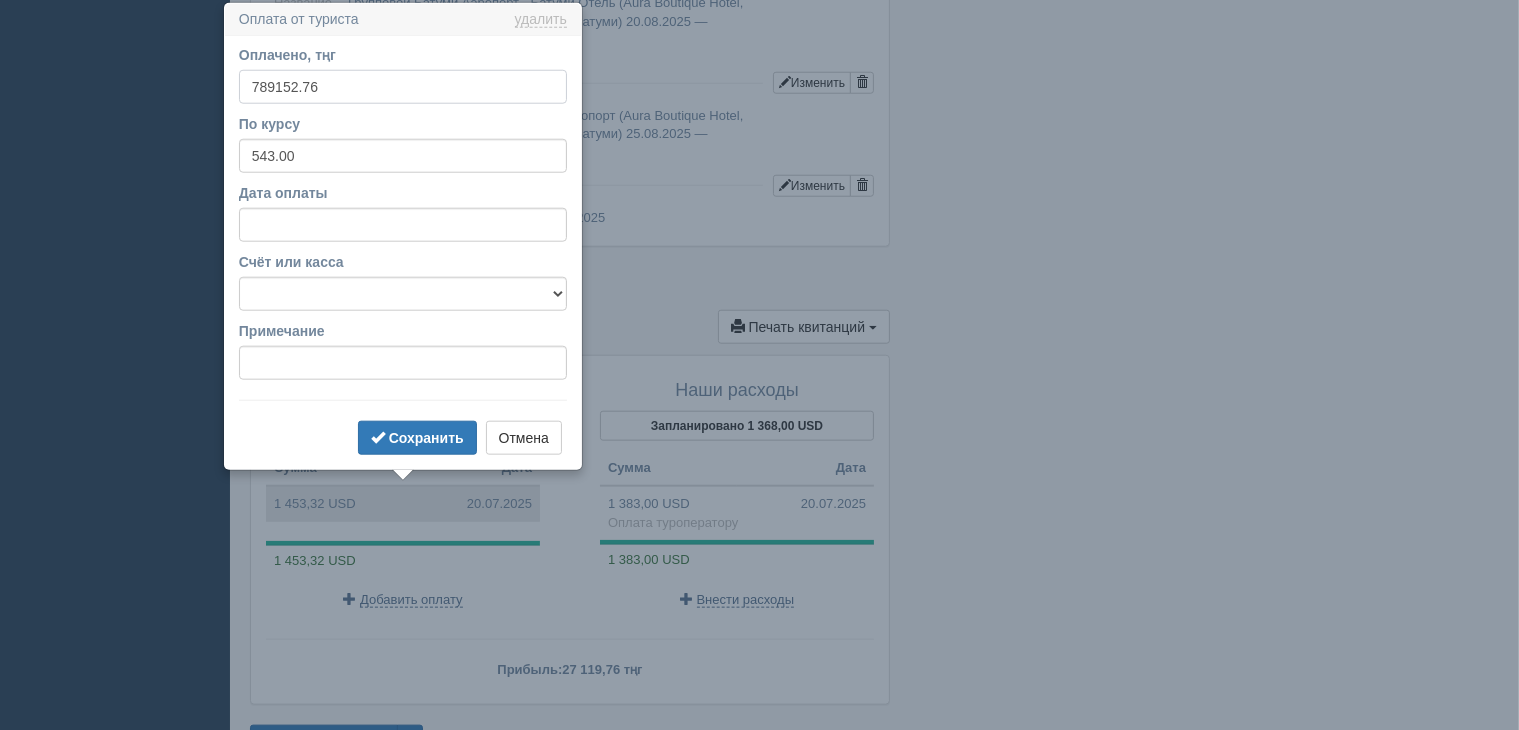 scroll, scrollTop: 2061, scrollLeft: 0, axis: vertical 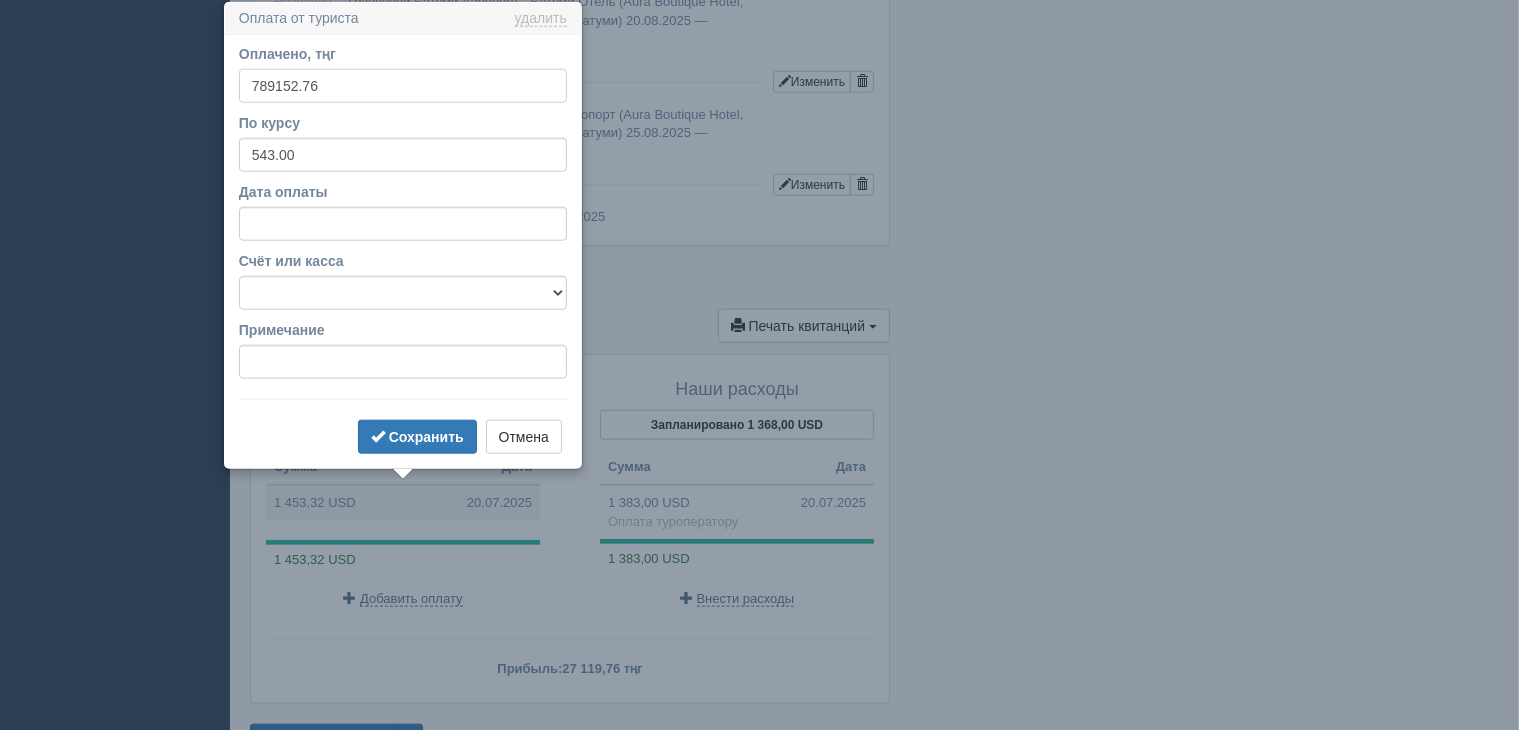 click on "789152.76" at bounding box center [403, 86] 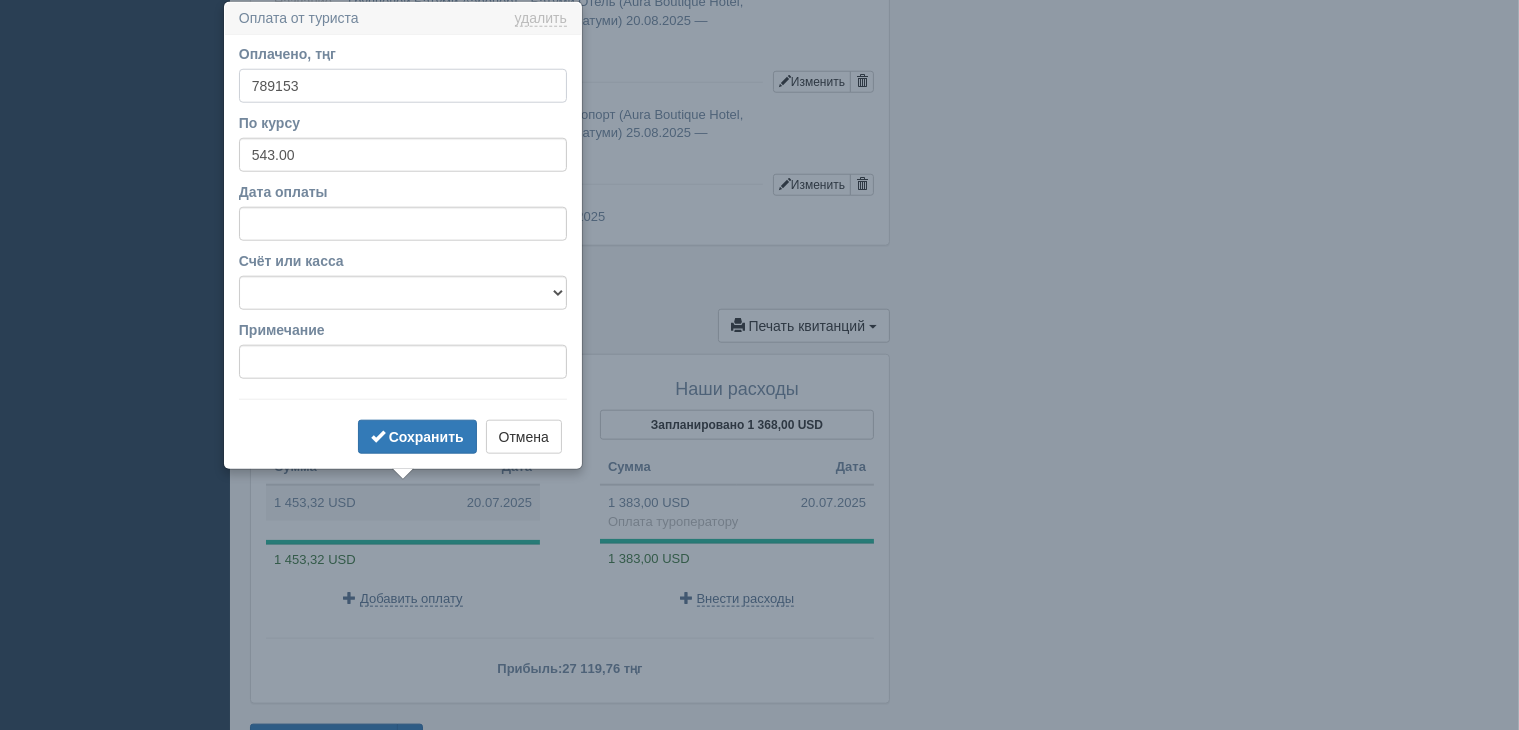 type on "789153" 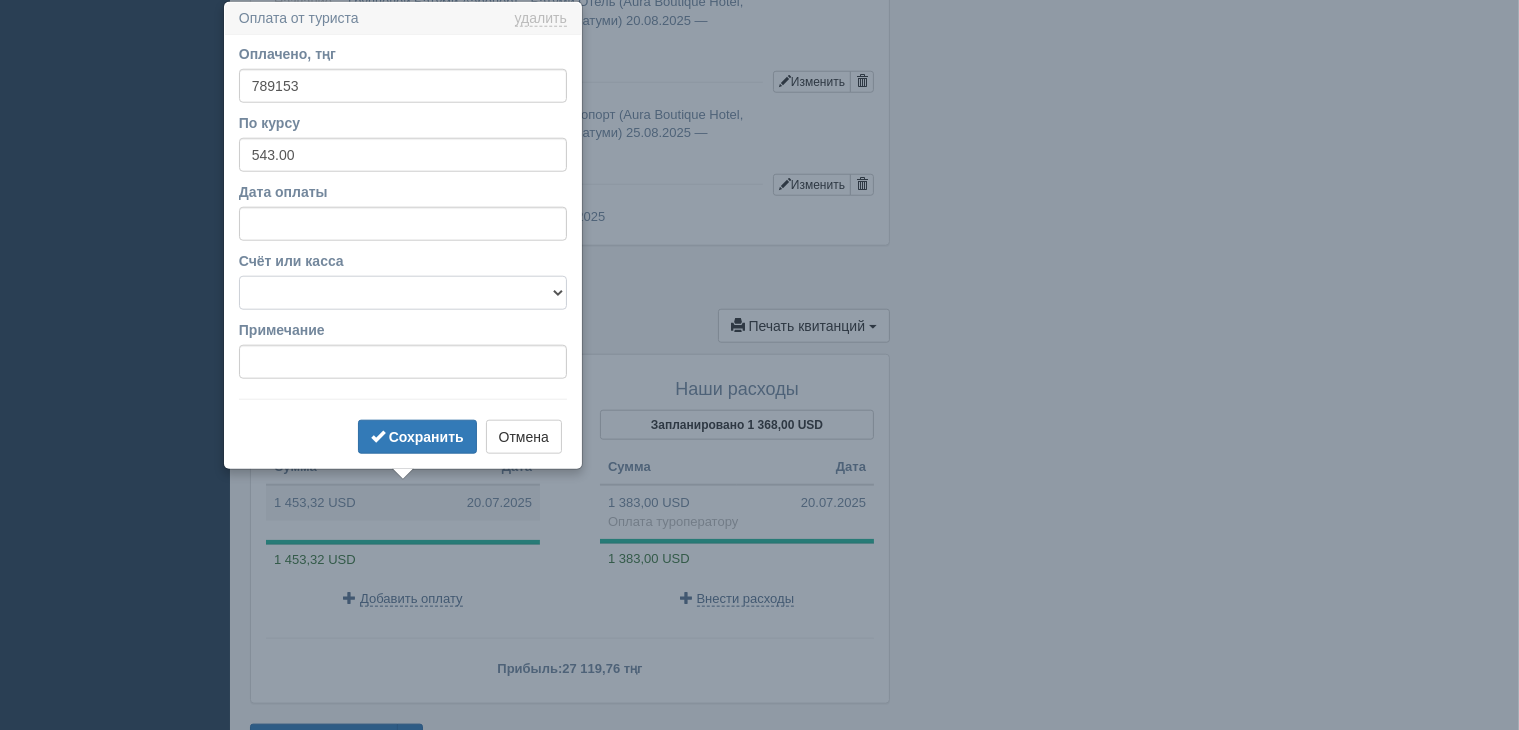 click on "f
Банковский счёт
Наличная касса" at bounding box center [403, 293] 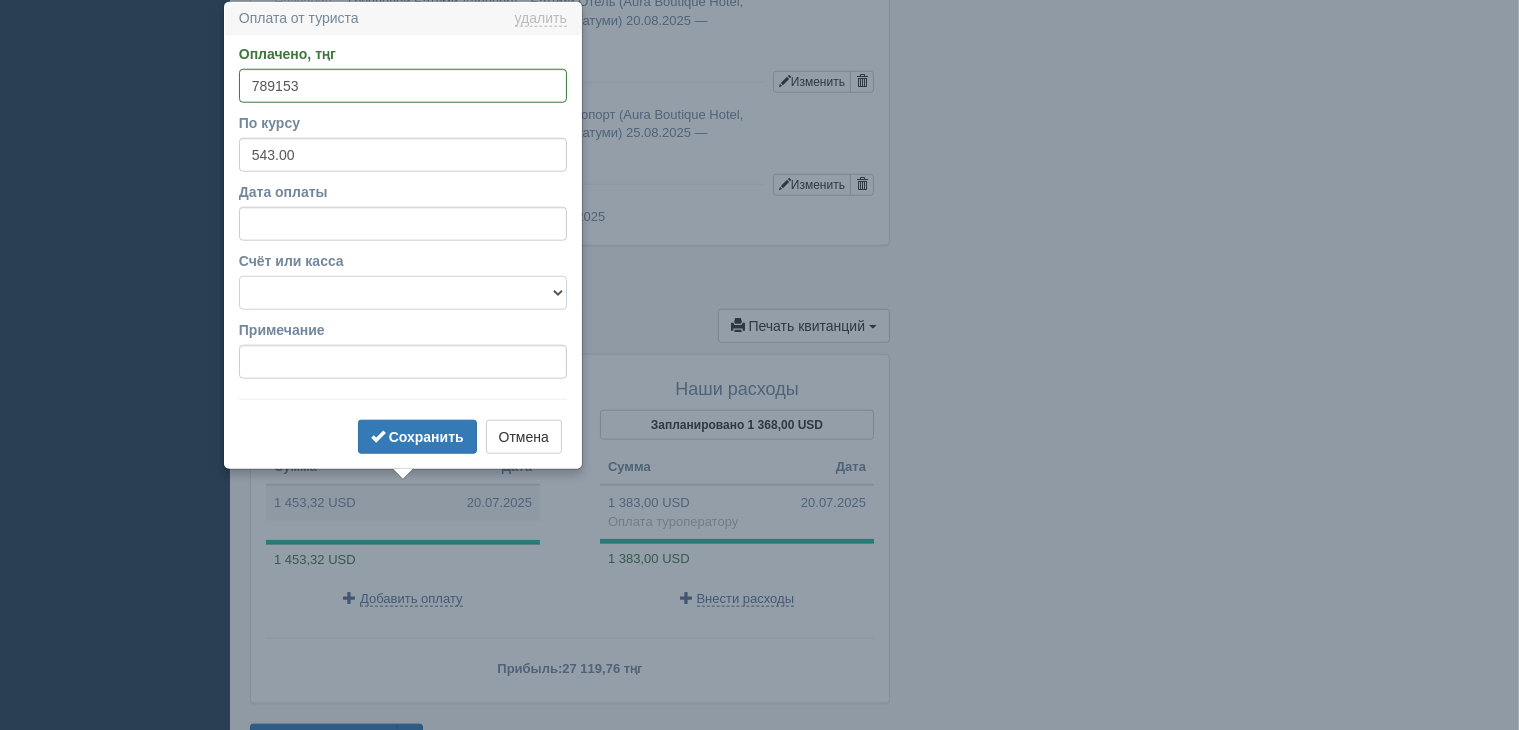 select on "1723" 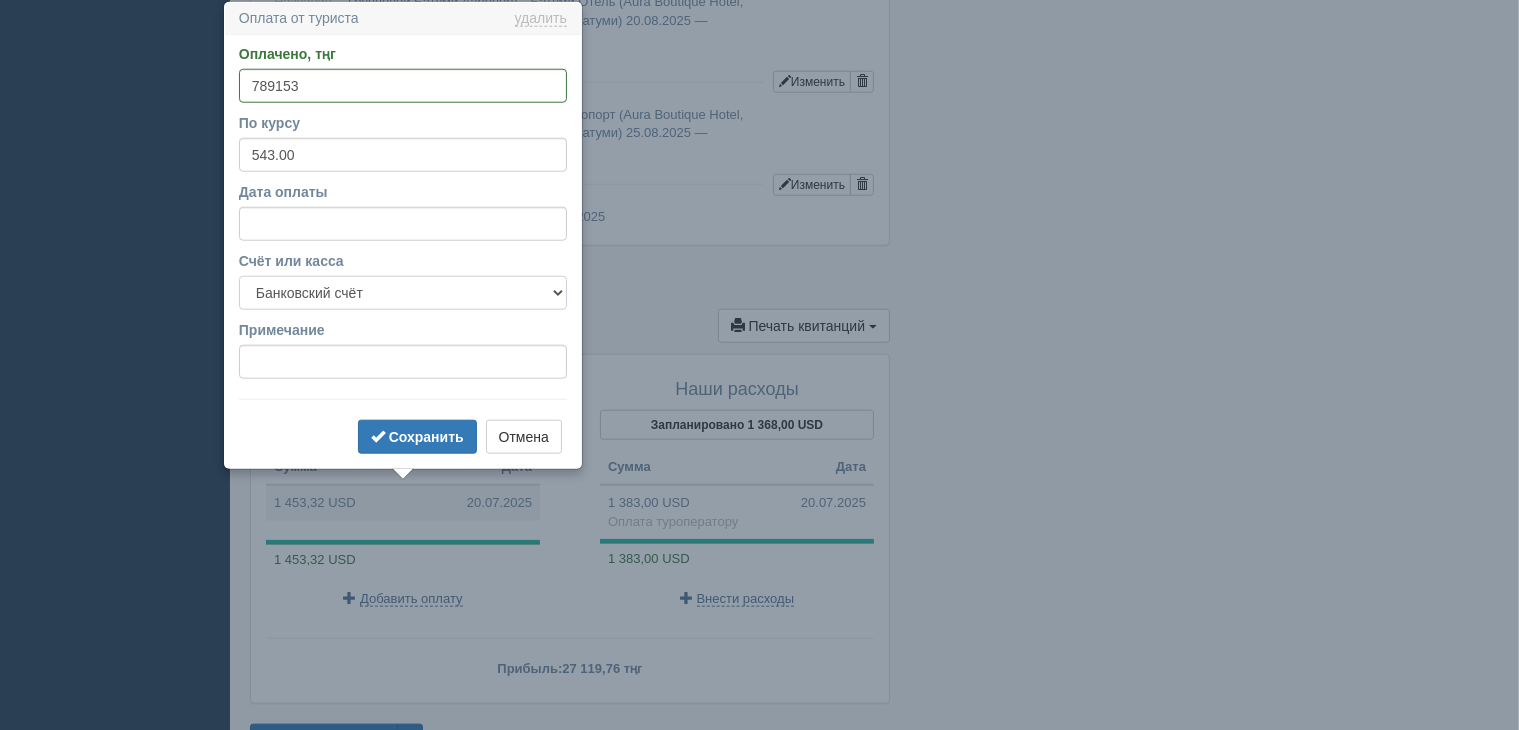 click on "f
Банковский счёт
Наличная касса" at bounding box center [403, 293] 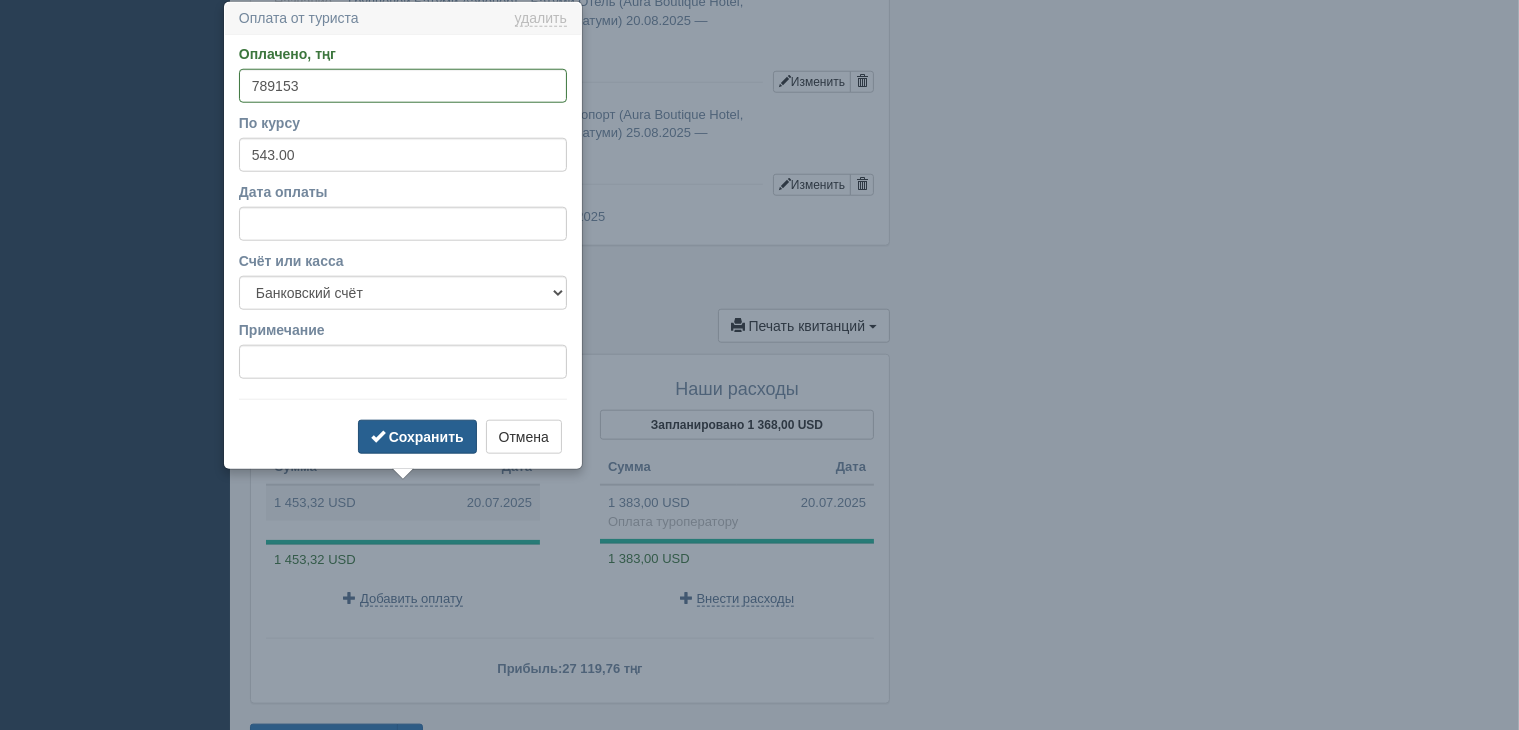 click on "Сохранить" at bounding box center (426, 437) 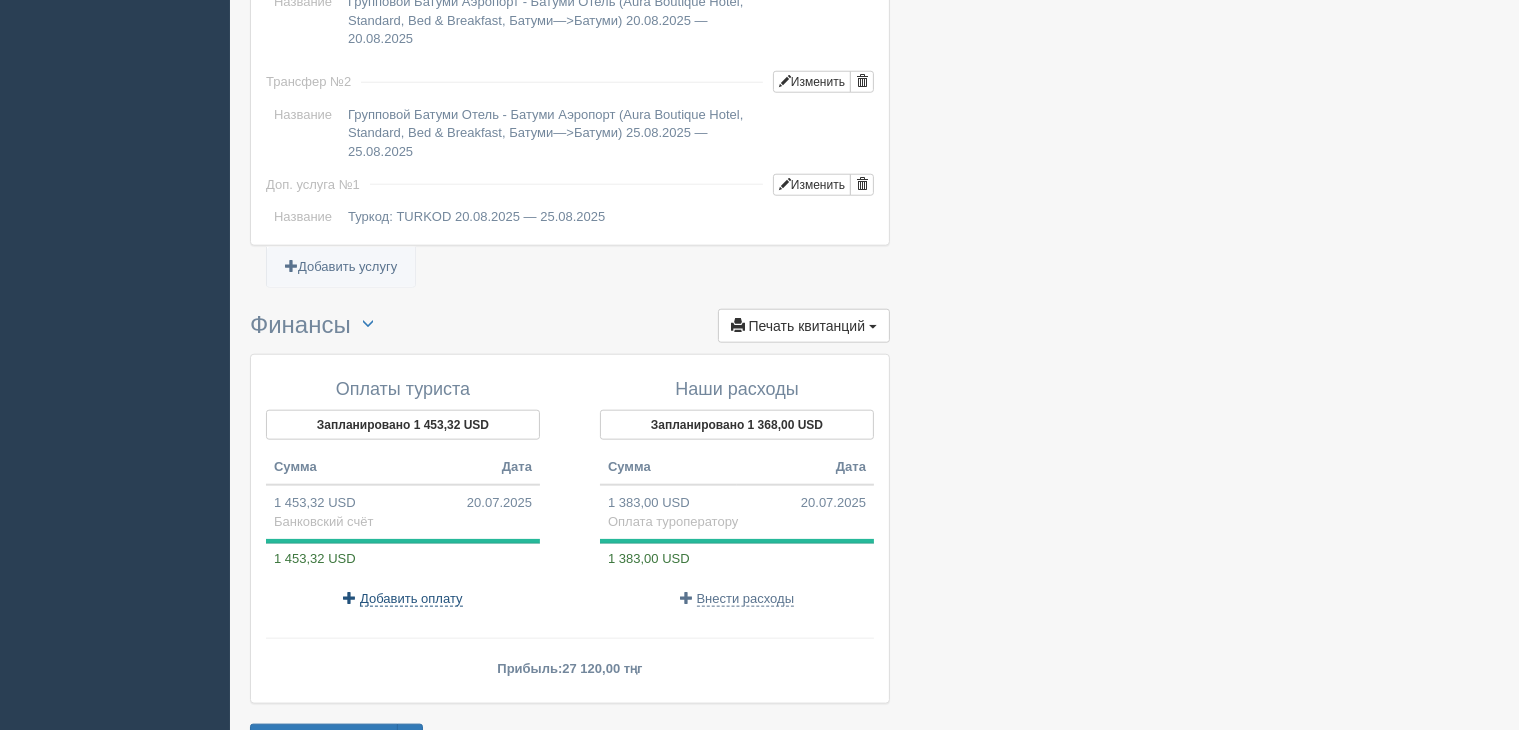 click on "Добавить оплату" at bounding box center (411, 599) 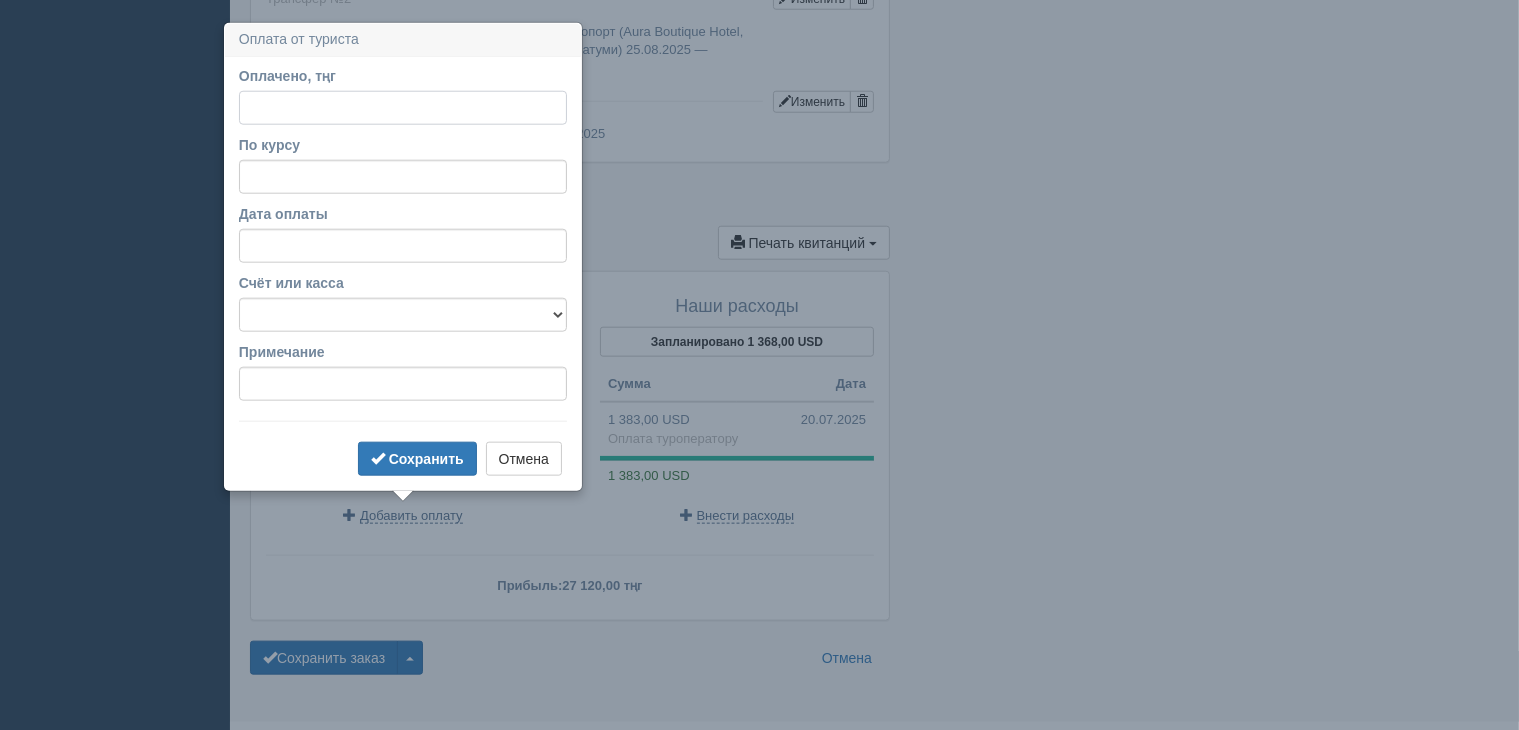 scroll, scrollTop: 2165, scrollLeft: 0, axis: vertical 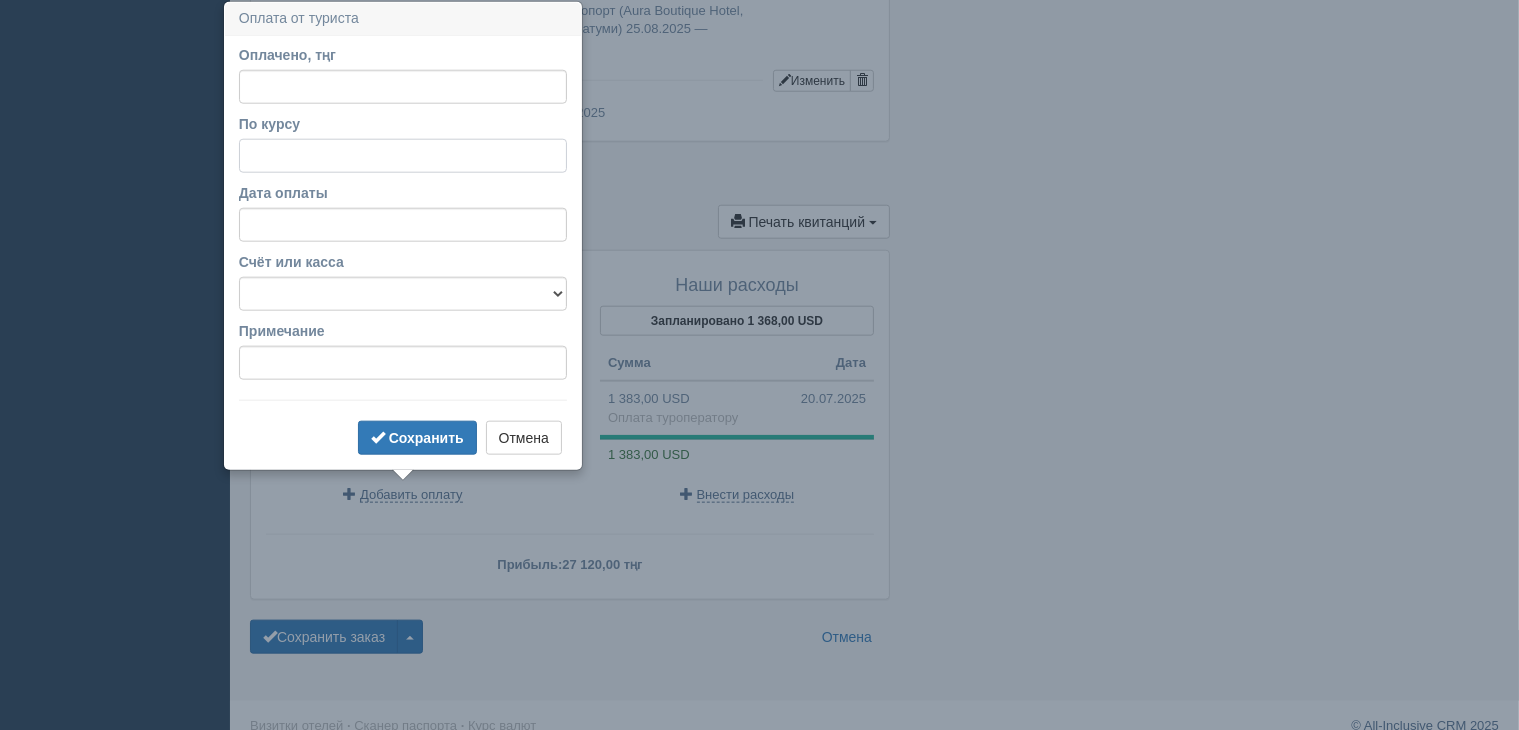 click on "По курсу" at bounding box center (403, 156) 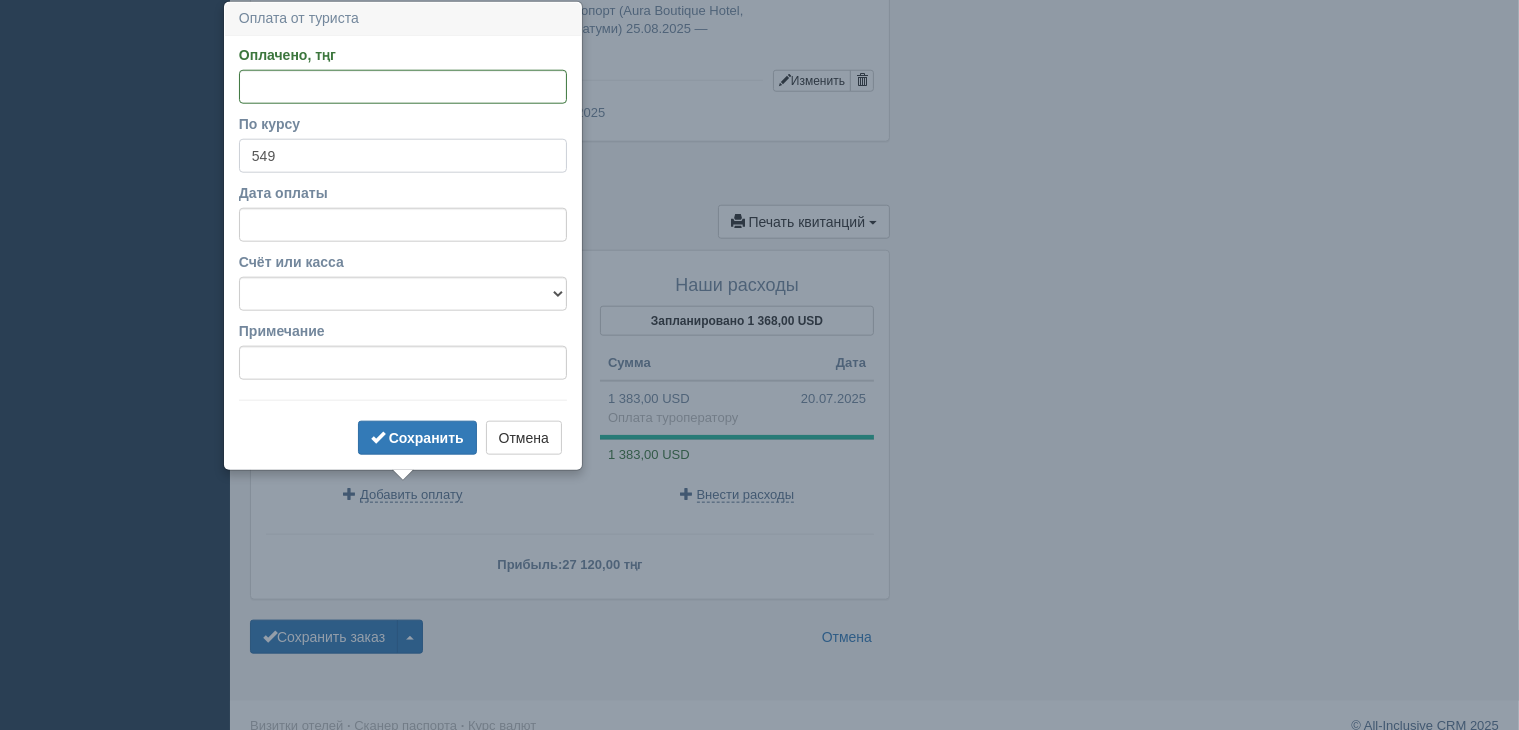 type on "549" 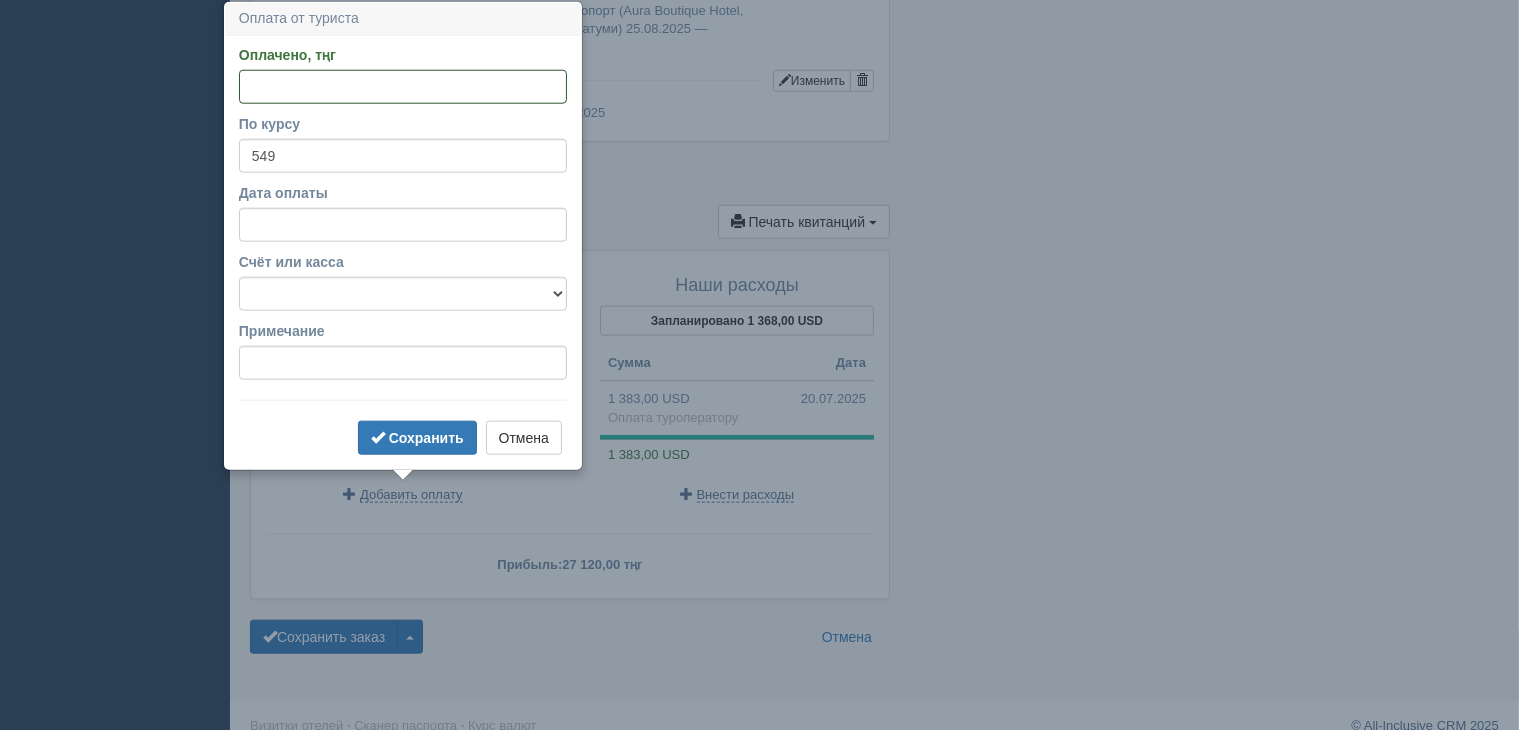 click on "Оплачено, тңг" at bounding box center [403, 87] 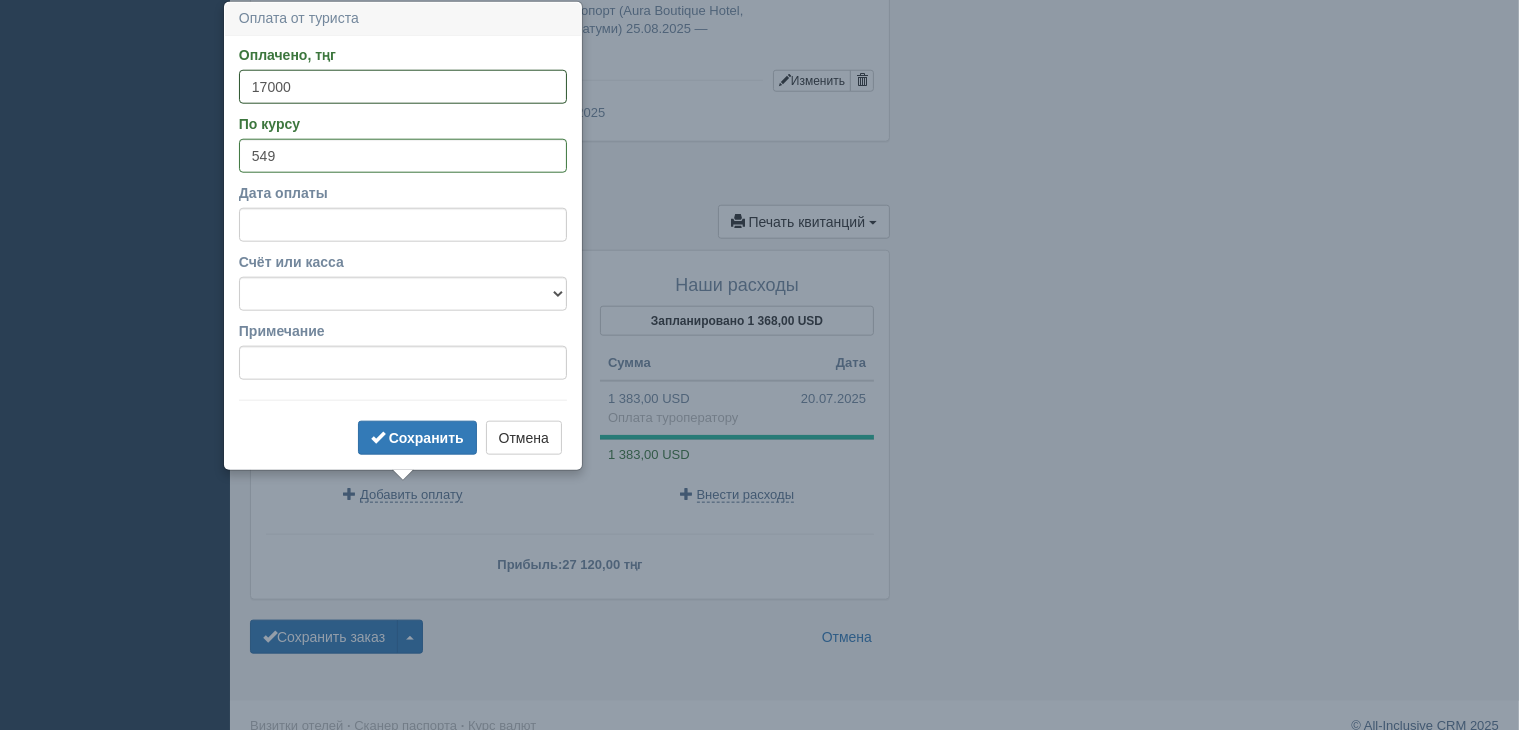 type on "17000" 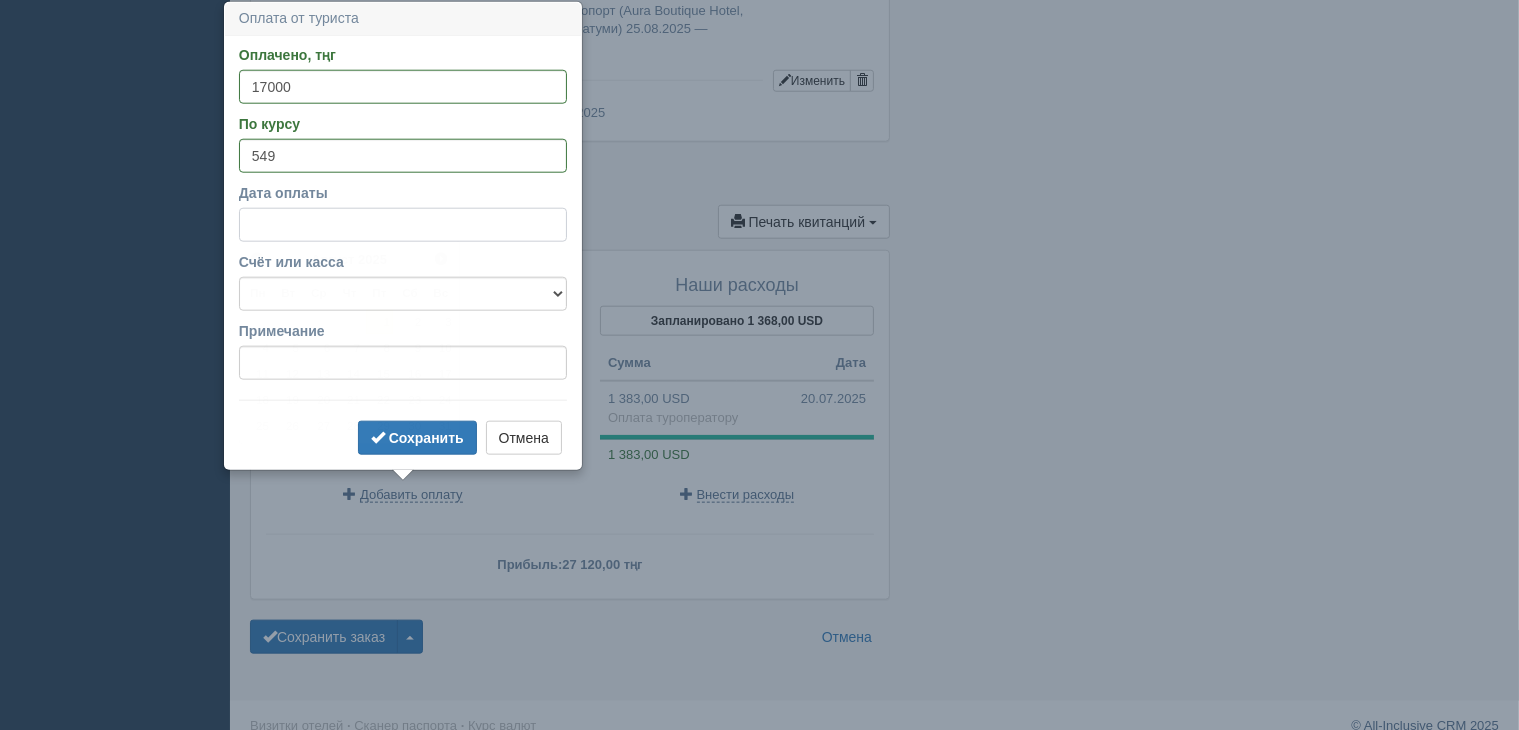 click on "Дата оплаты" at bounding box center [403, 225] 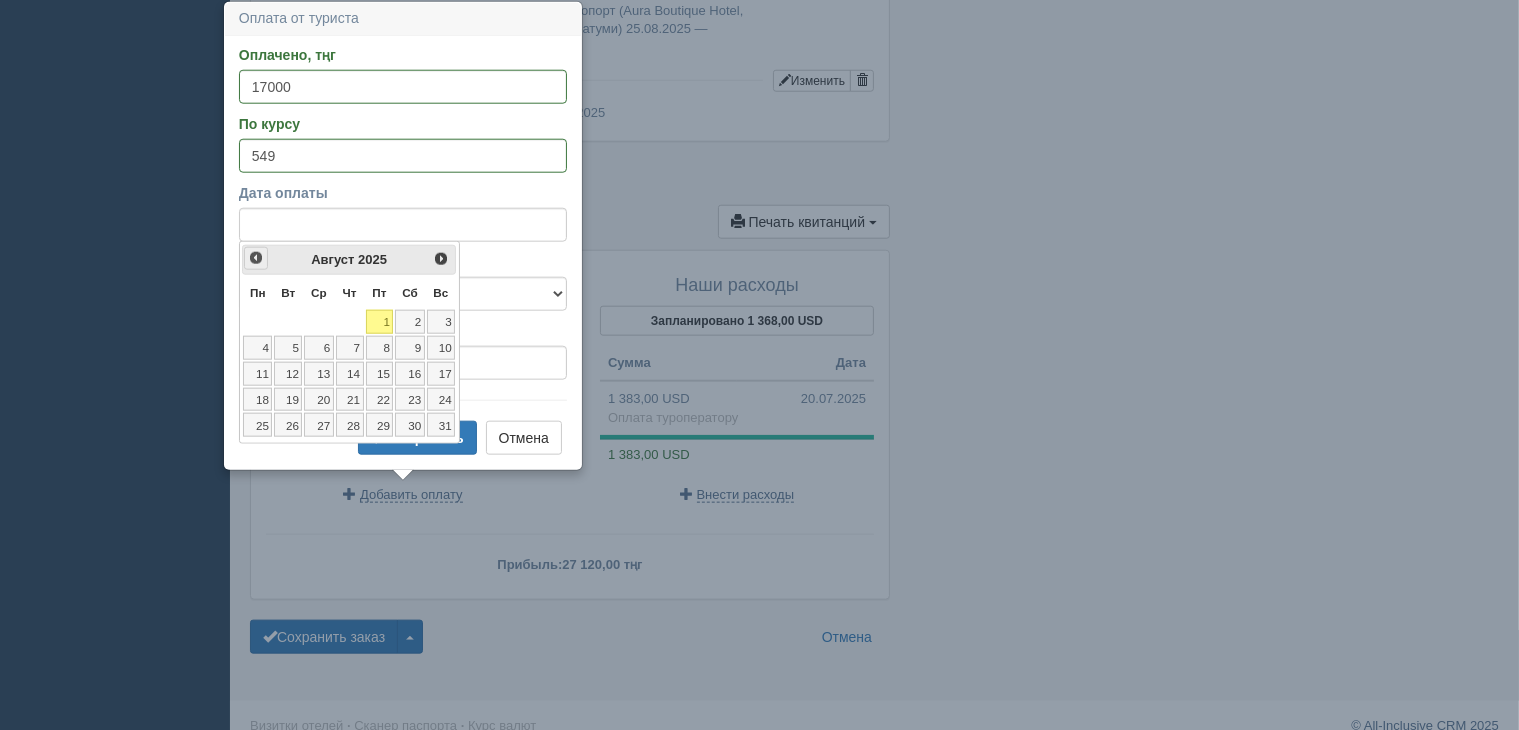 click on "<Пред" at bounding box center [256, 258] 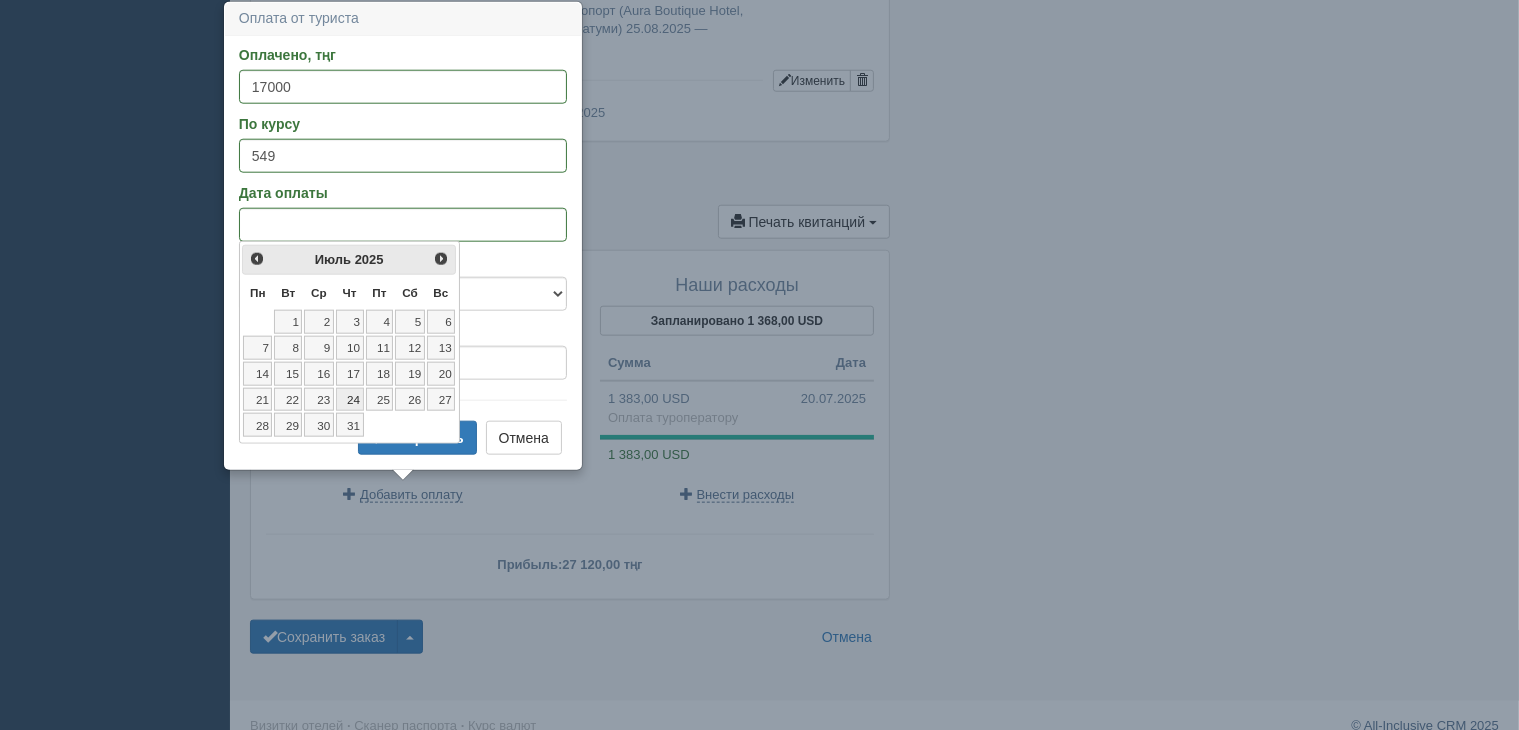 click on "24" at bounding box center (350, 400) 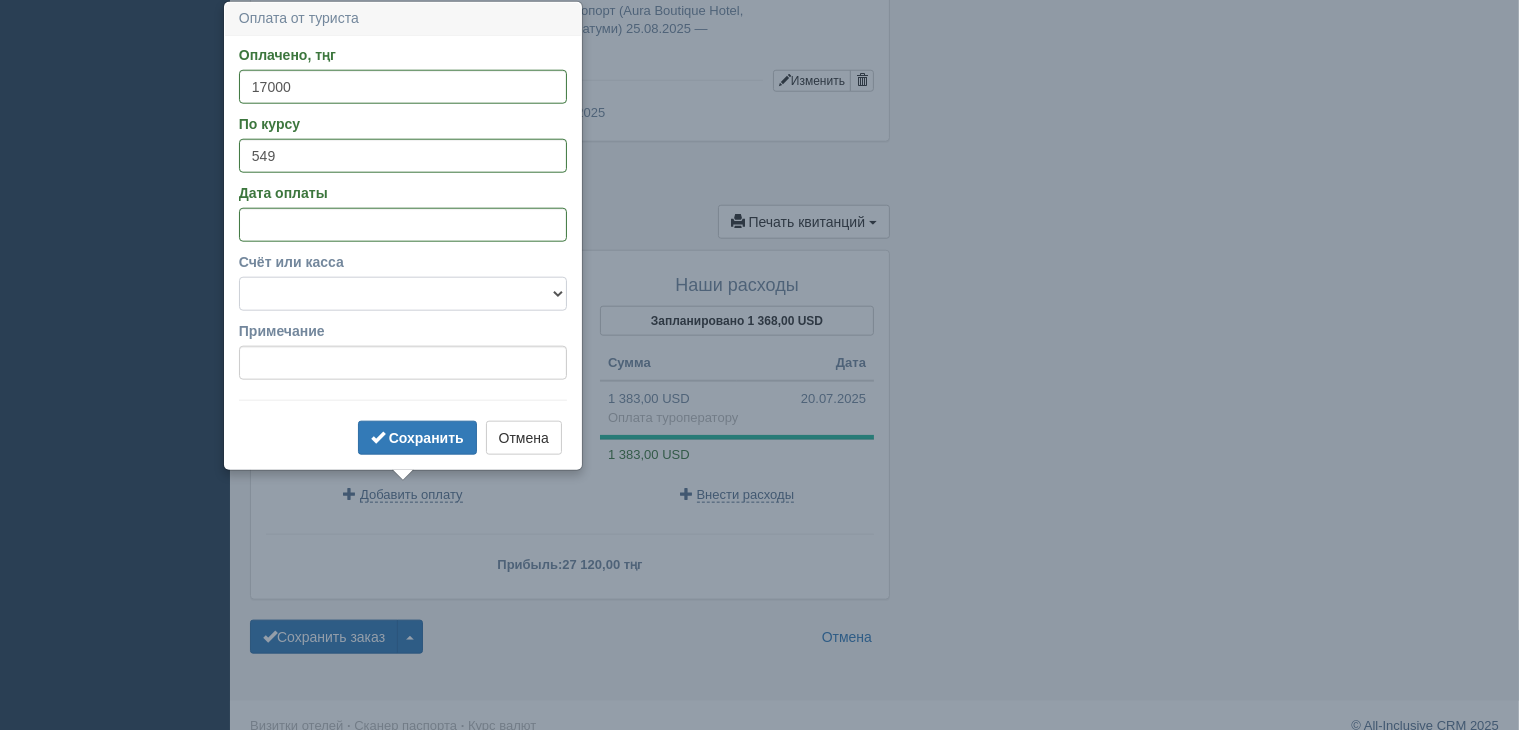 click on "f
Банковский счёт
Наличная касса" at bounding box center (403, 294) 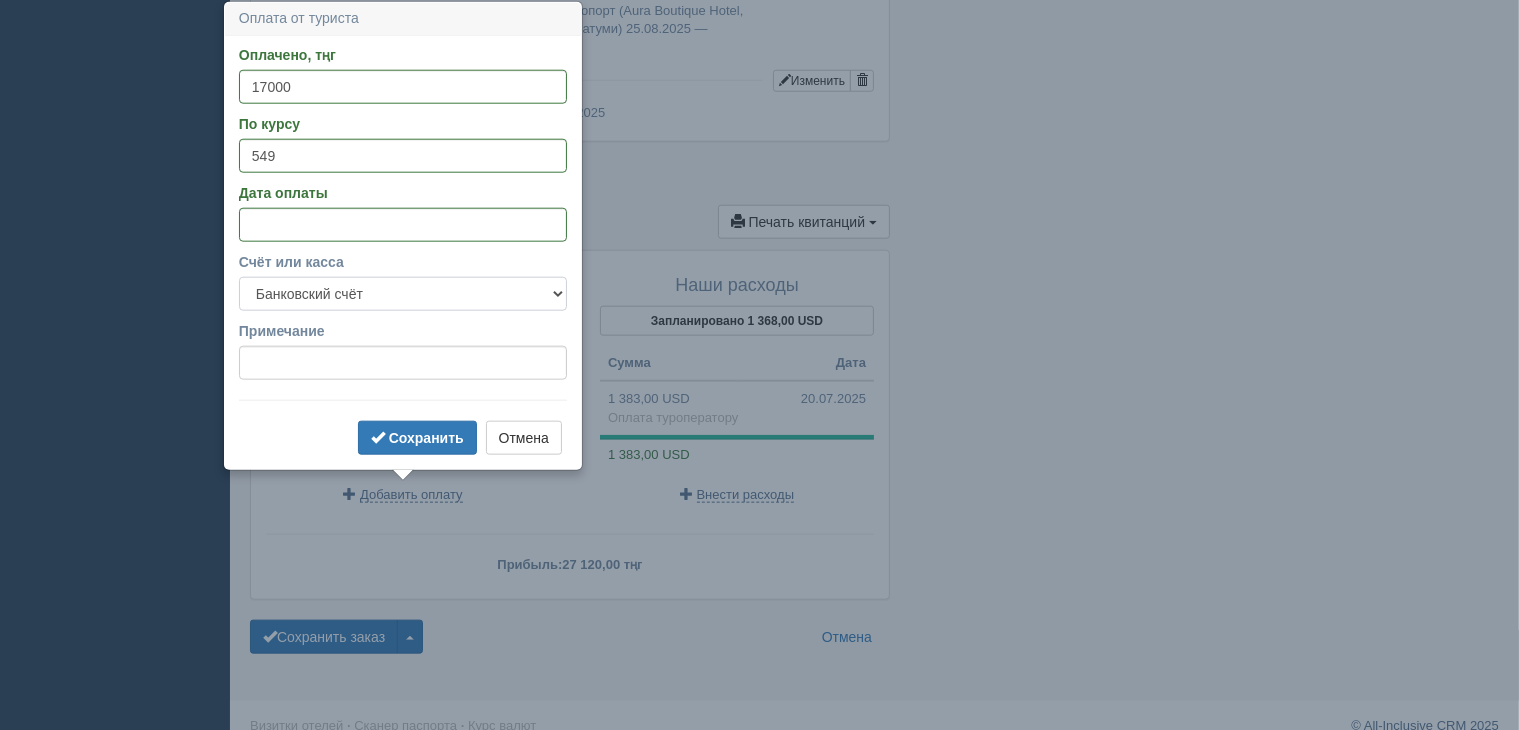 click on "f
Банковский счёт
Наличная касса" at bounding box center (403, 294) 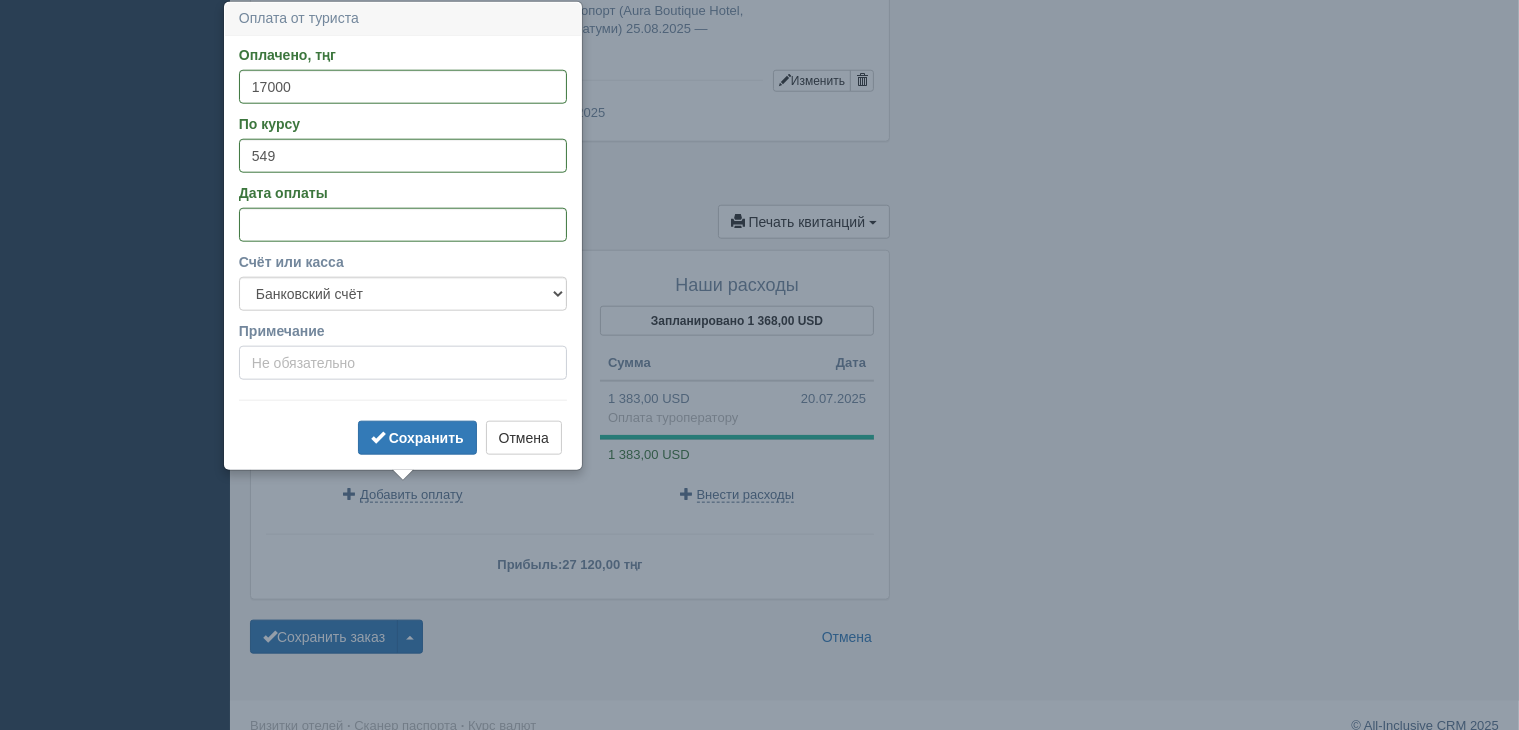 click on "Примечание" at bounding box center (403, 363) 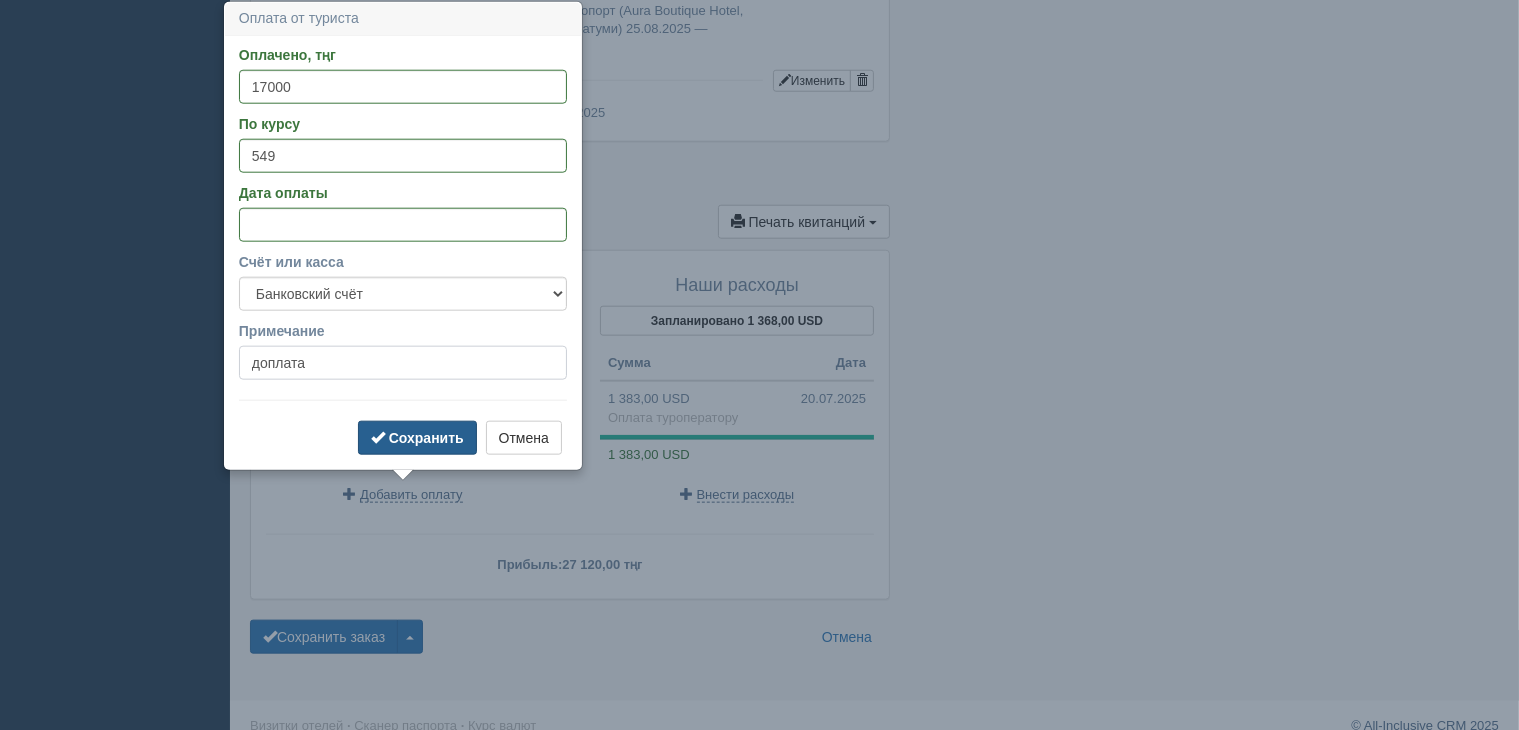 type on "доплата" 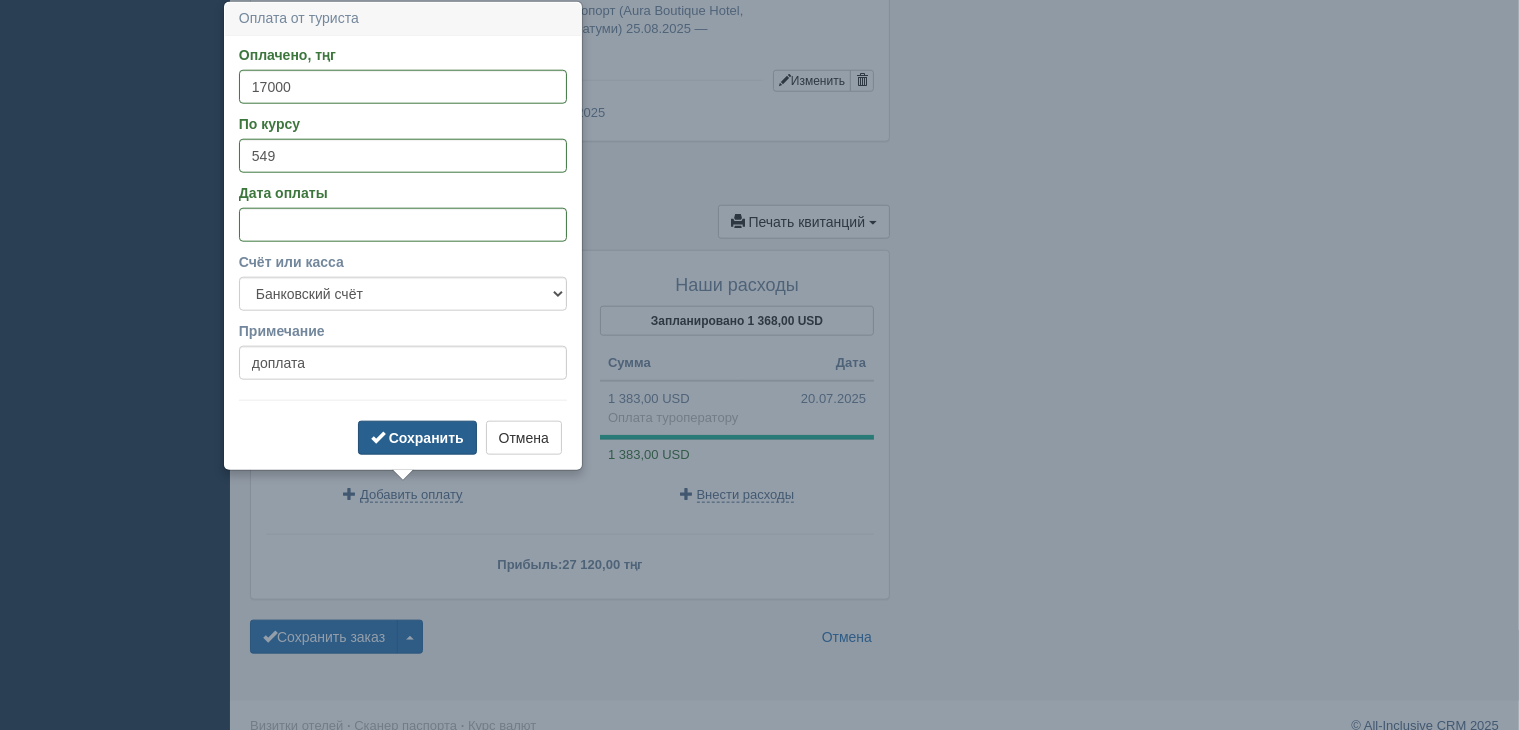click on "Сохранить" at bounding box center (426, 438) 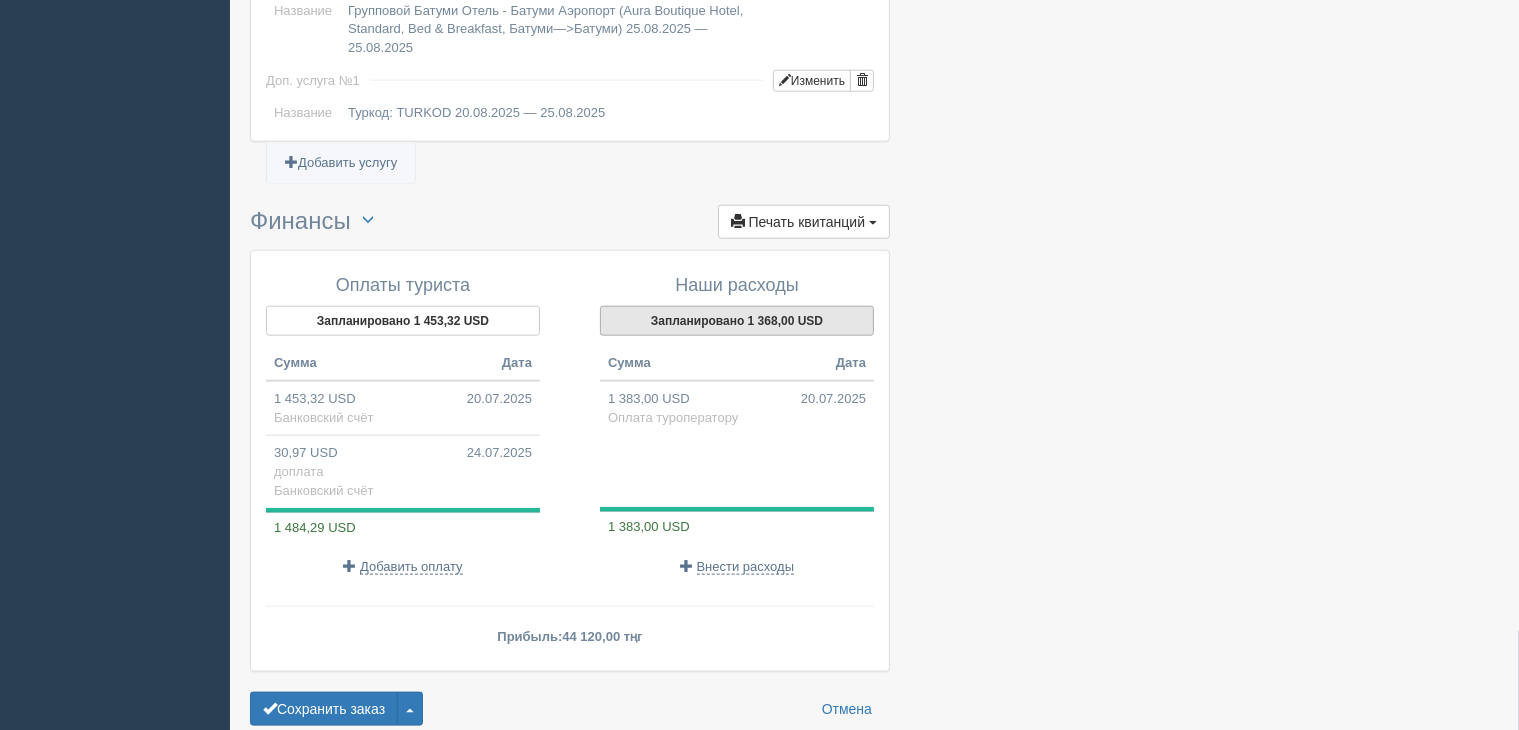 click on "Запланировано 1 368,00 USD" at bounding box center [737, 321] 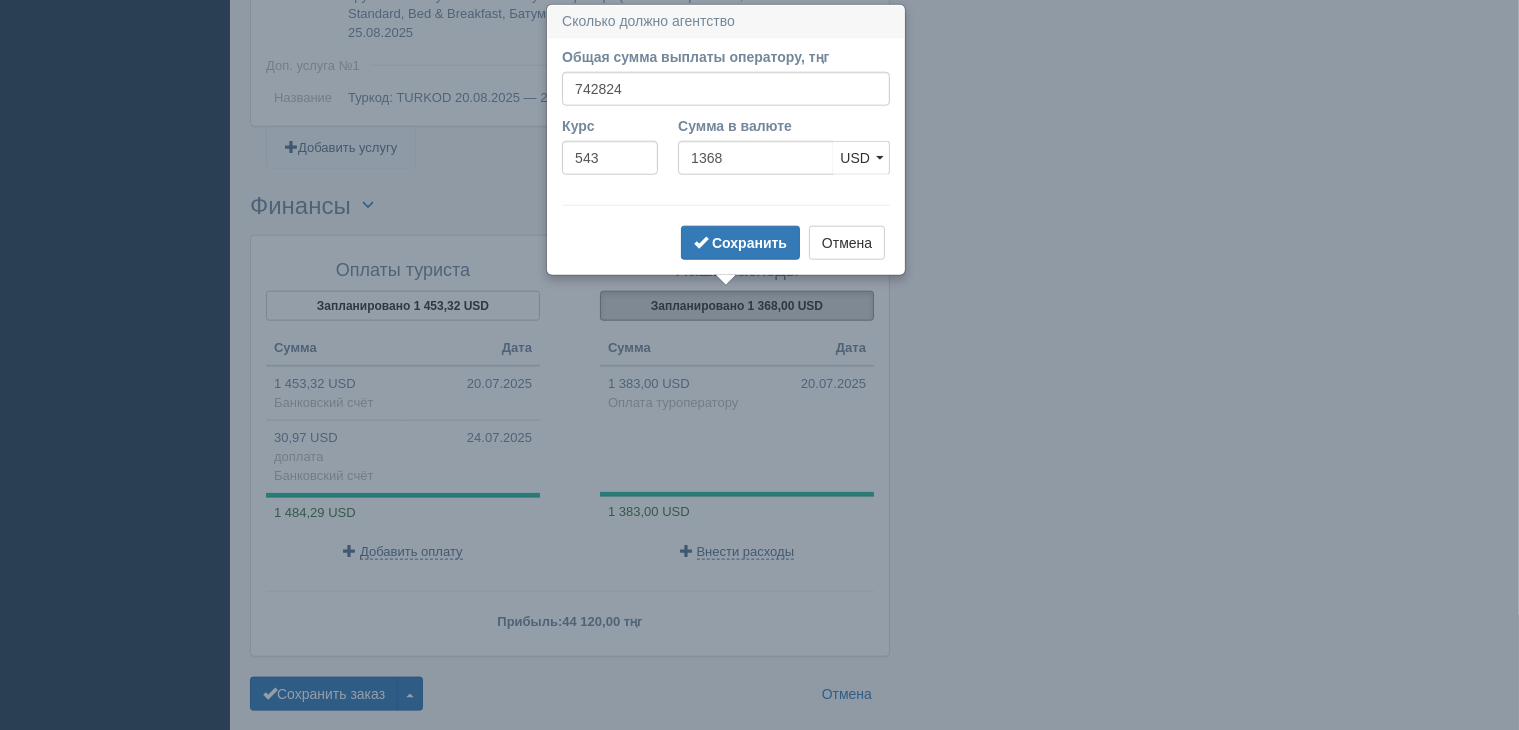 scroll, scrollTop: 2184, scrollLeft: 0, axis: vertical 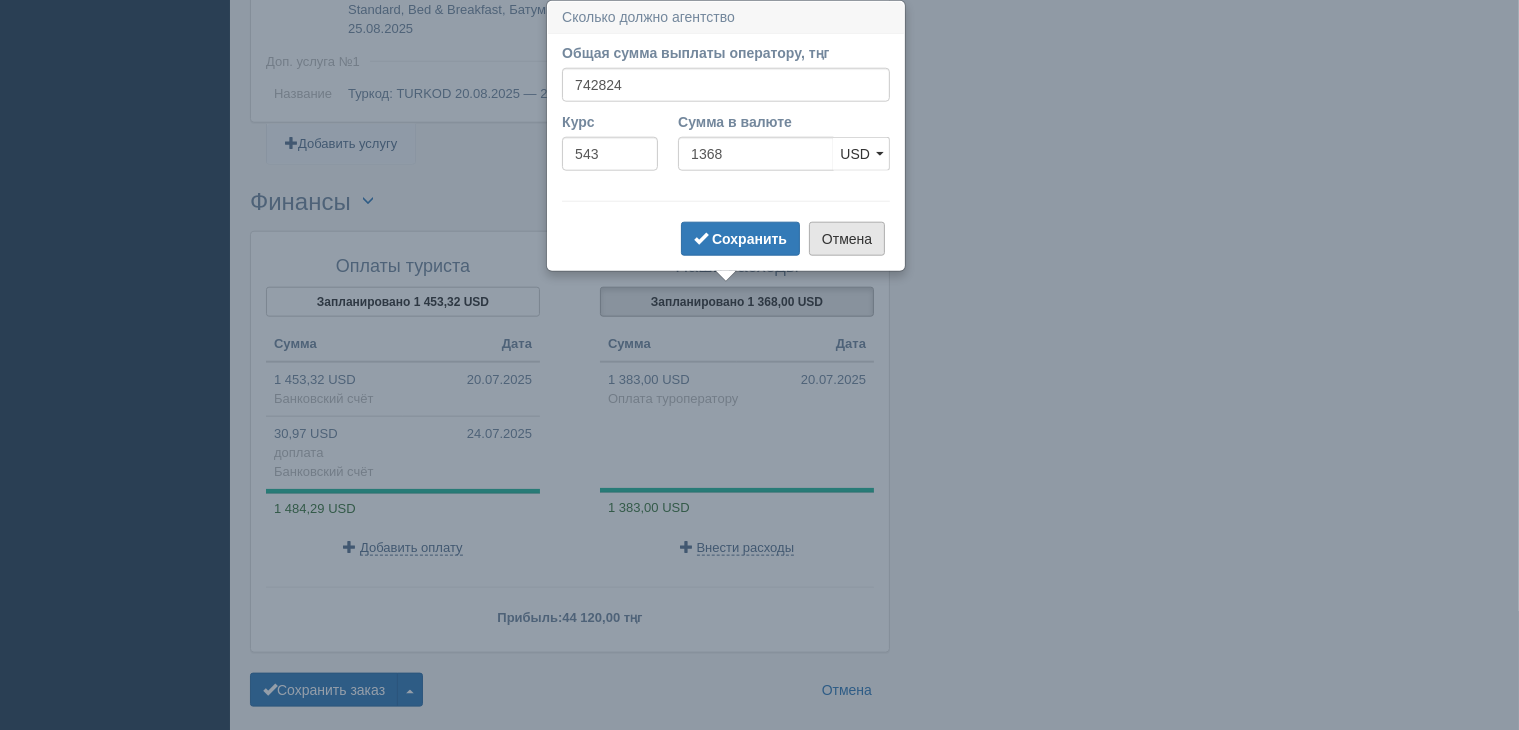 click on "Отмена" at bounding box center [847, 239] 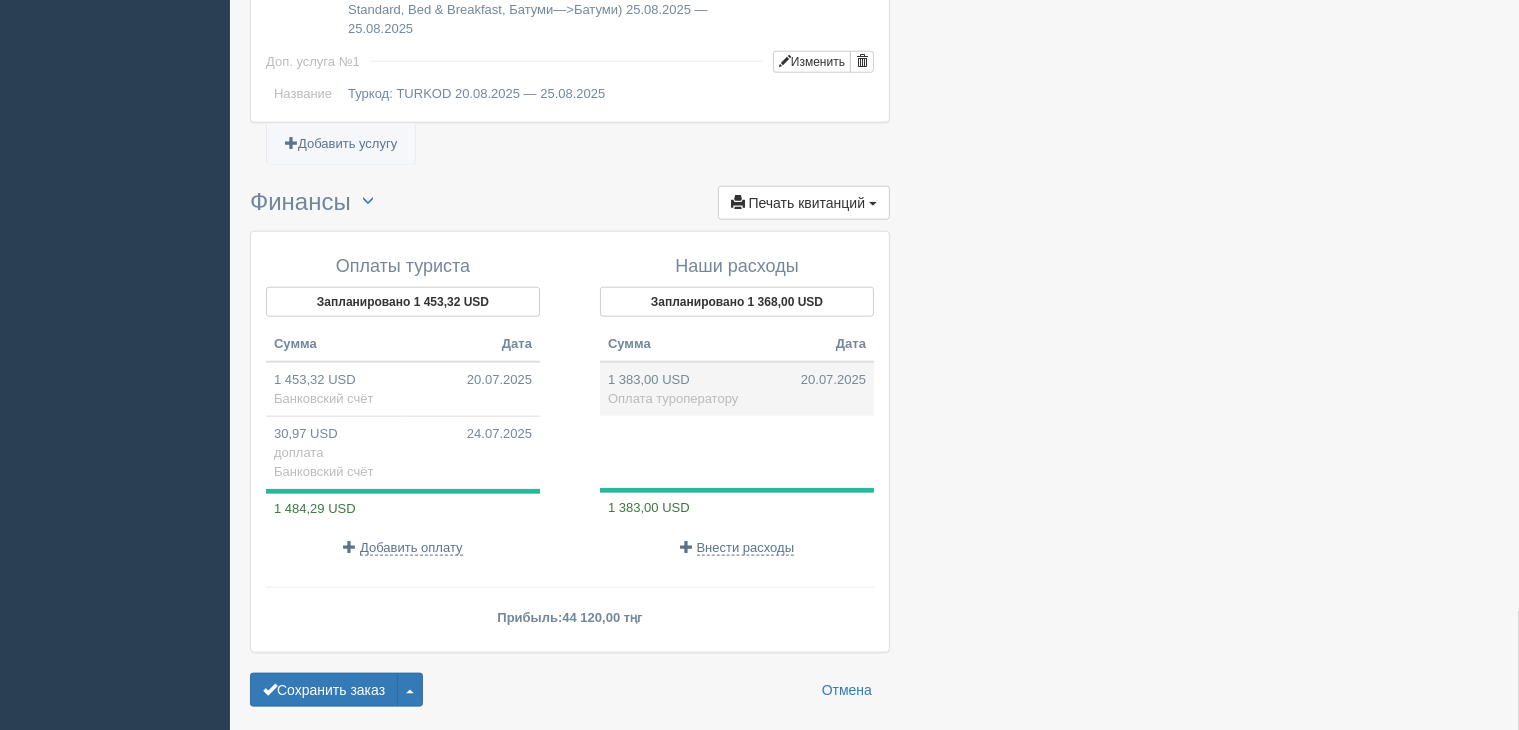 click on "1 383,00 USD
20.07.2025
Оплата туроператору" at bounding box center [737, 389] 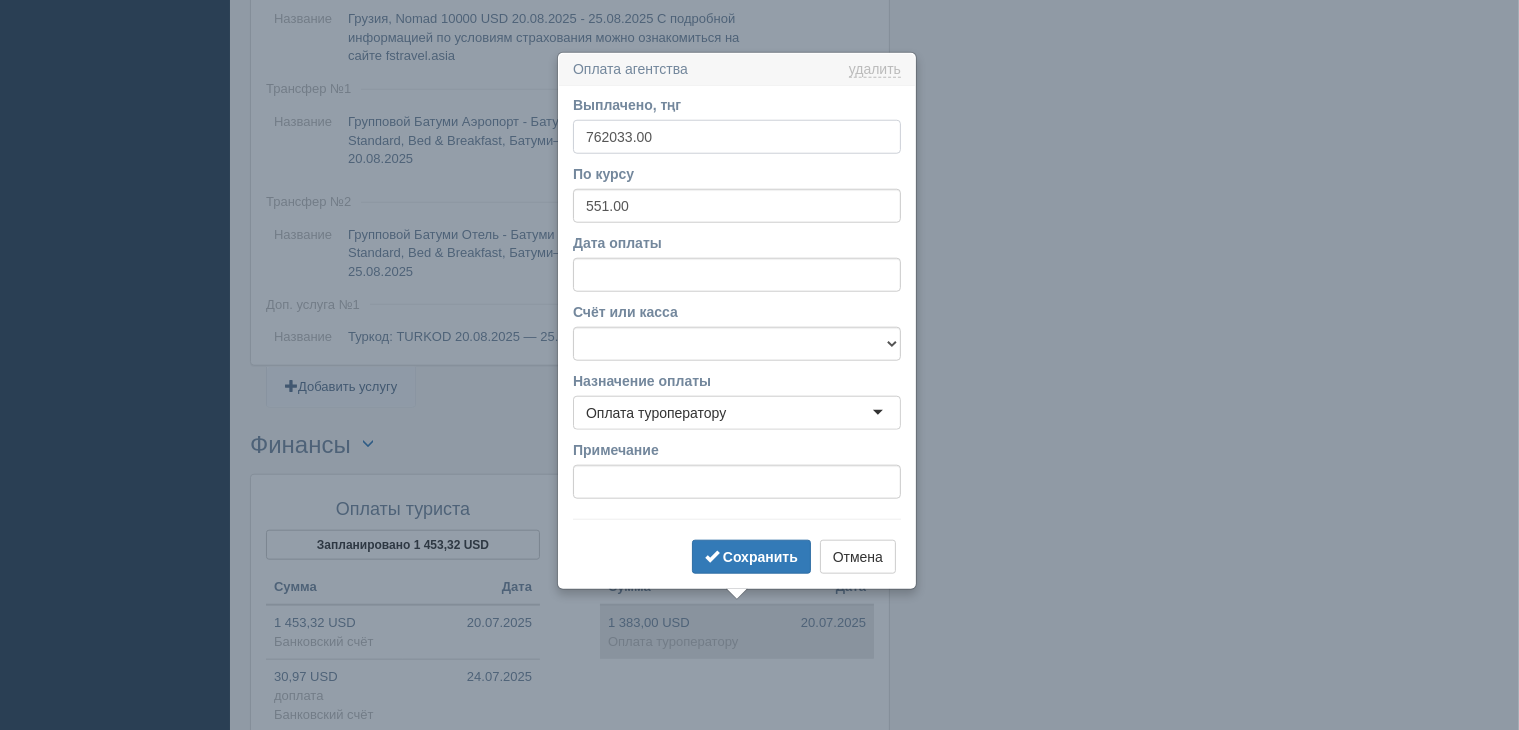 scroll, scrollTop: 1992, scrollLeft: 0, axis: vertical 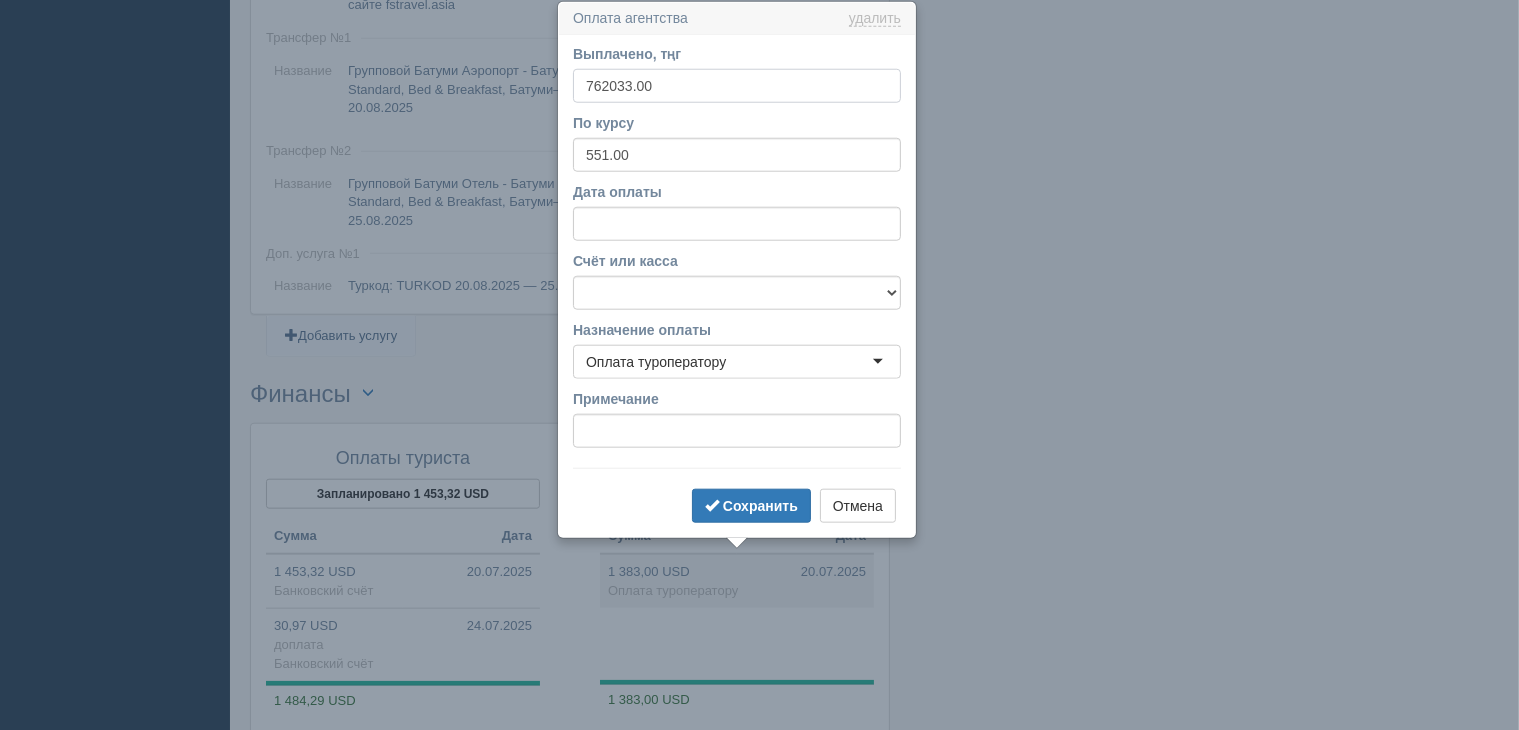 drag, startPoint x: 668, startPoint y: 77, endPoint x: 539, endPoint y: 79, distance: 129.0155 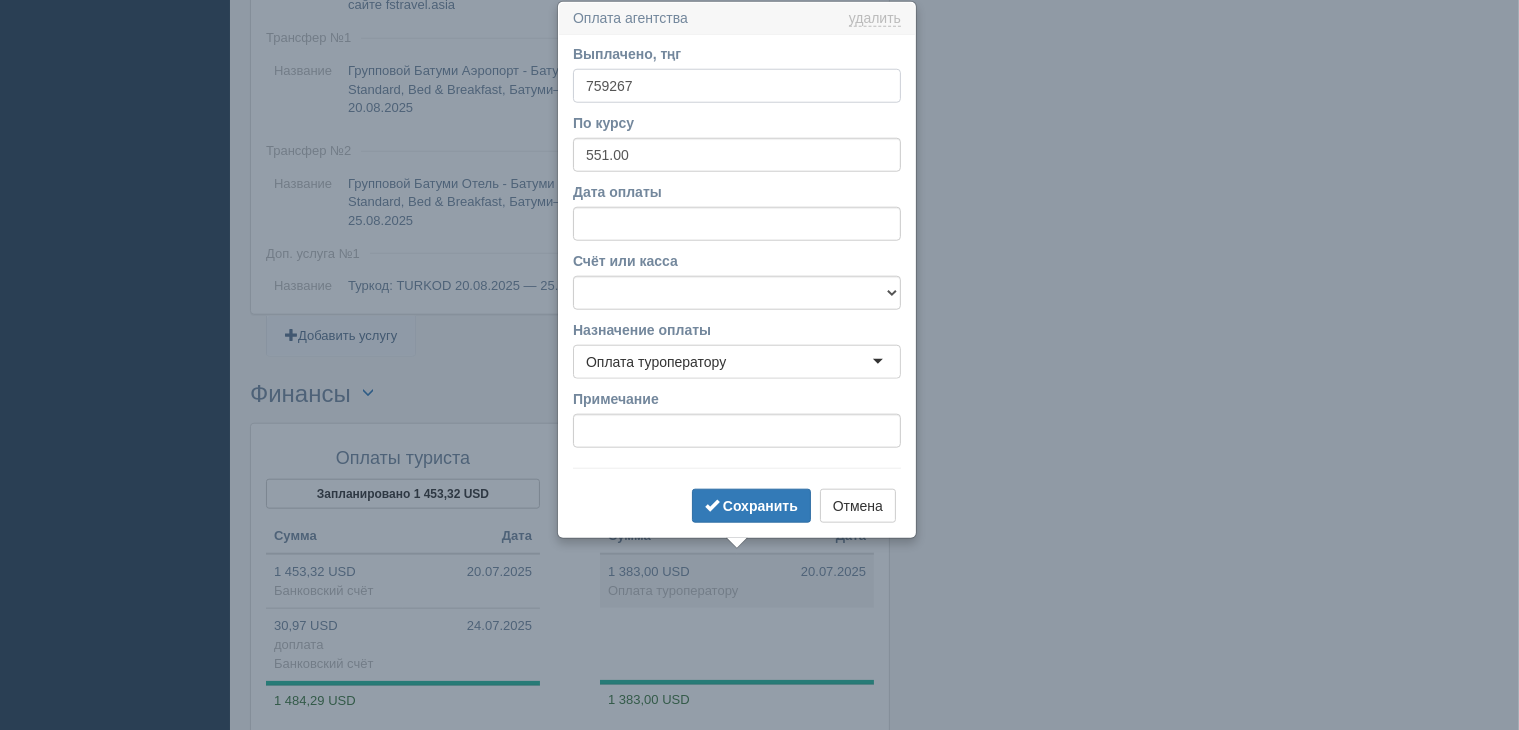 type on "759267" 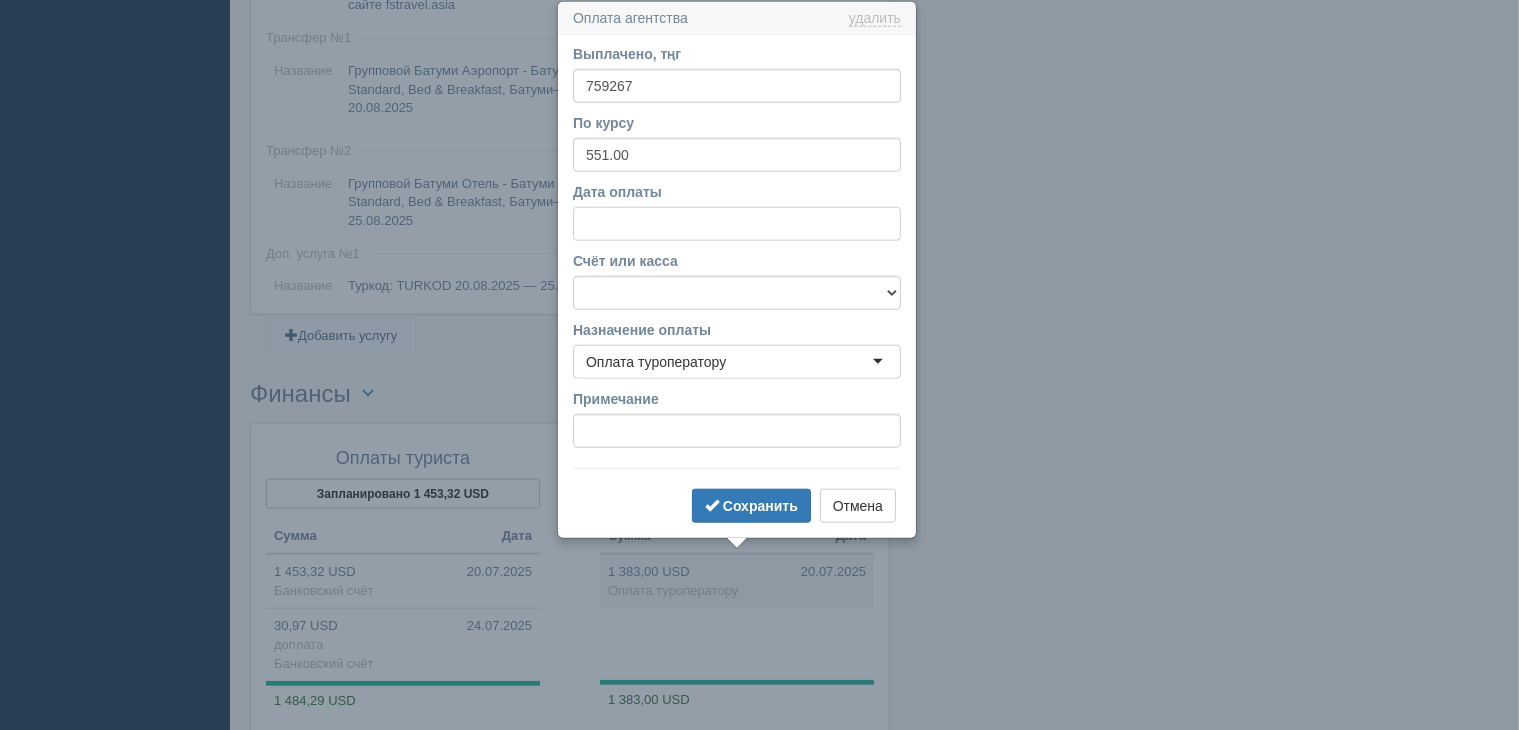 click on "Дата оплаты" at bounding box center [737, 224] 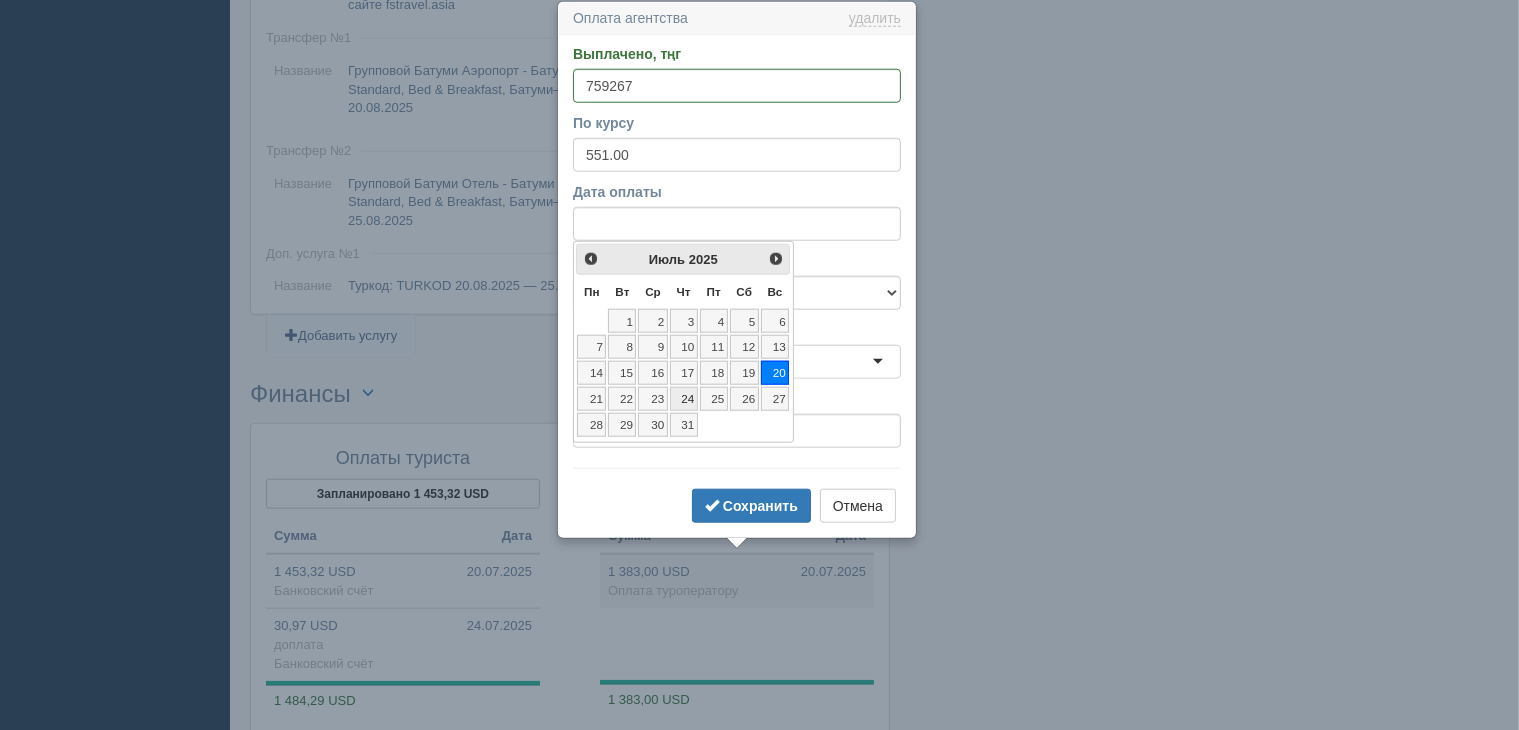 click on "24" at bounding box center (684, 399) 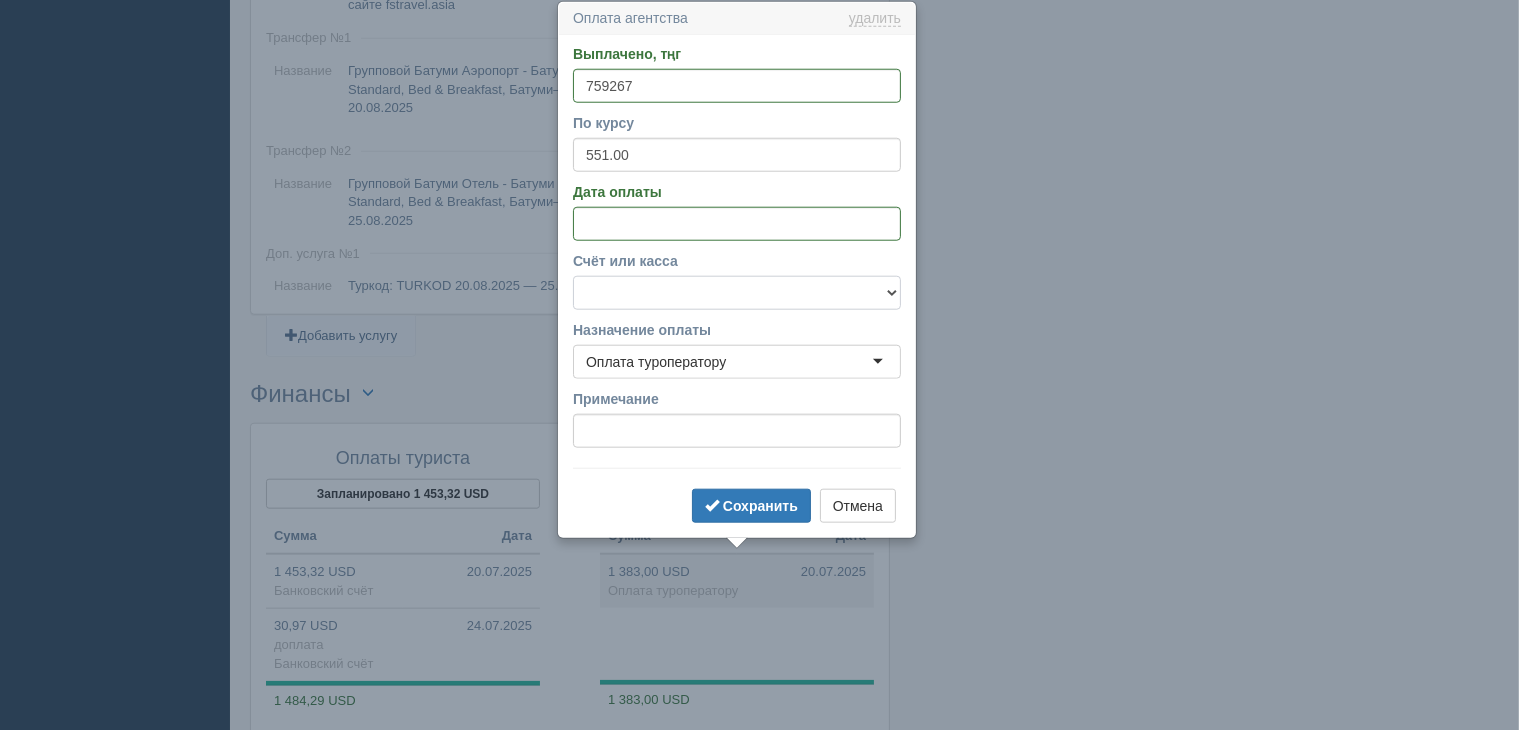 click on "f
Банковский счёт
Наличная касса" at bounding box center [737, 293] 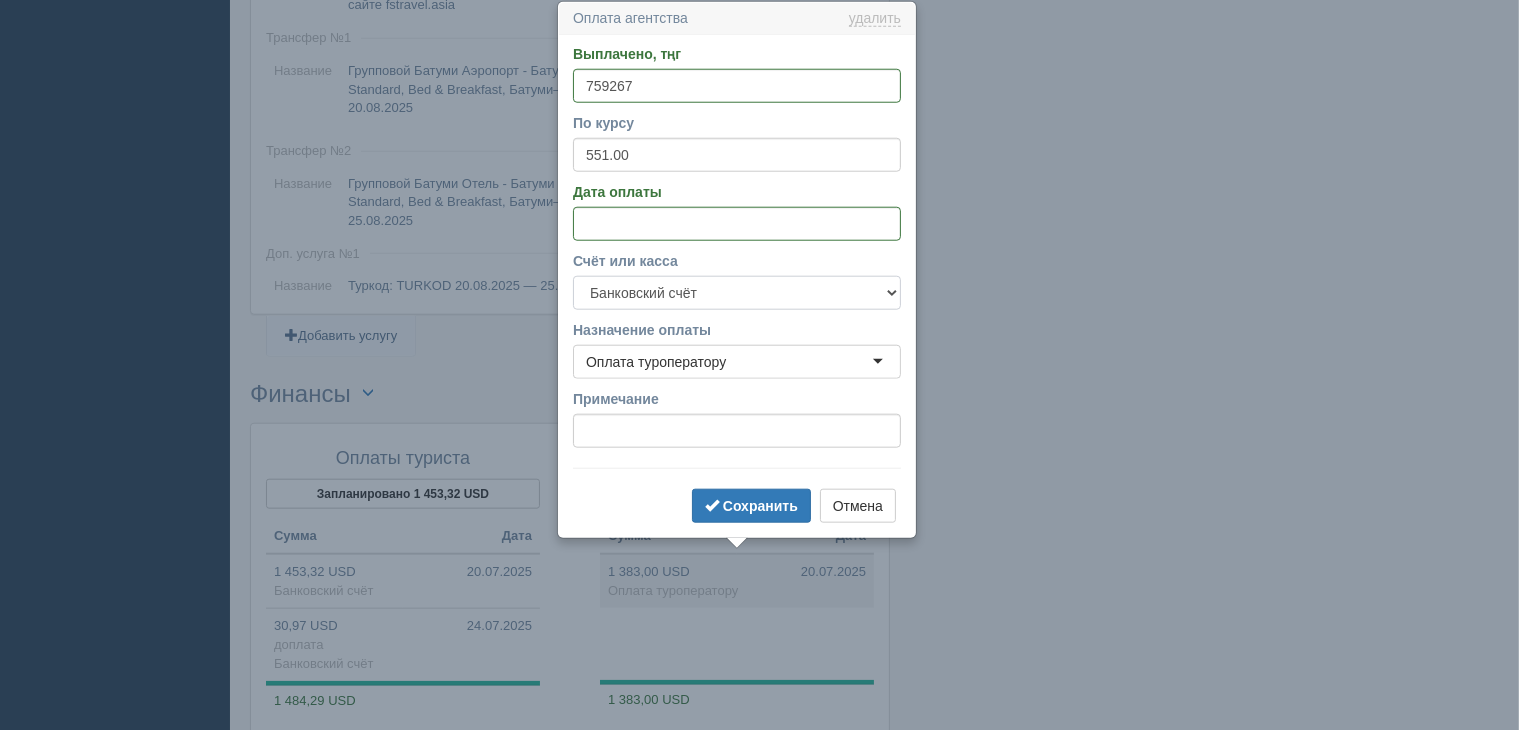 click on "f
Банковский счёт
Наличная касса" at bounding box center [737, 293] 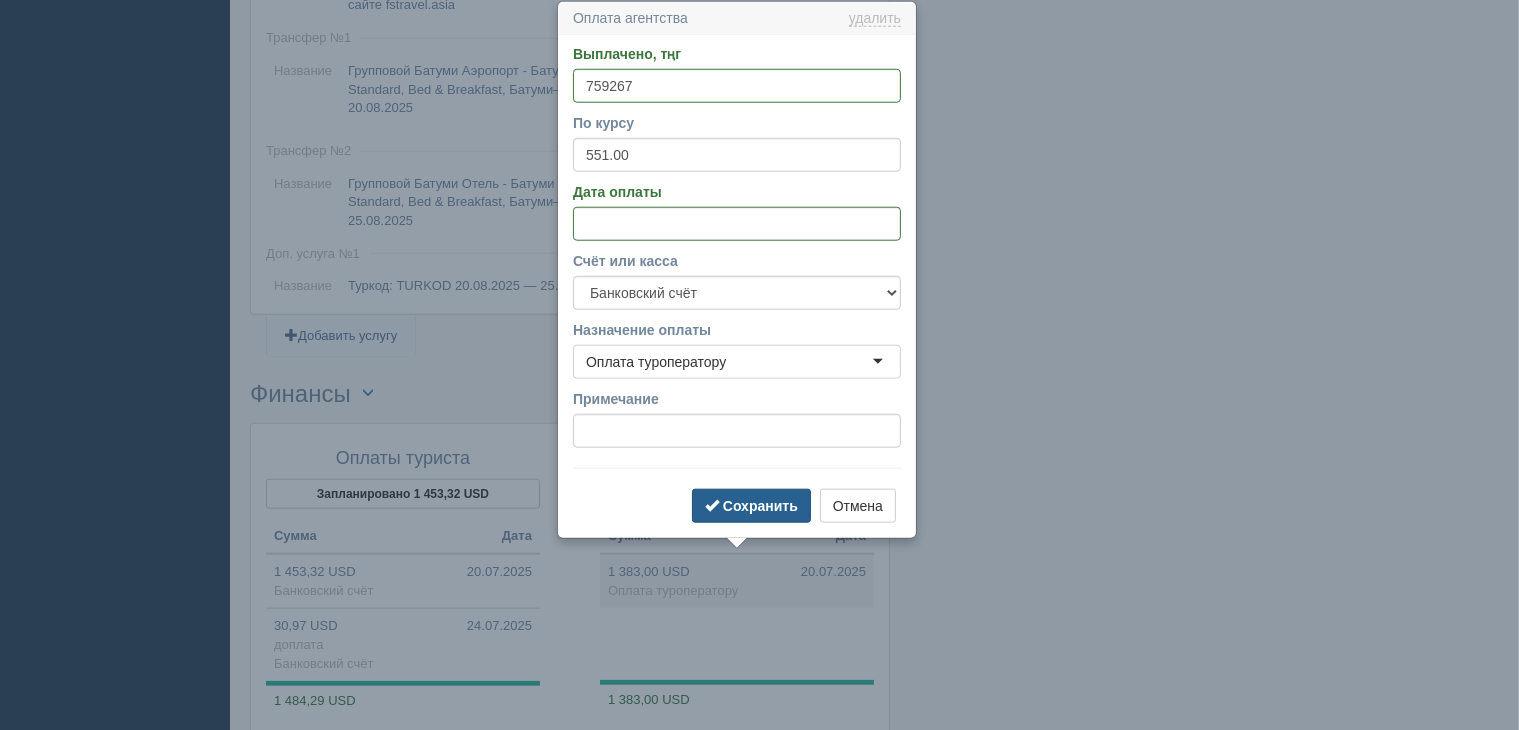 click on "Сохранить" at bounding box center (760, 506) 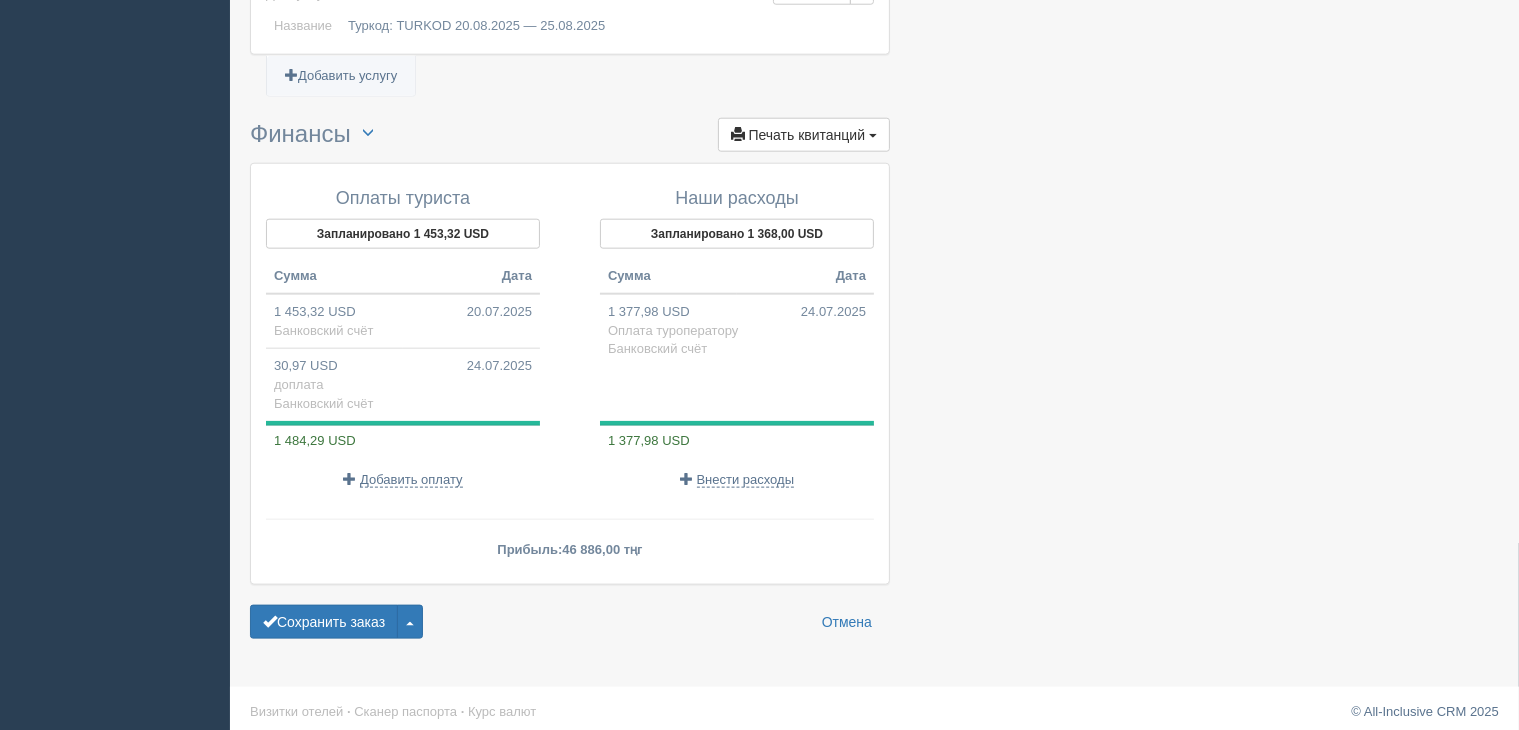 scroll, scrollTop: 2254, scrollLeft: 0, axis: vertical 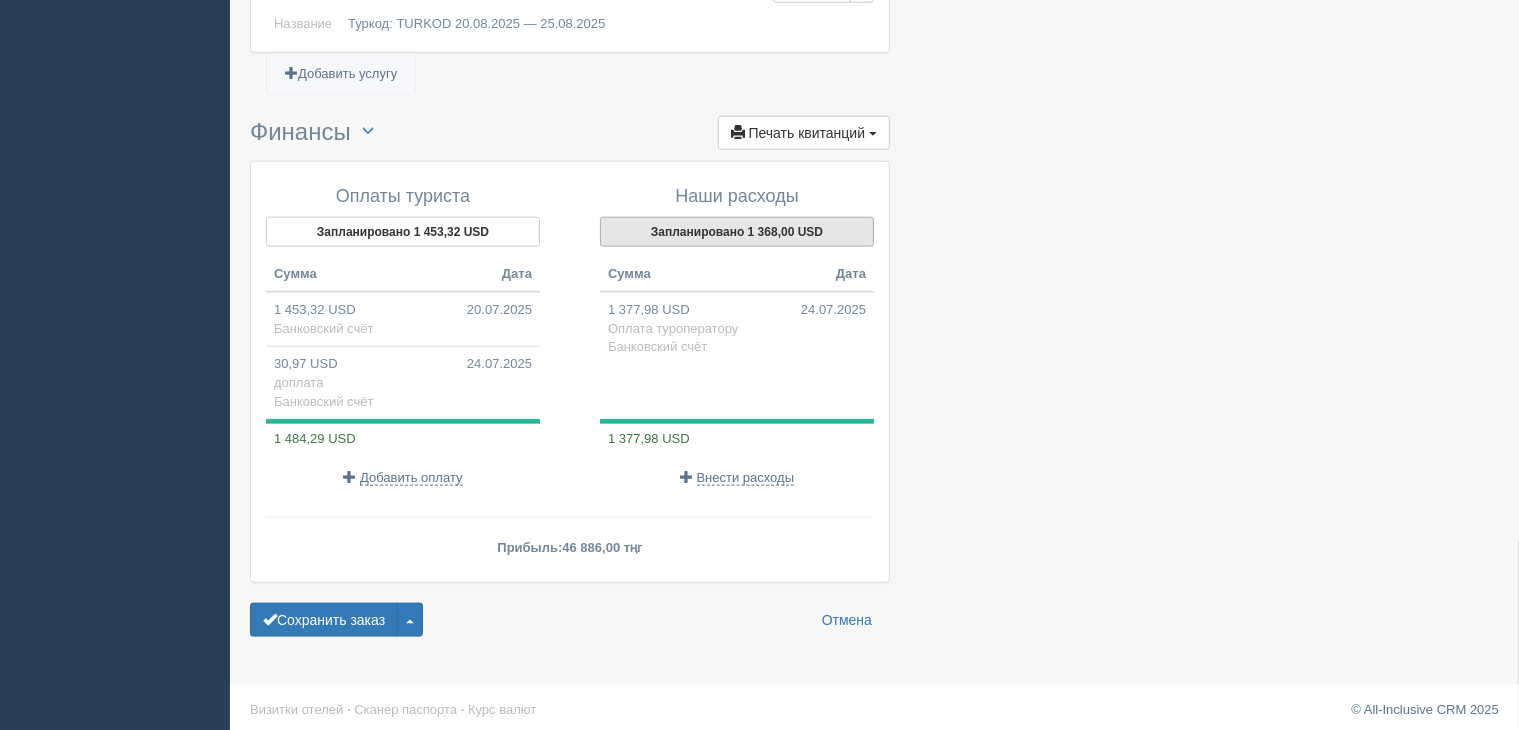 click on "Запланировано 1 368,00 USD" at bounding box center (737, 232) 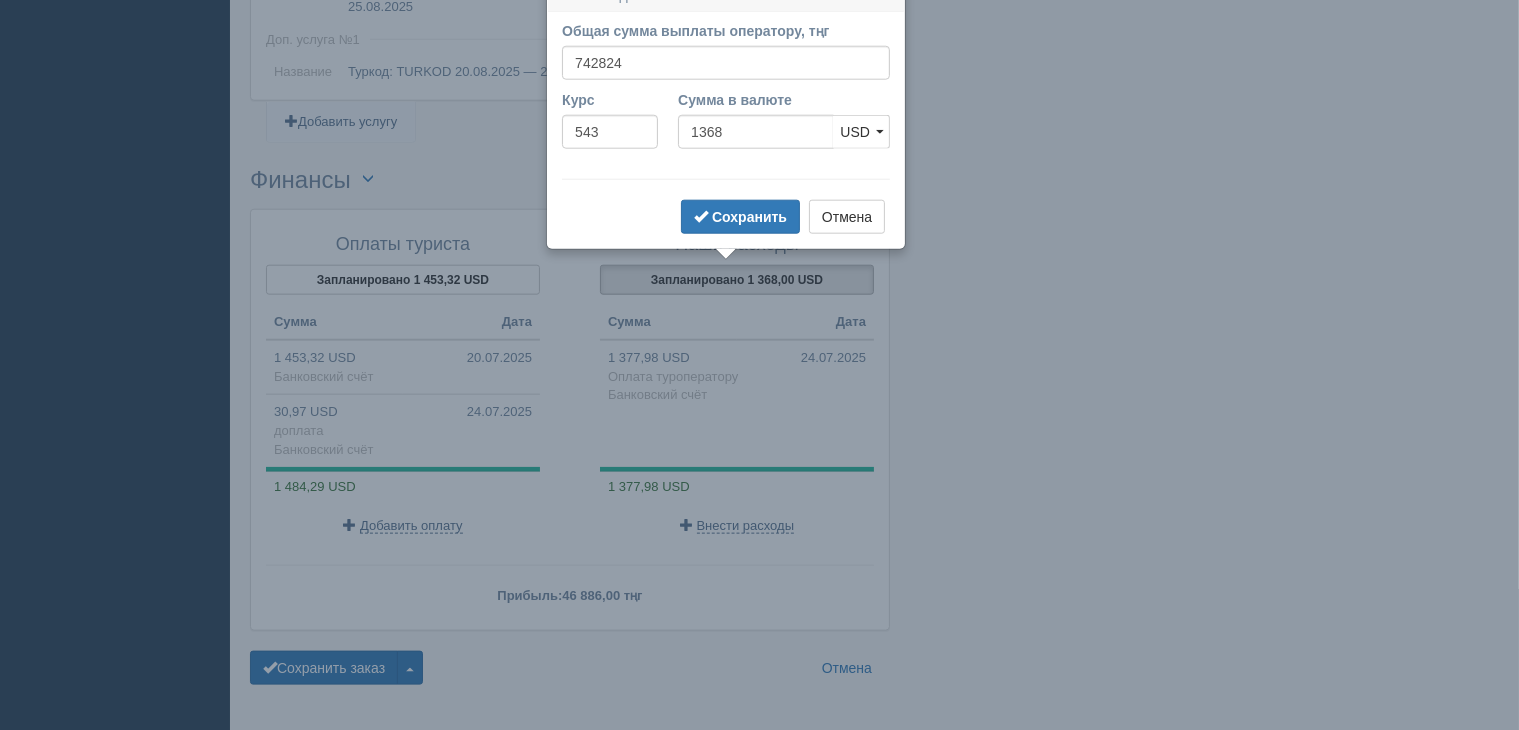 scroll, scrollTop: 2184, scrollLeft: 0, axis: vertical 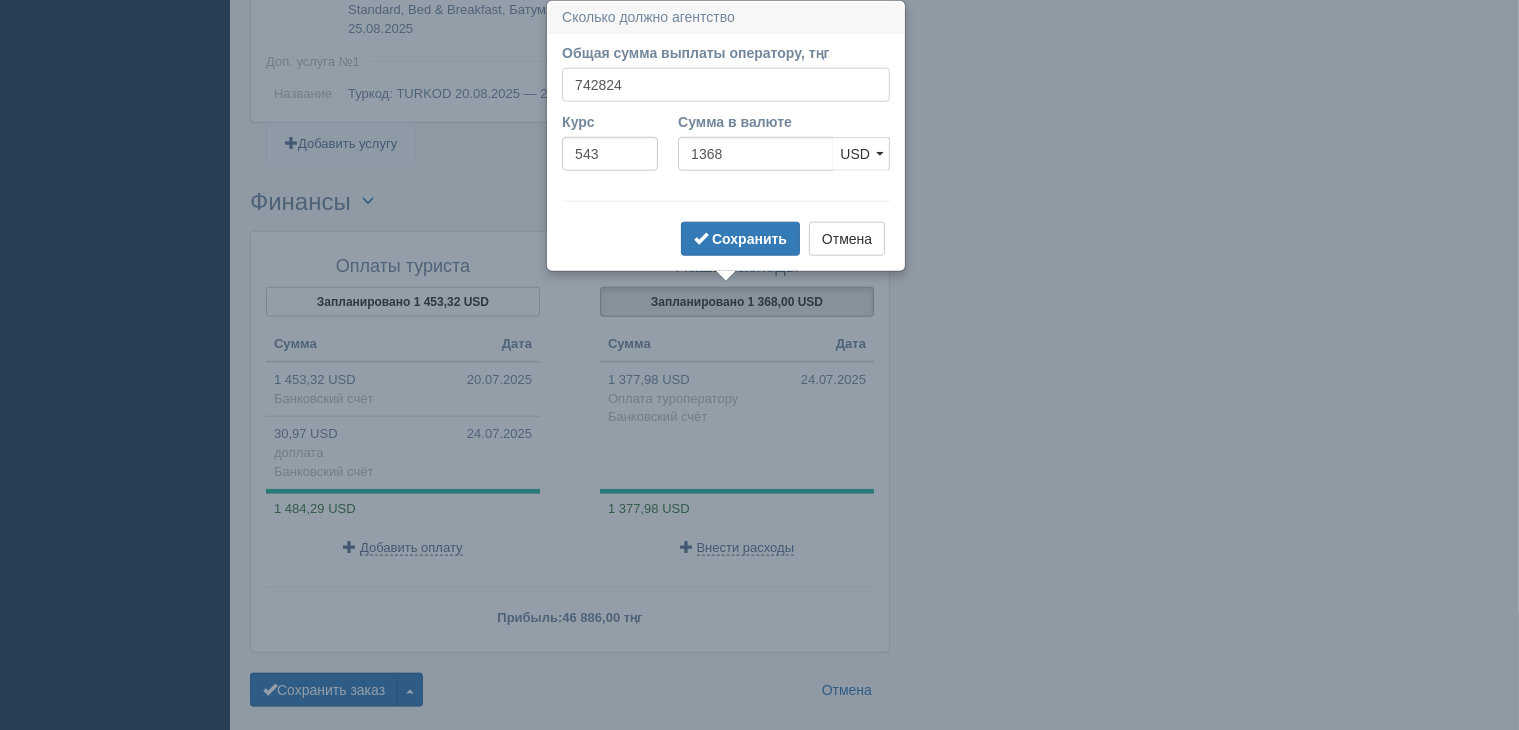drag, startPoint x: 638, startPoint y: 85, endPoint x: 486, endPoint y: 99, distance: 152.64337 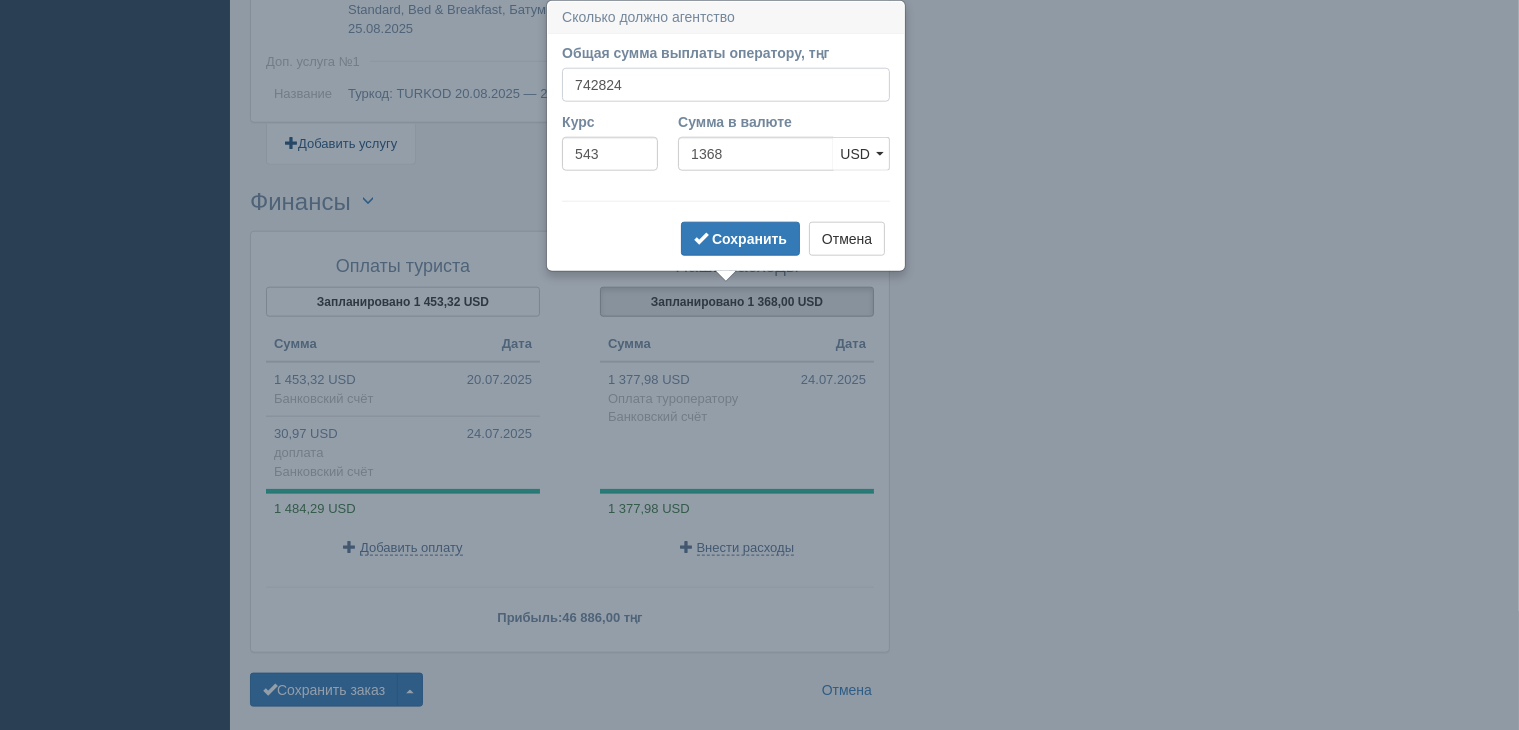 paste on "59267" 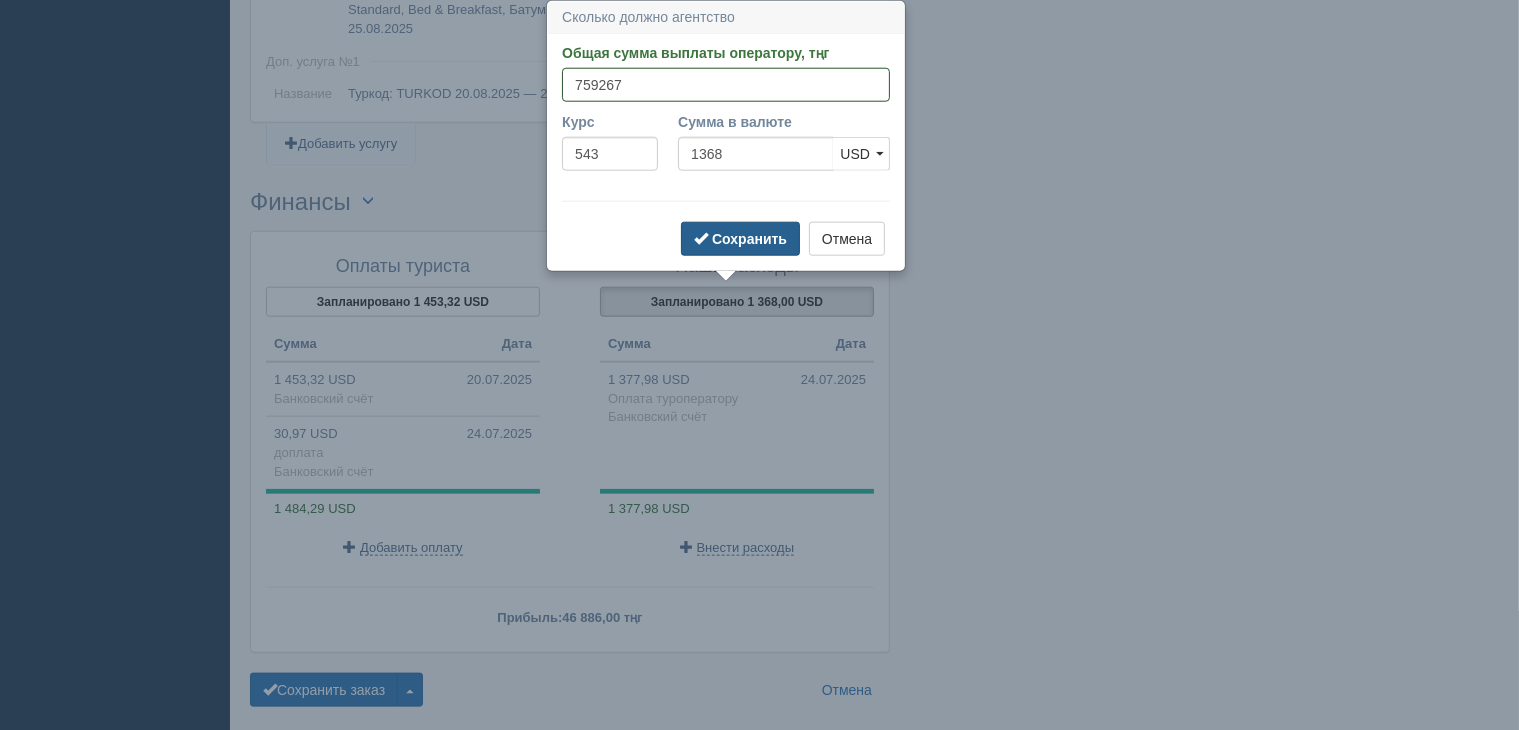 type on "759267" 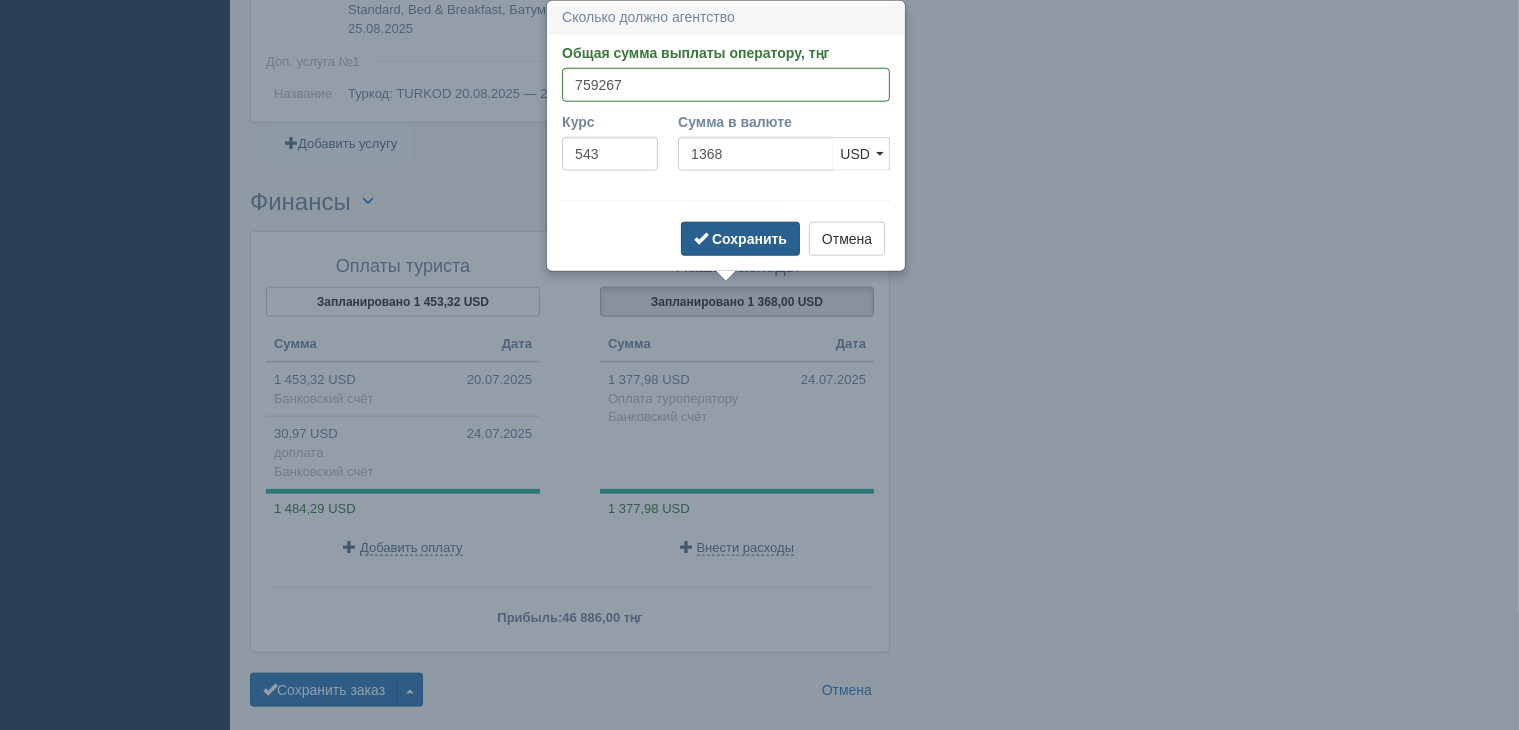 type on "1398.28" 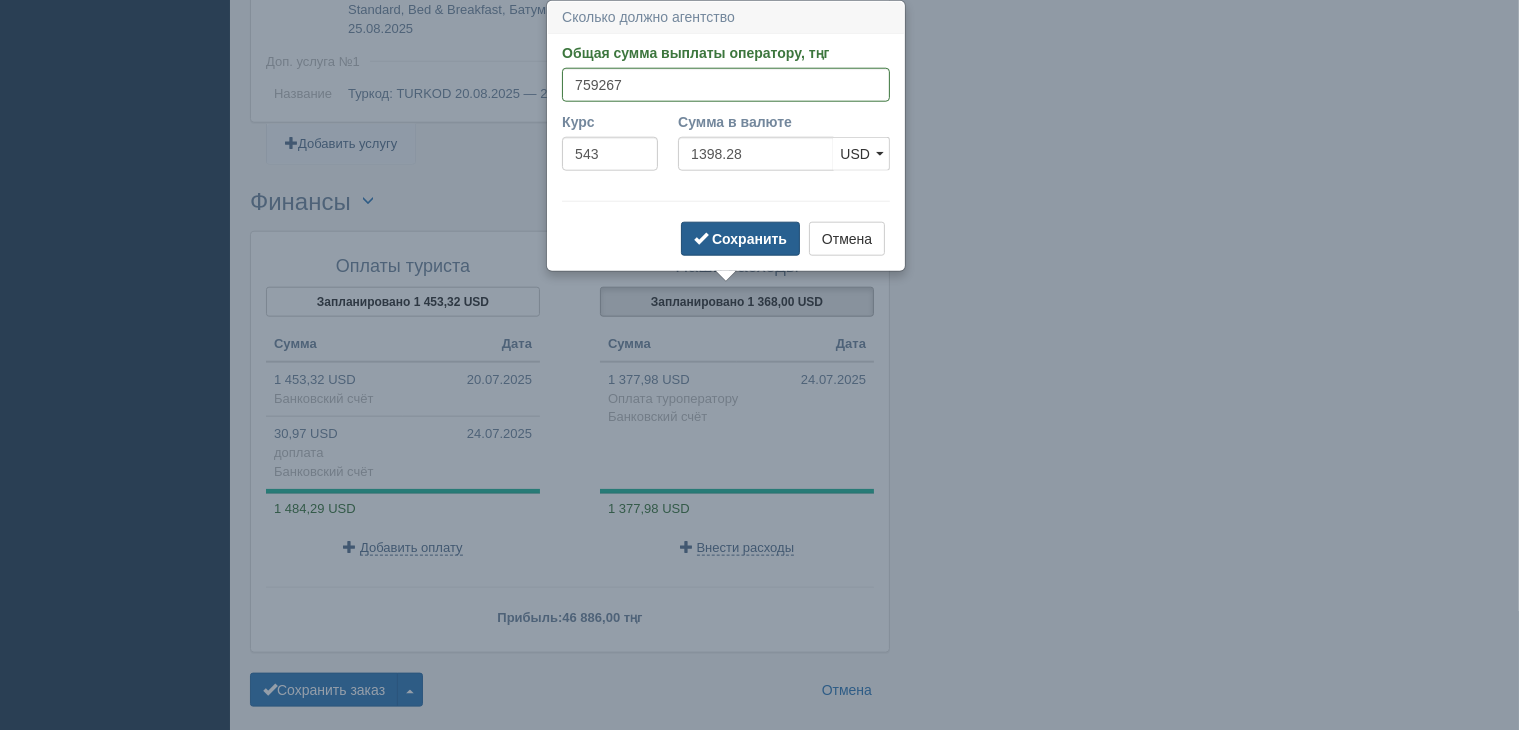 click on "Сохранить" at bounding box center [749, 239] 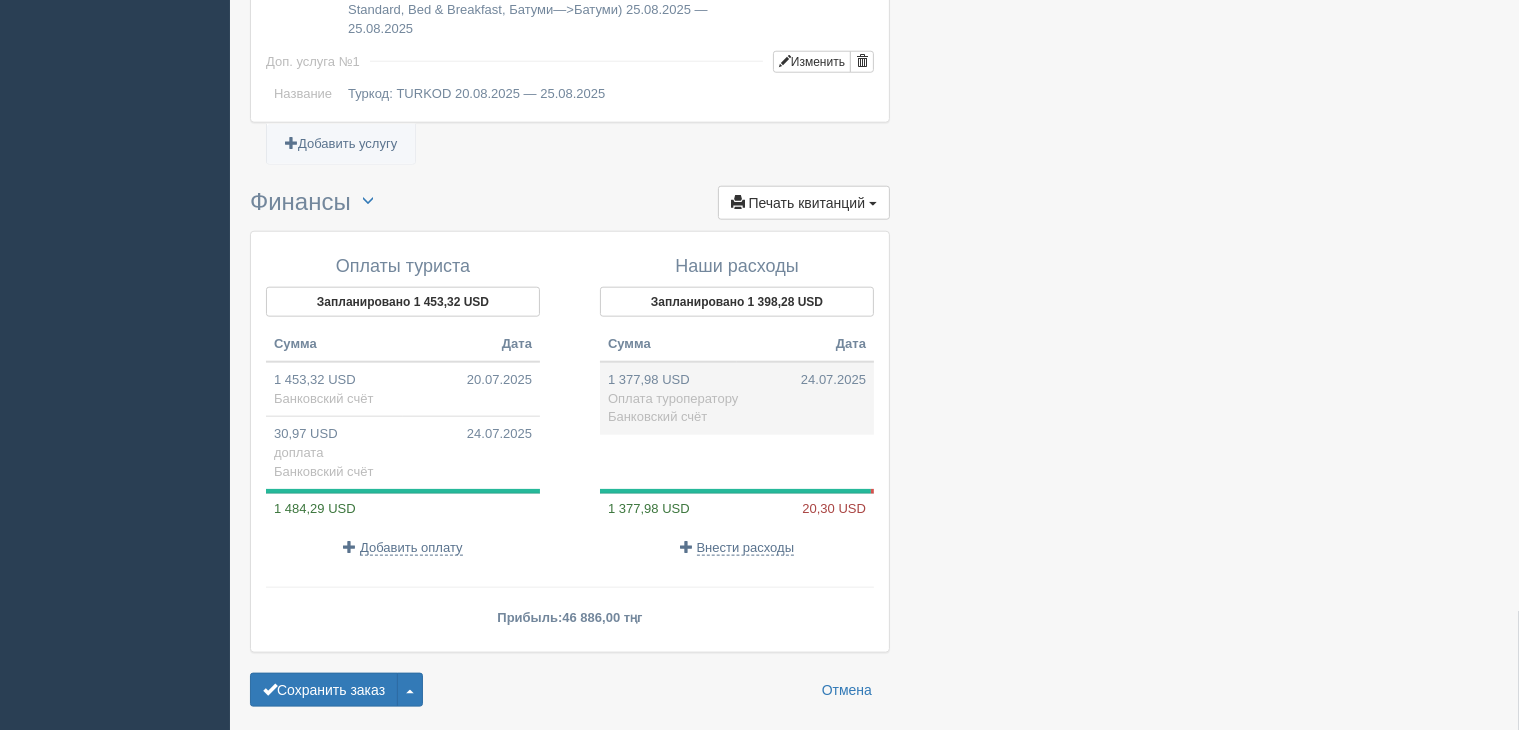 click on "1 377,98 USD
24.07.2025
Оплата туроператору
Банковский счёт" at bounding box center (737, 398) 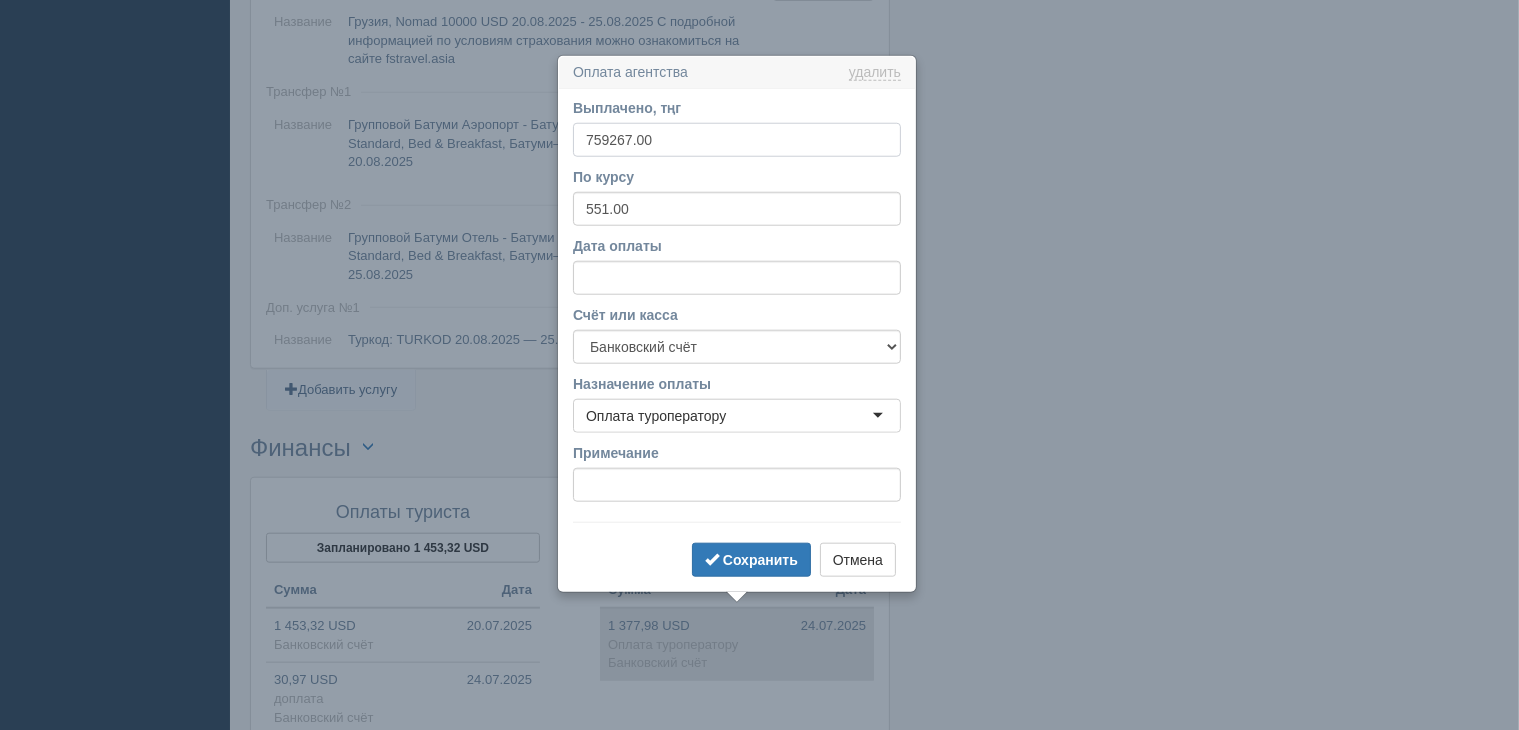 scroll, scrollTop: 1992, scrollLeft: 0, axis: vertical 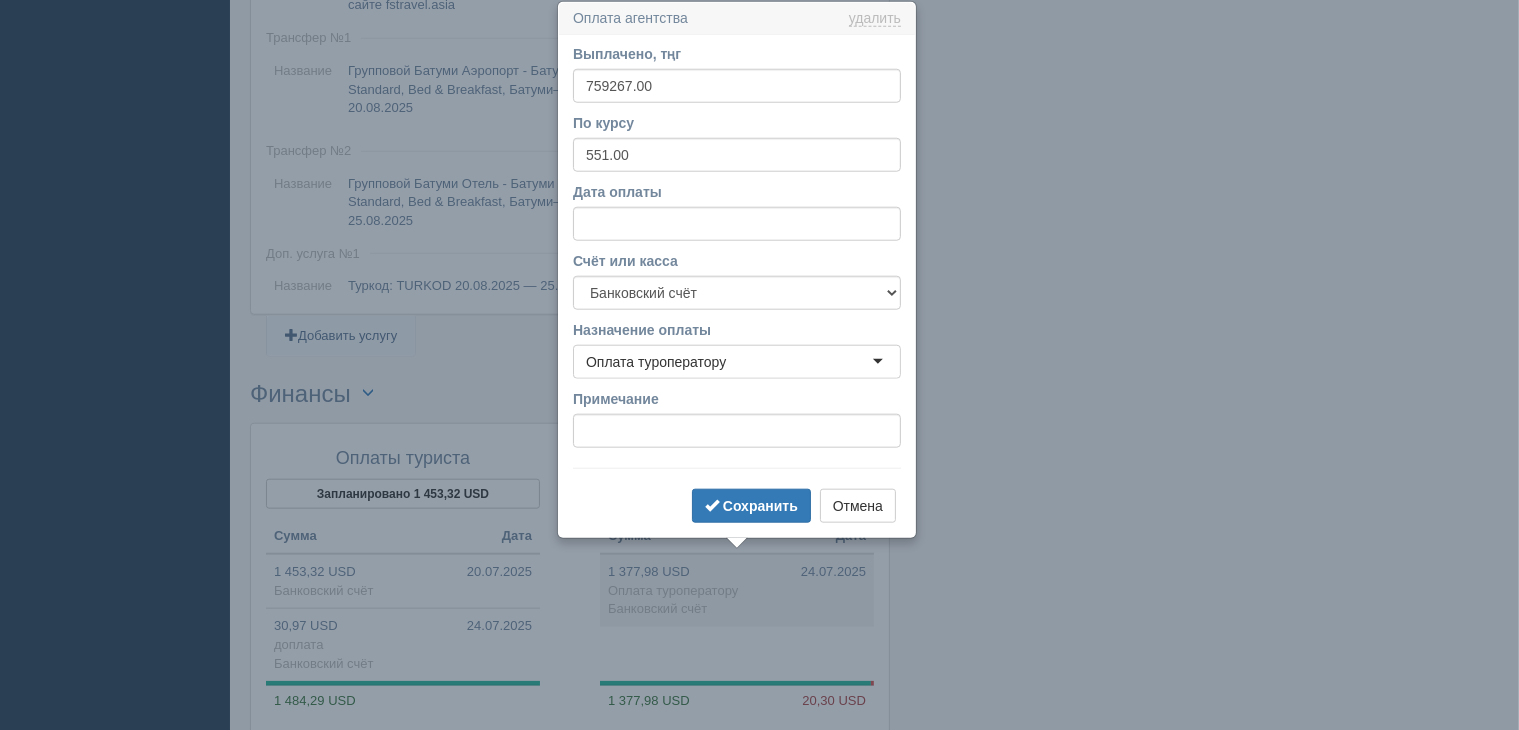 click at bounding box center [874, -508] 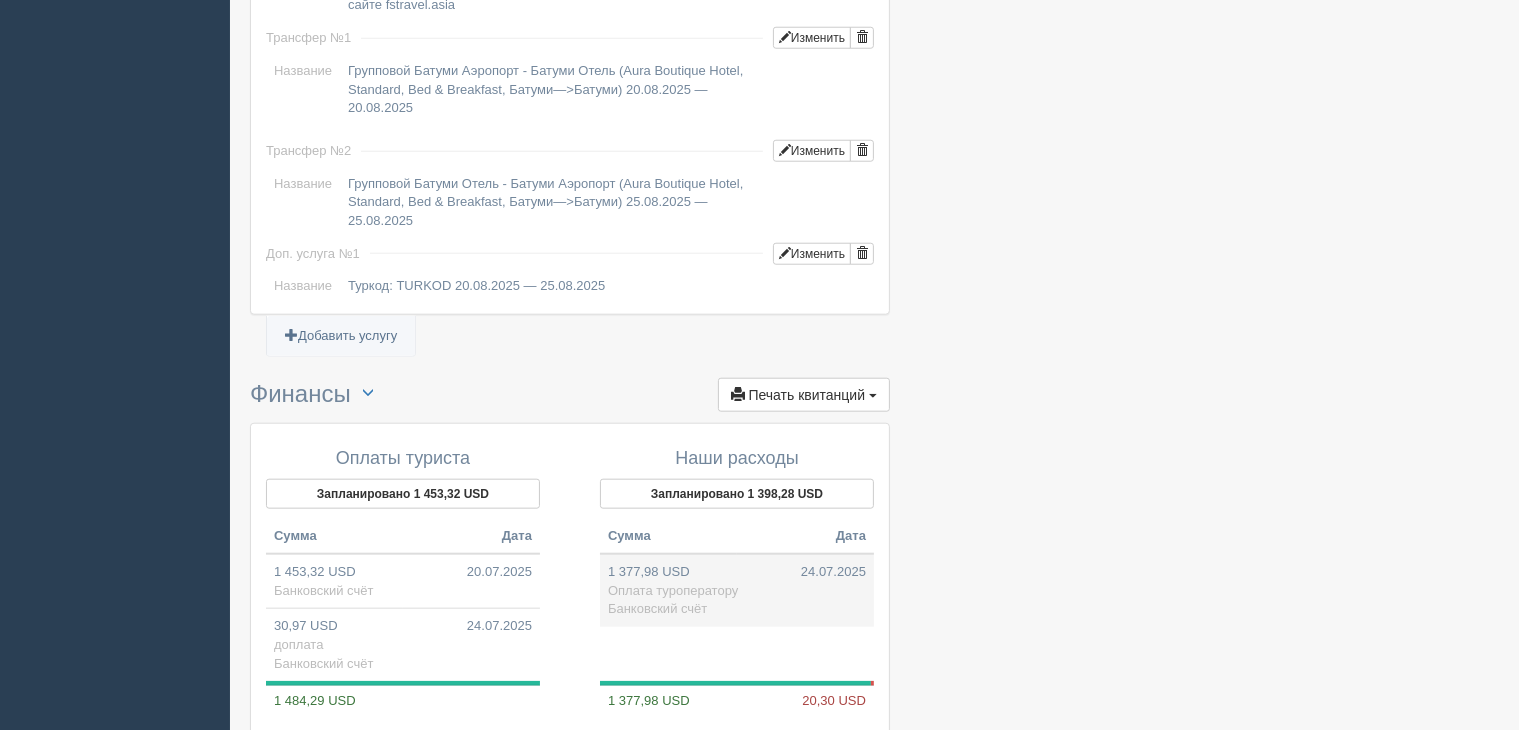click on "1 377,98 USD
24.07.2025
Оплата туроператору
Банковский счёт" at bounding box center [737, 590] 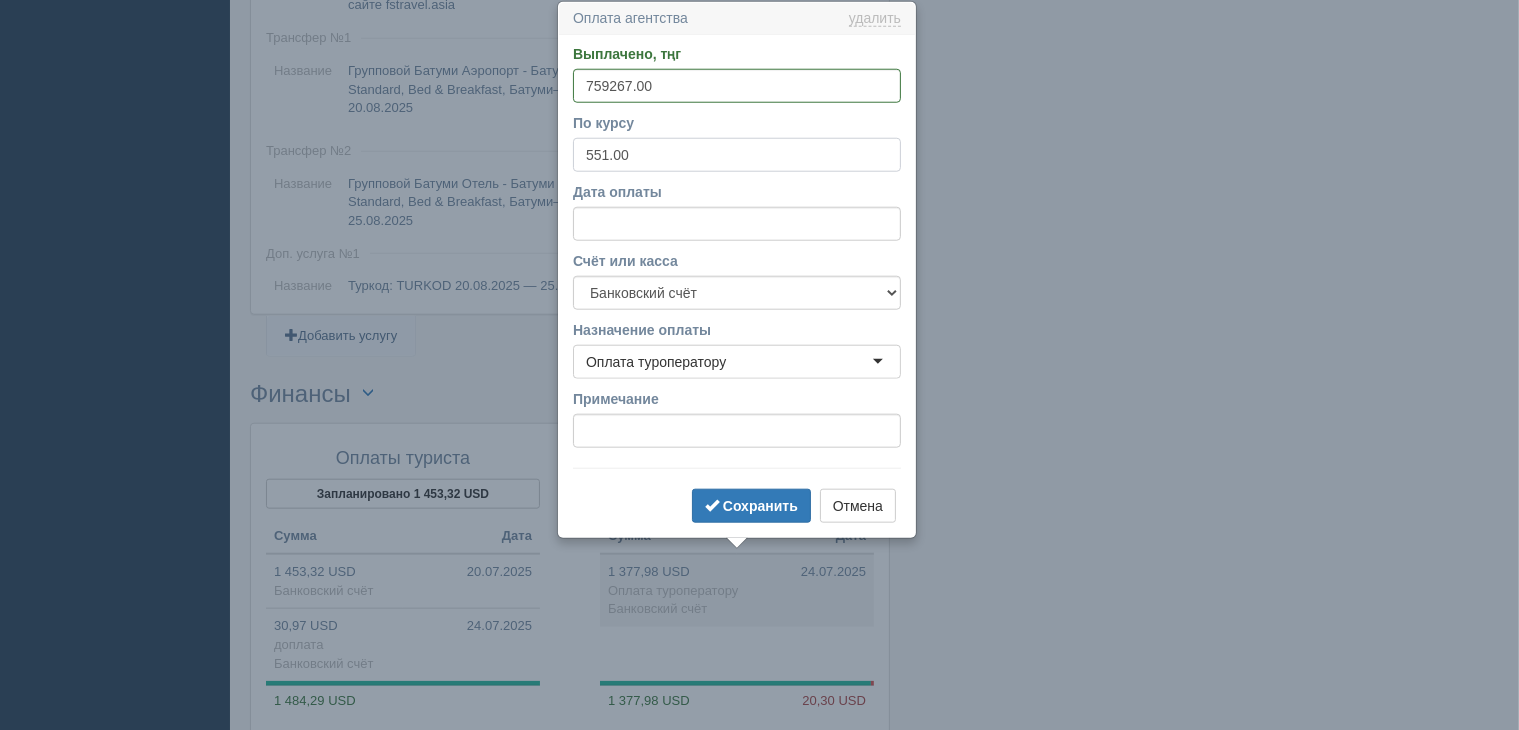drag, startPoint x: 665, startPoint y: 149, endPoint x: 568, endPoint y: 165, distance: 98.31073 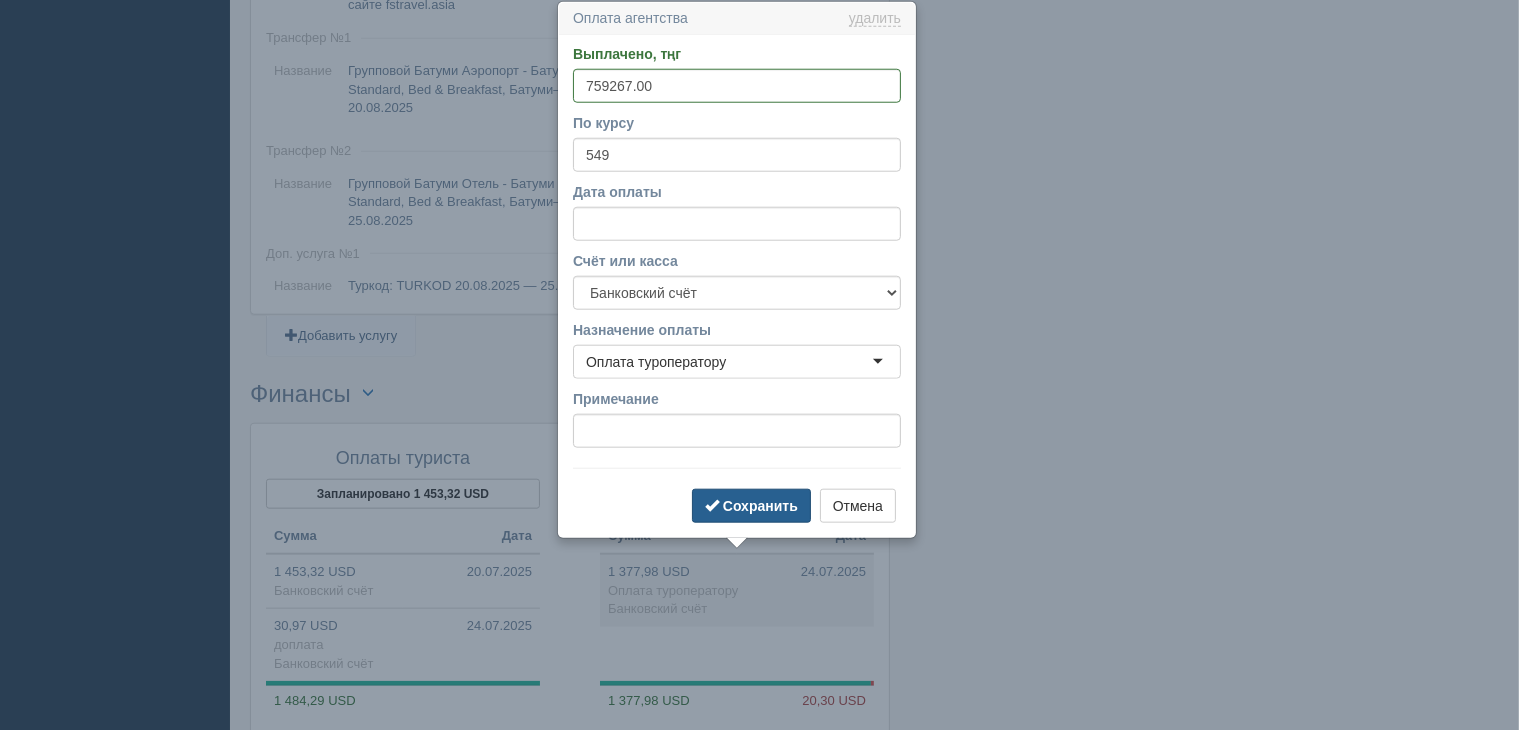 click on "Сохранить" at bounding box center (760, 506) 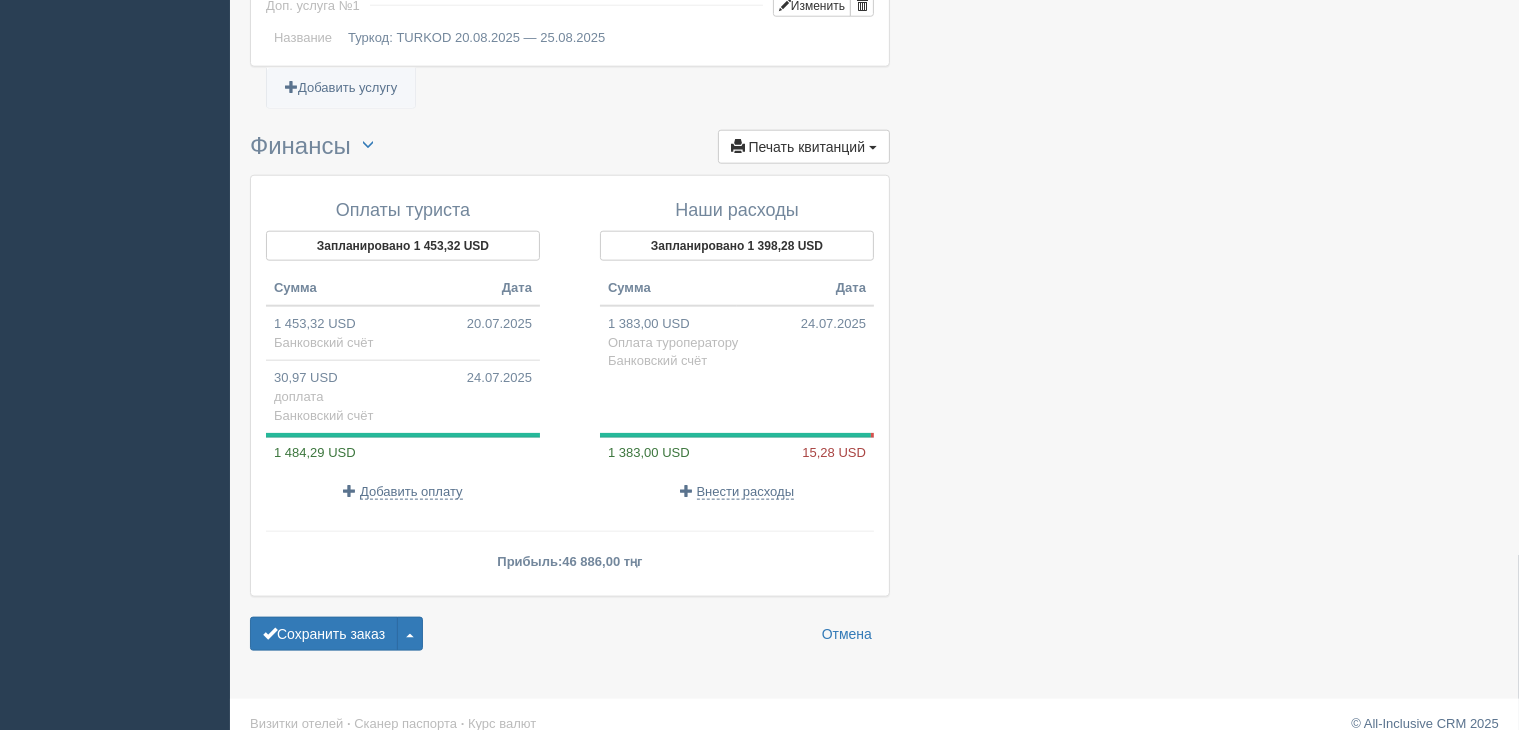 scroll, scrollTop: 2254, scrollLeft: 0, axis: vertical 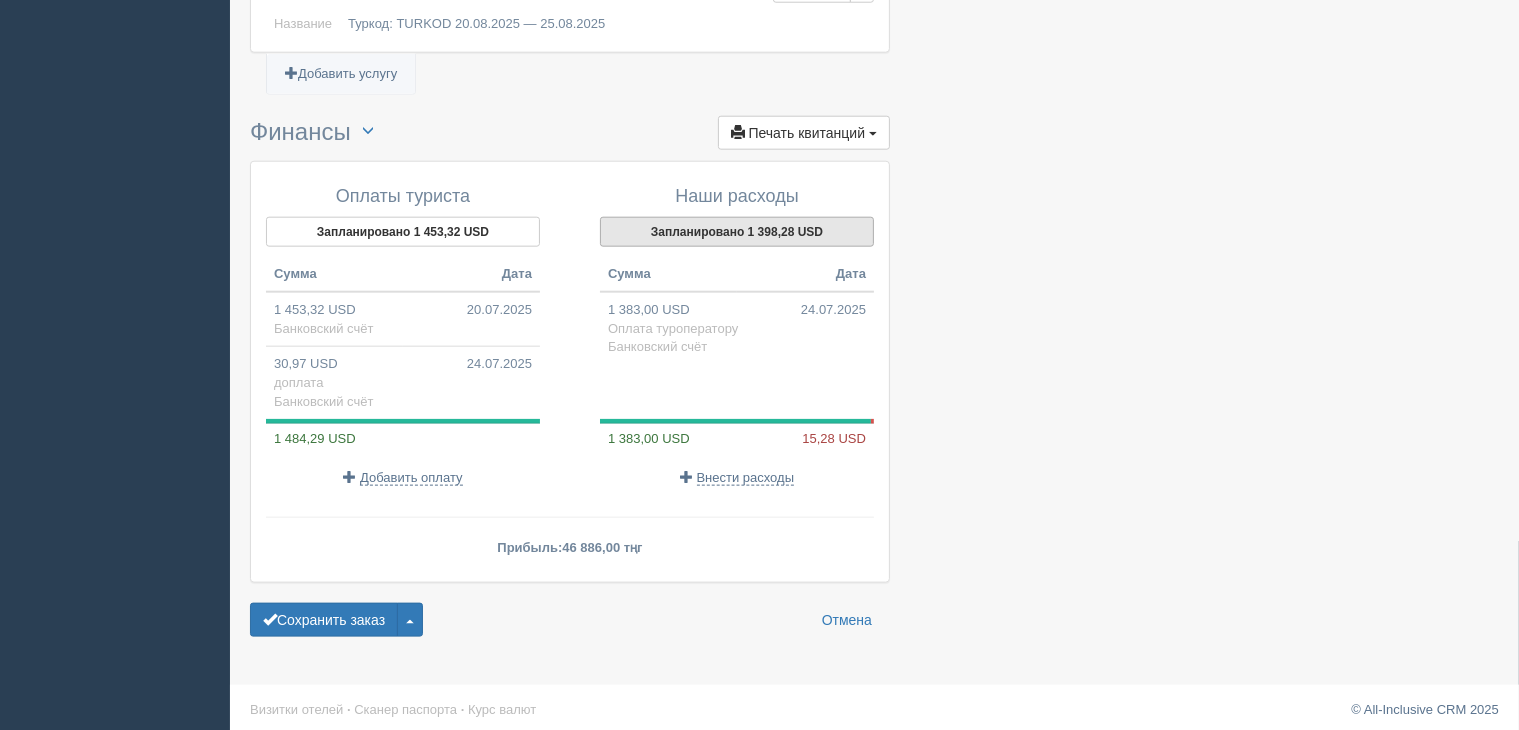 click on "Запланировано 1 398,28 USD" at bounding box center (737, 232) 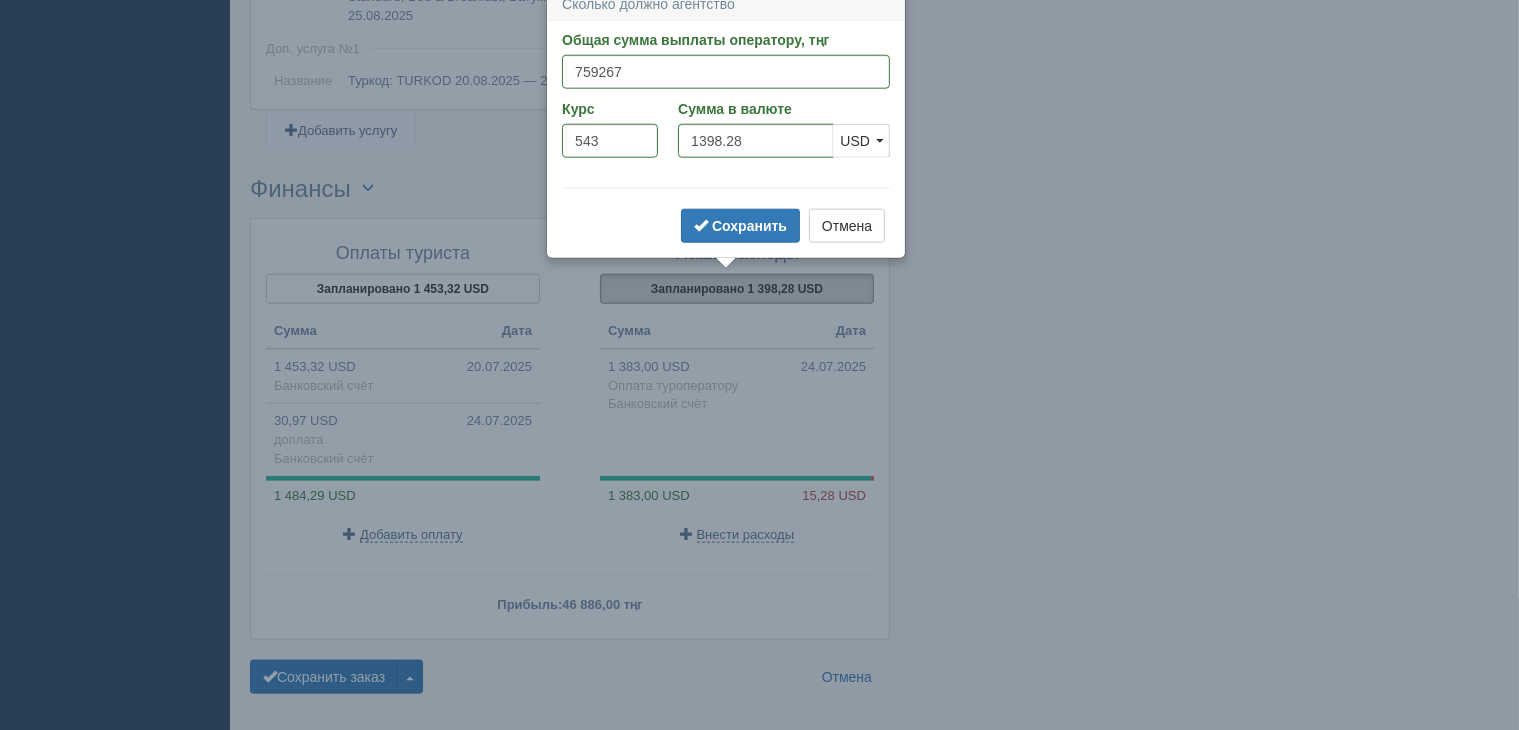 scroll, scrollTop: 2184, scrollLeft: 0, axis: vertical 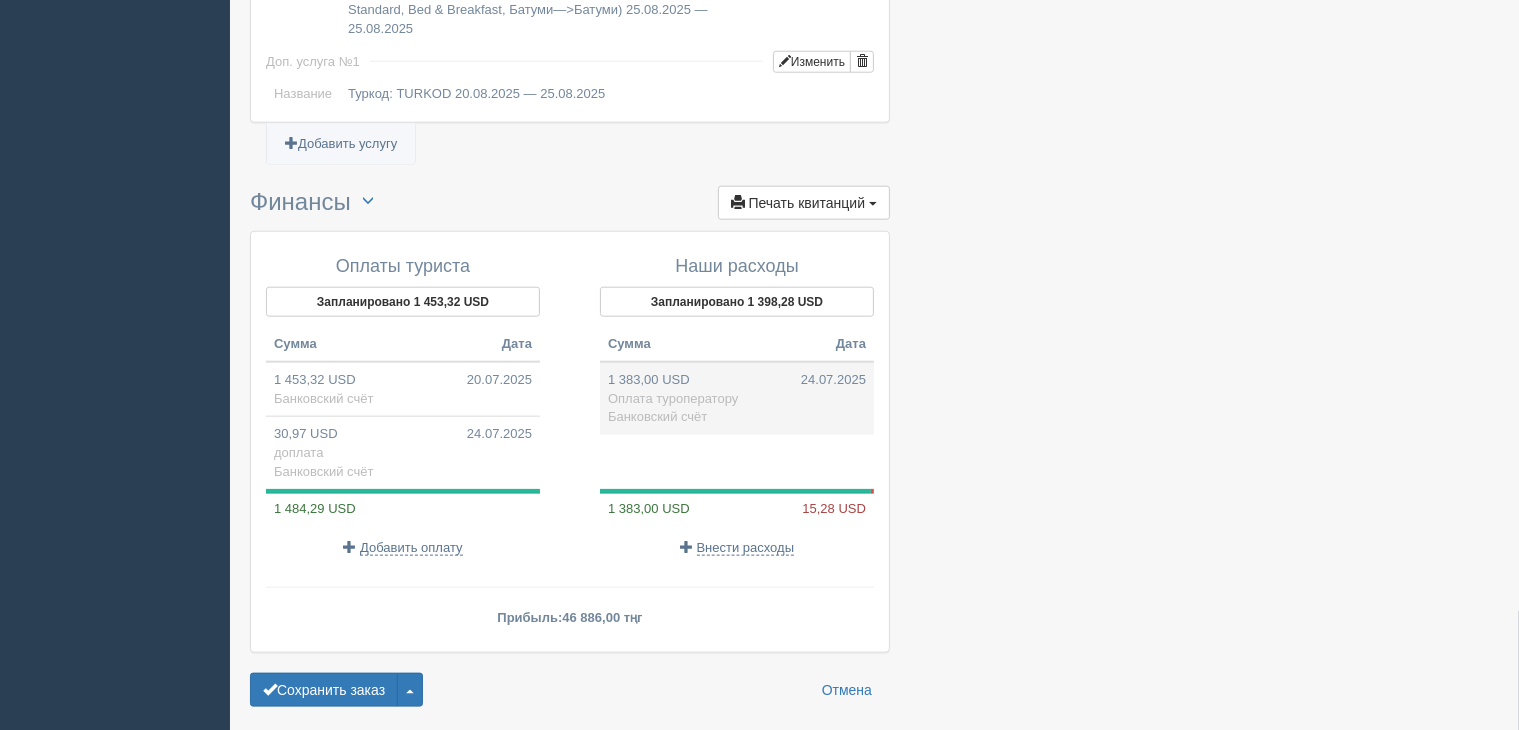 click on "1 383,00 USD
24.07.2025
Оплата туроператору
Банковский счёт" at bounding box center (737, 398) 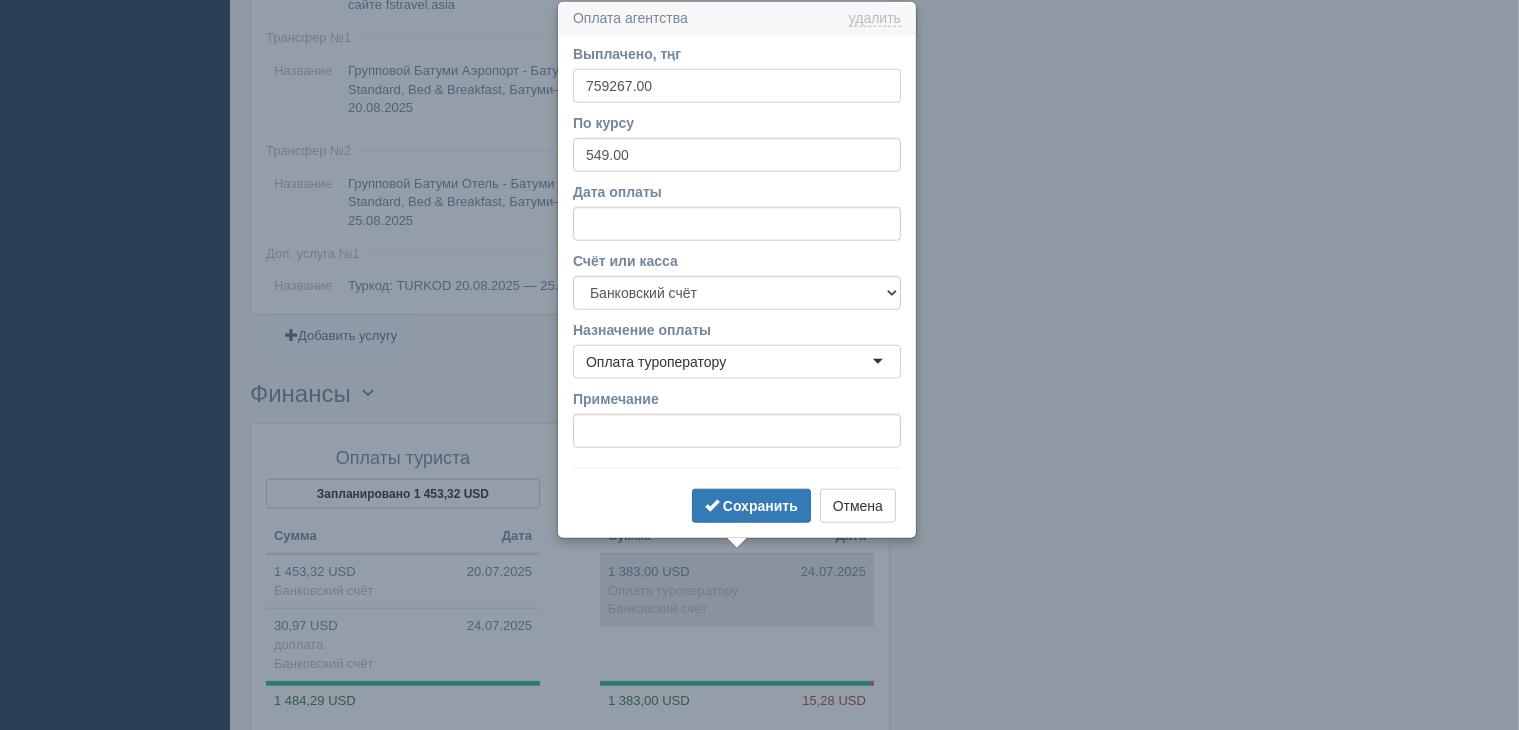 scroll, scrollTop: 1992, scrollLeft: 0, axis: vertical 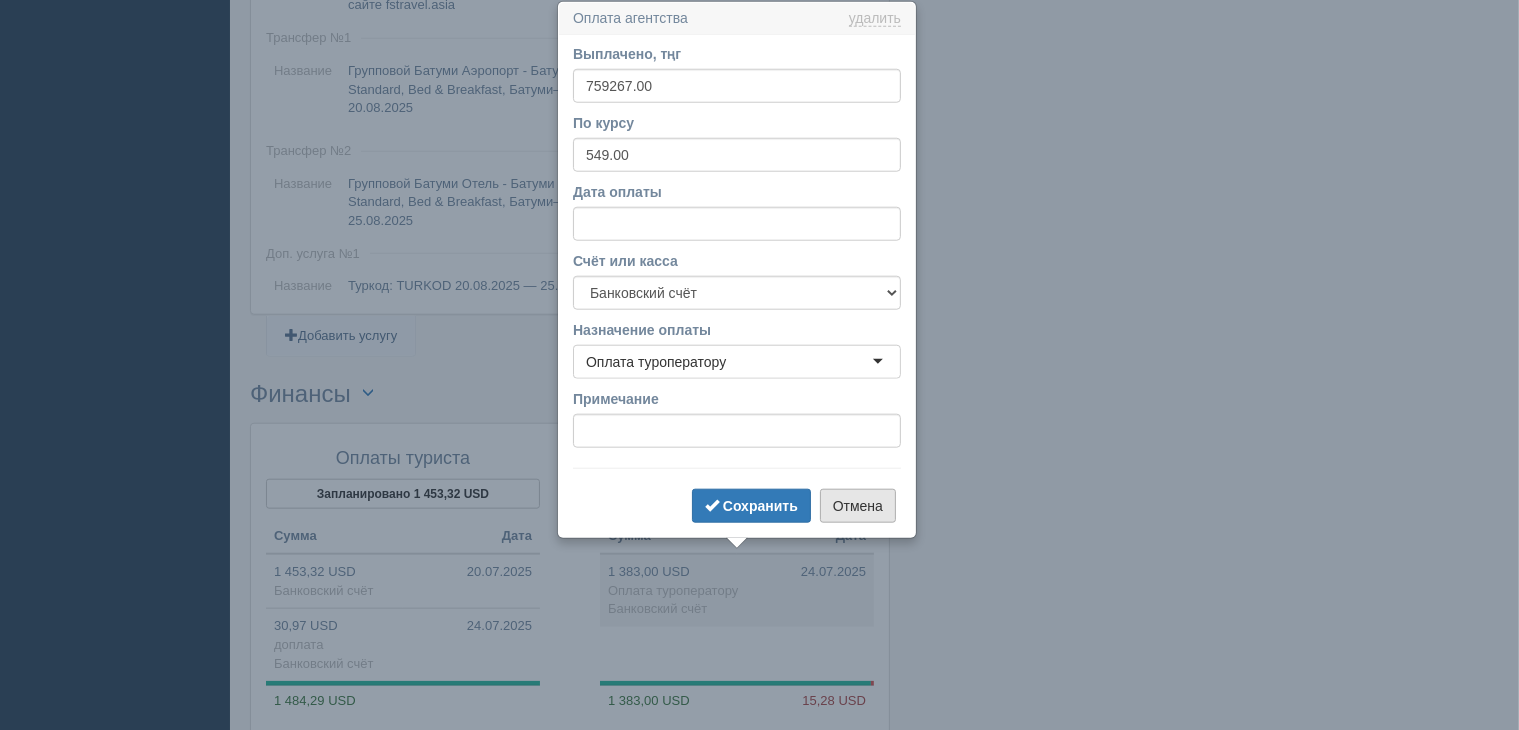 click on "Отмена" at bounding box center [858, 506] 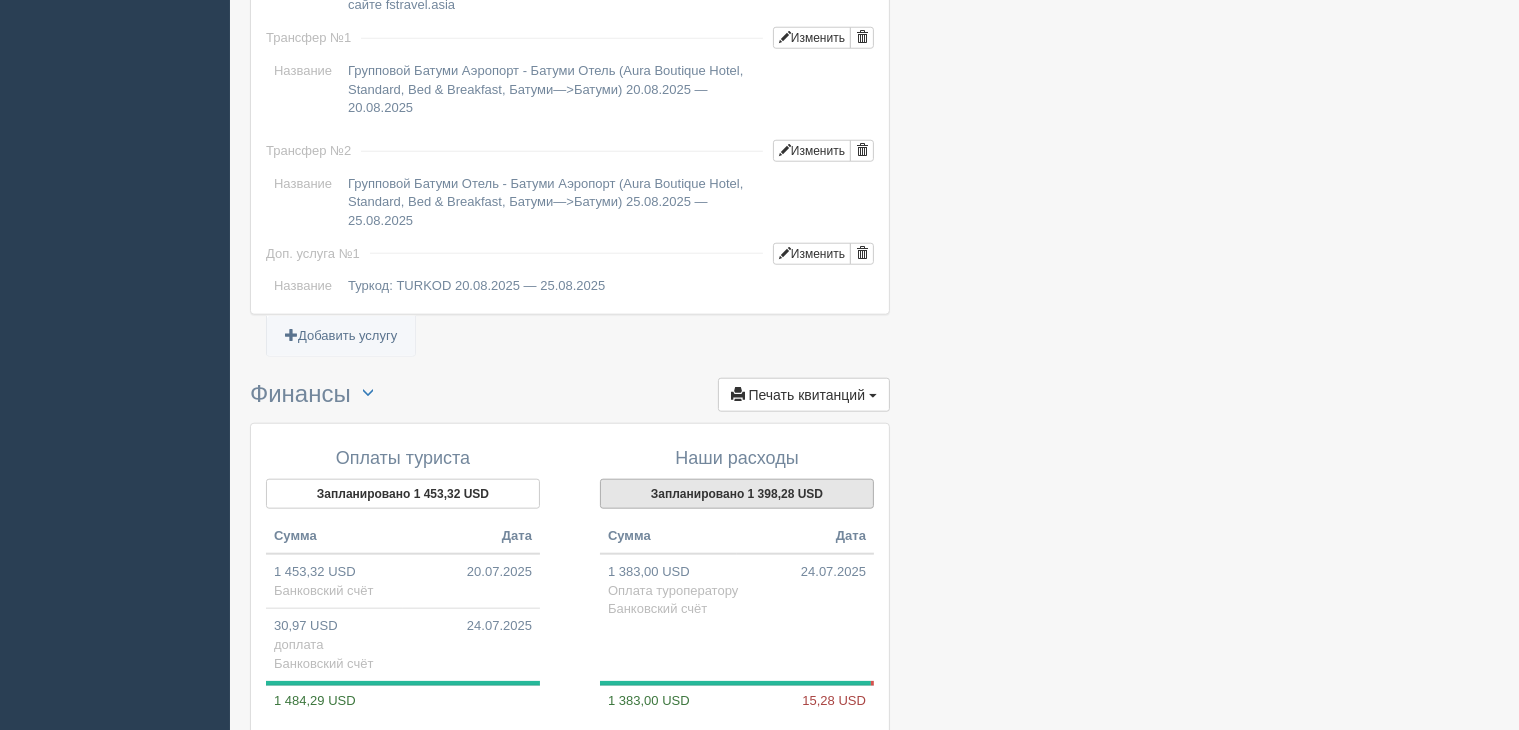 click on "Запланировано 1 398,28 USD" at bounding box center [737, 494] 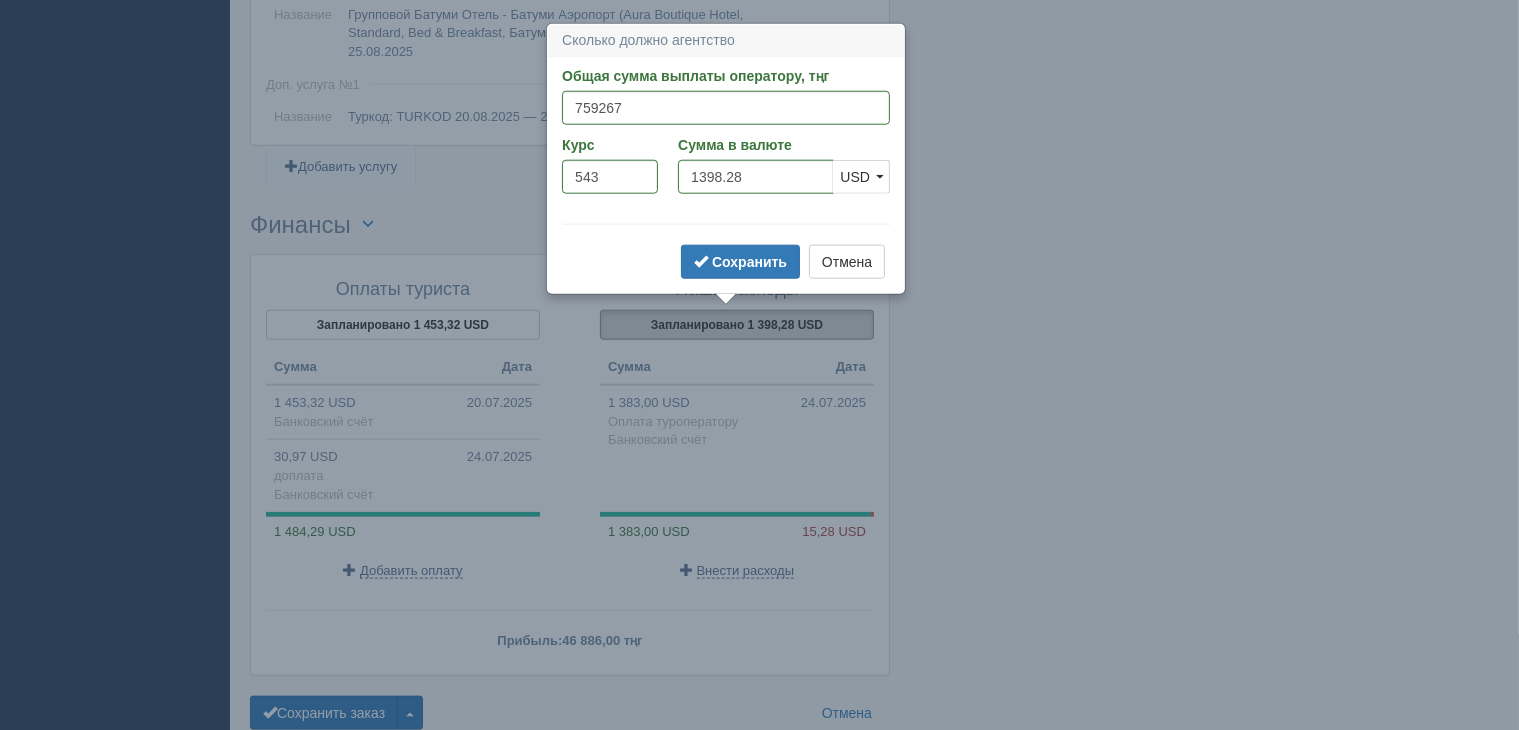 scroll, scrollTop: 2184, scrollLeft: 0, axis: vertical 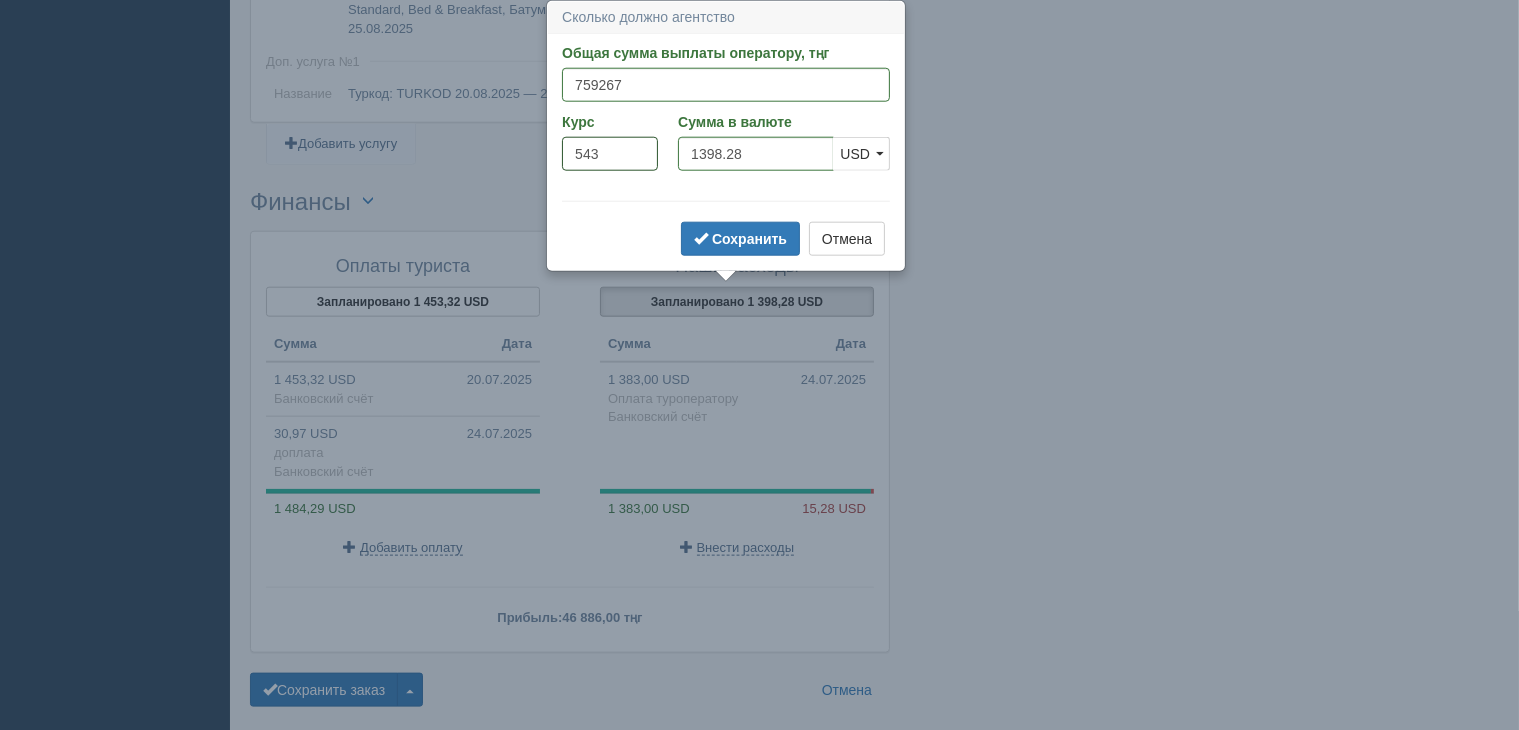 click on "543" at bounding box center [610, 154] 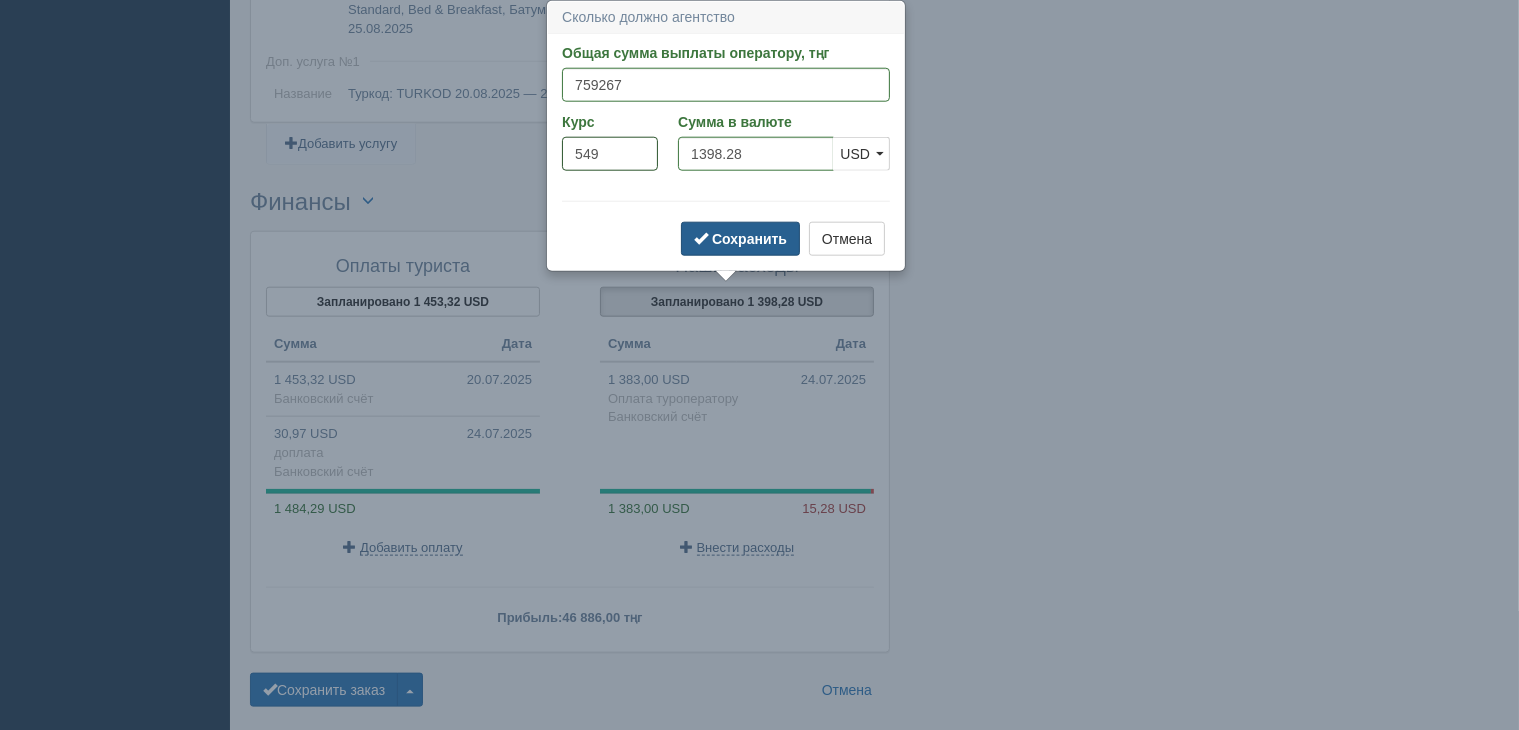 type on "549" 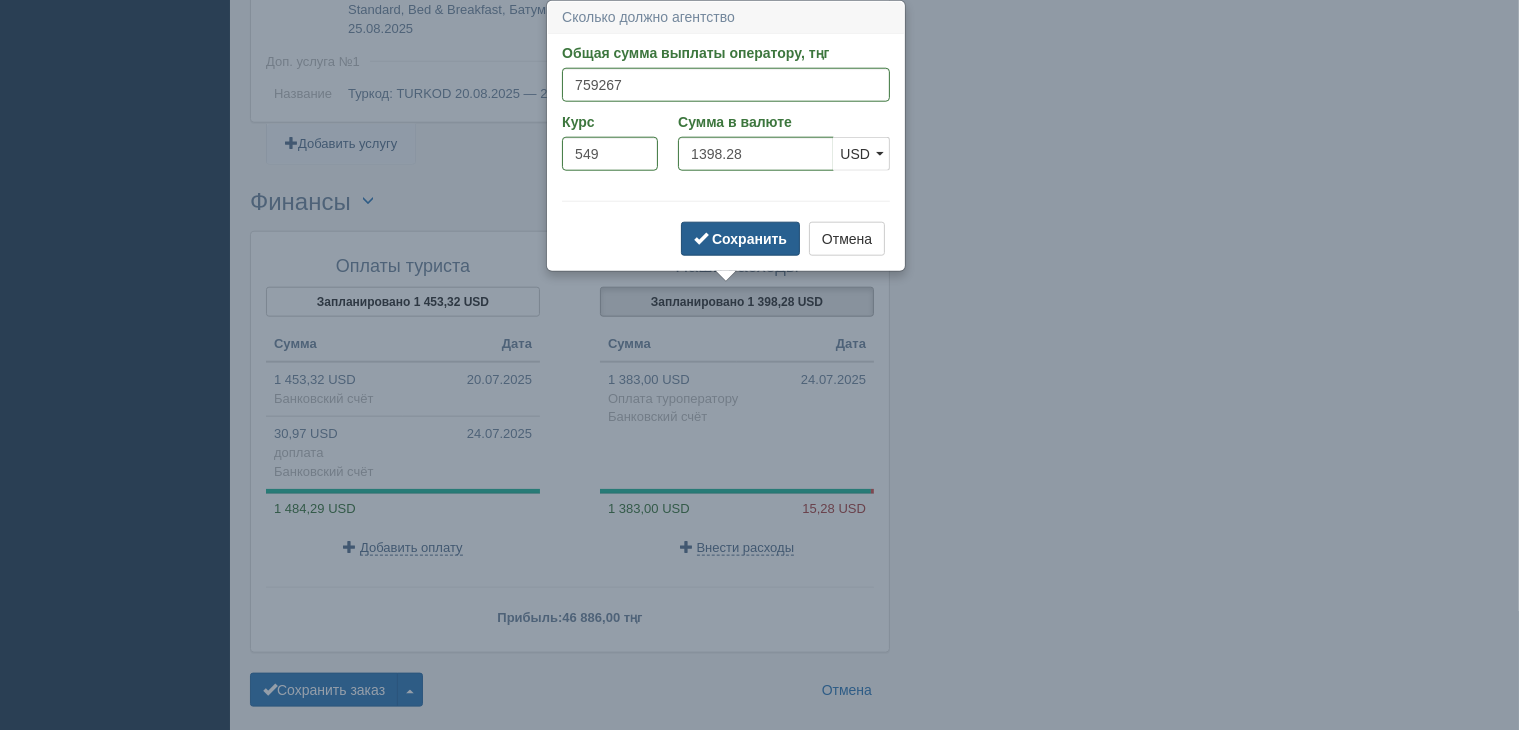 type on "1383.00" 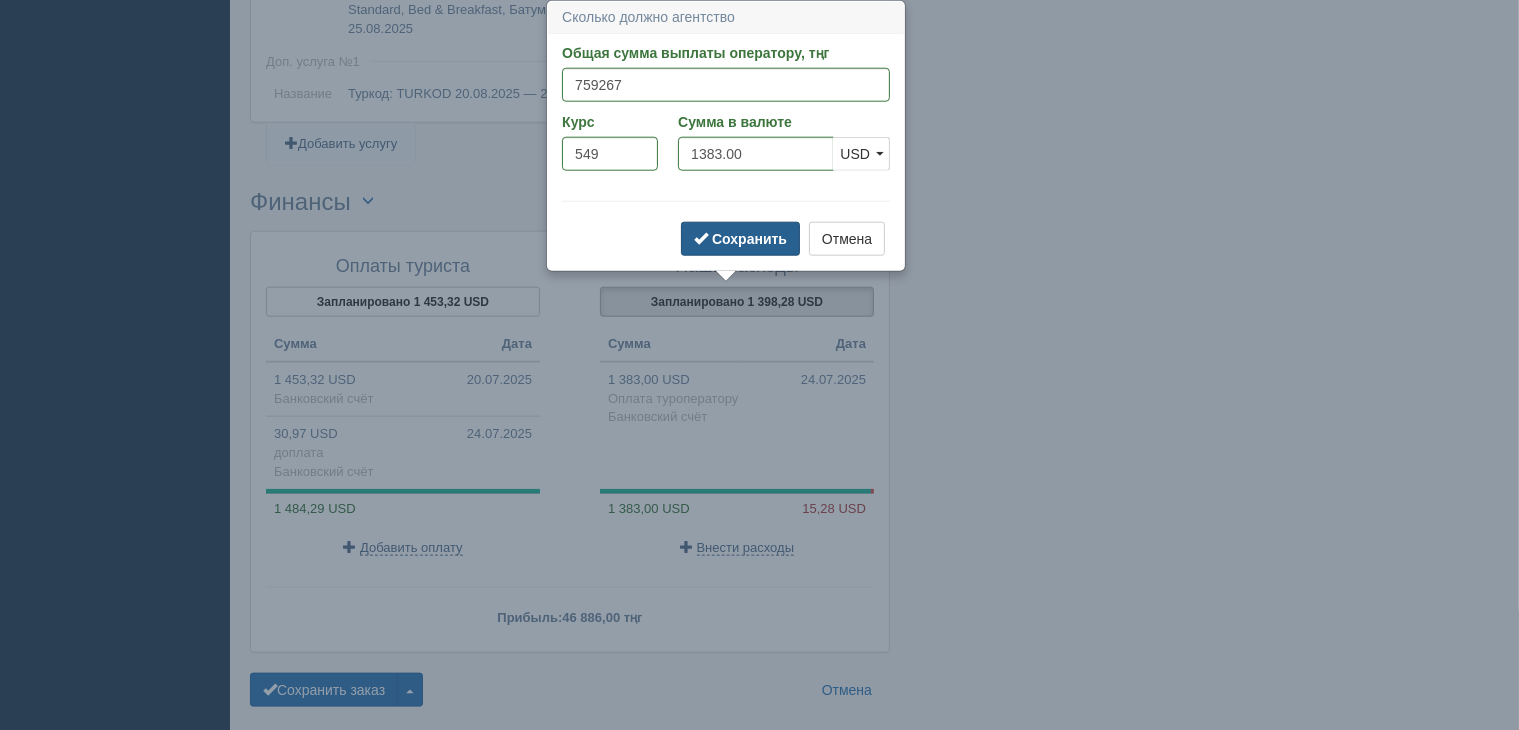 click on "Сохранить" at bounding box center (749, 239) 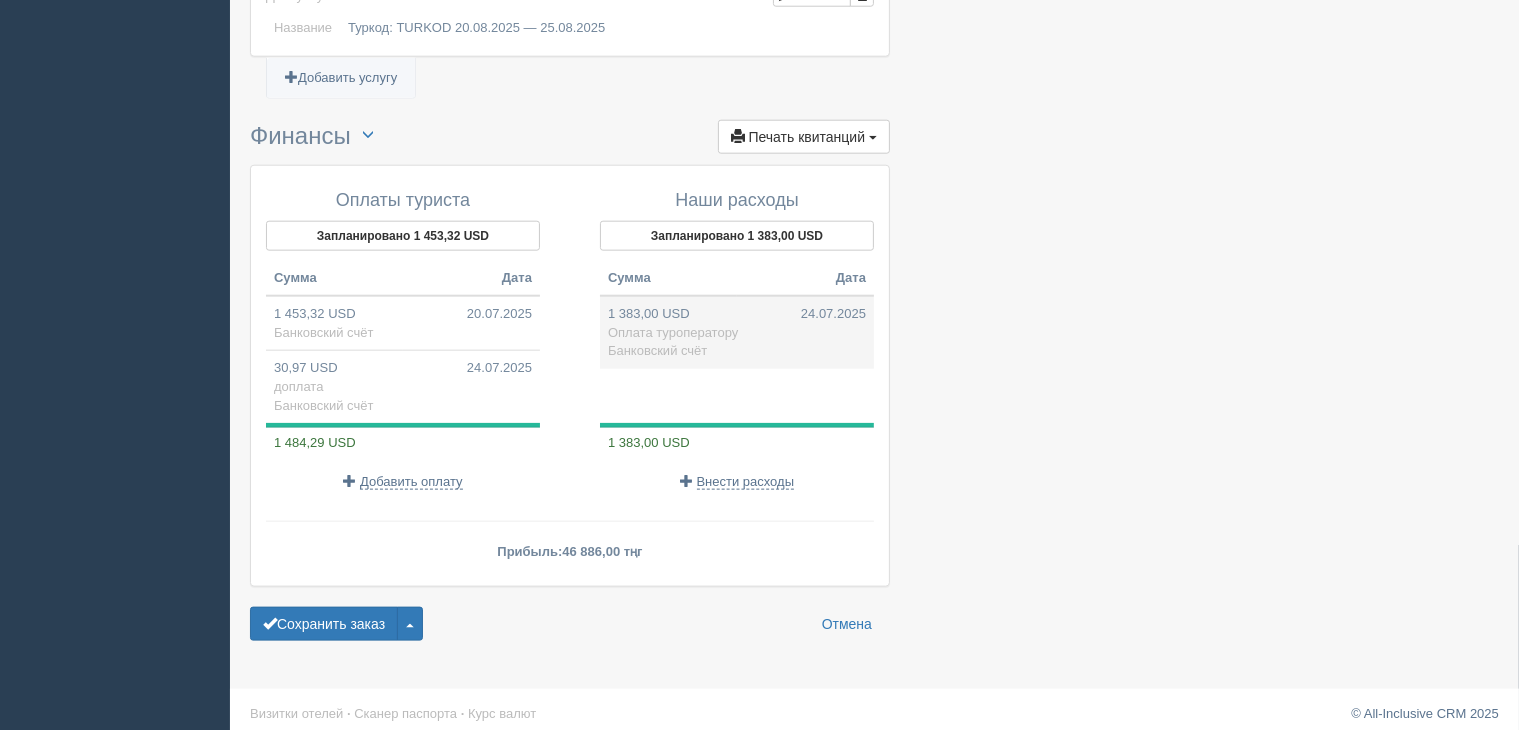 scroll, scrollTop: 2254, scrollLeft: 0, axis: vertical 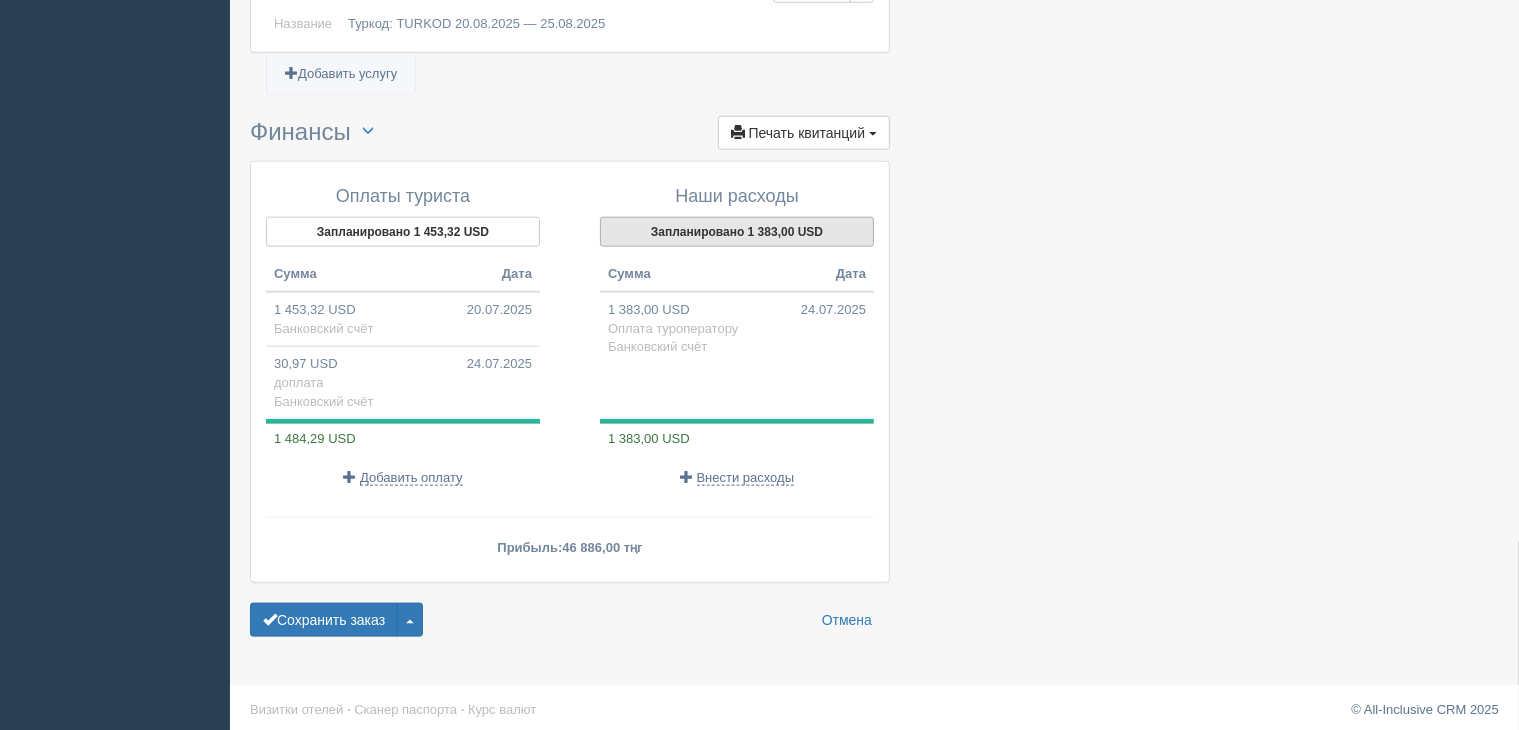 click on "Запланировано 1 383,00 USD" at bounding box center [737, 232] 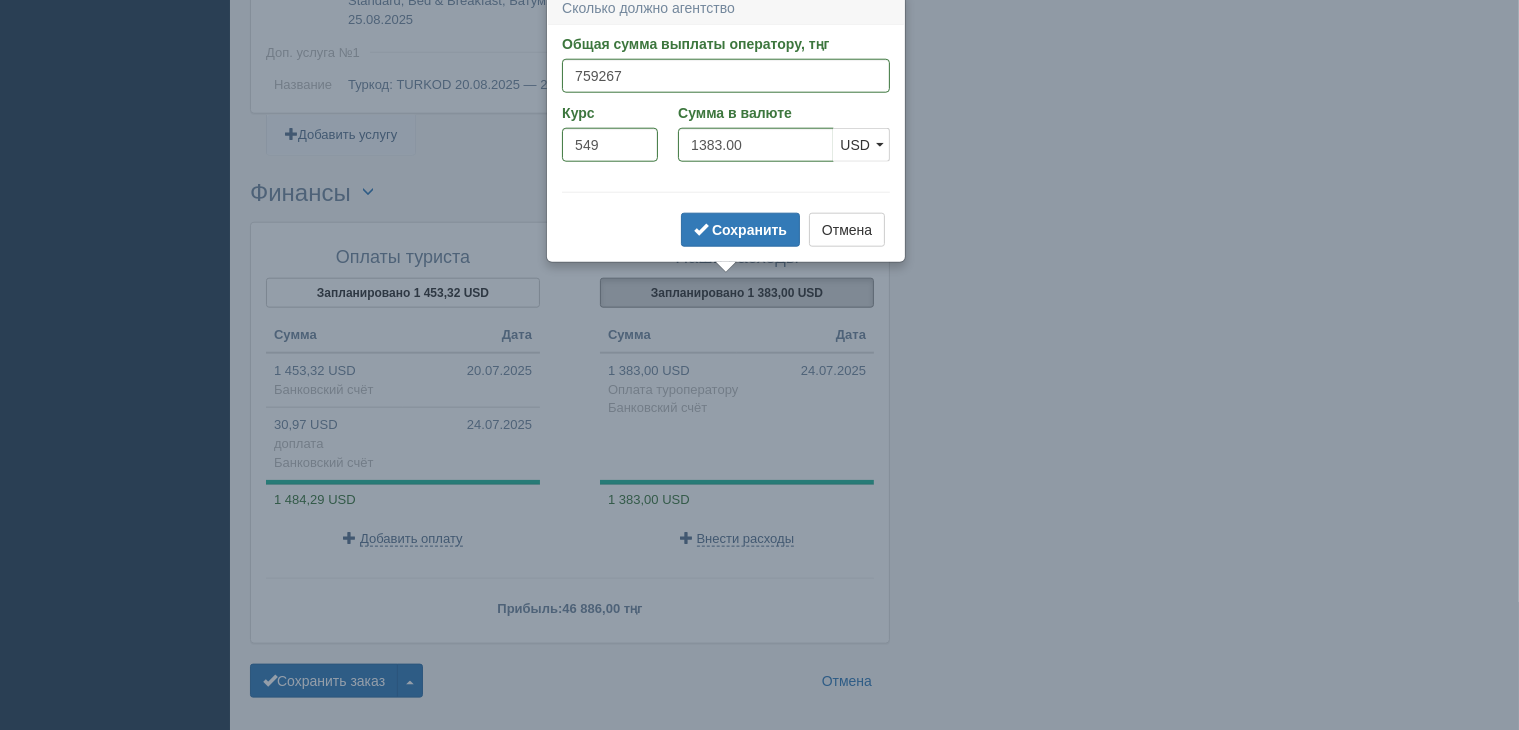 scroll, scrollTop: 2184, scrollLeft: 0, axis: vertical 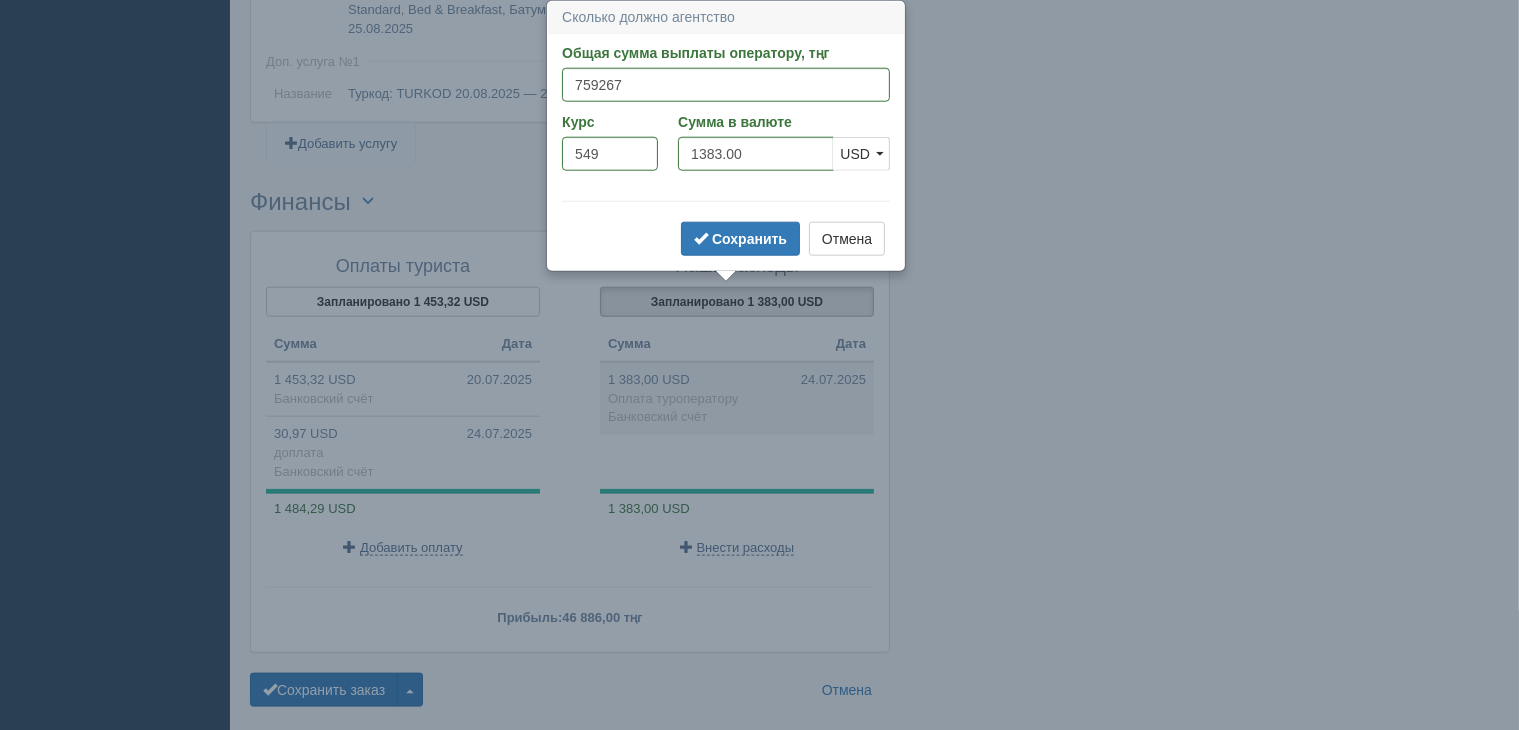 click on "1 383,00 USD
24.07.2025
Оплата туроператору
Банковский счёт" at bounding box center (737, 398) 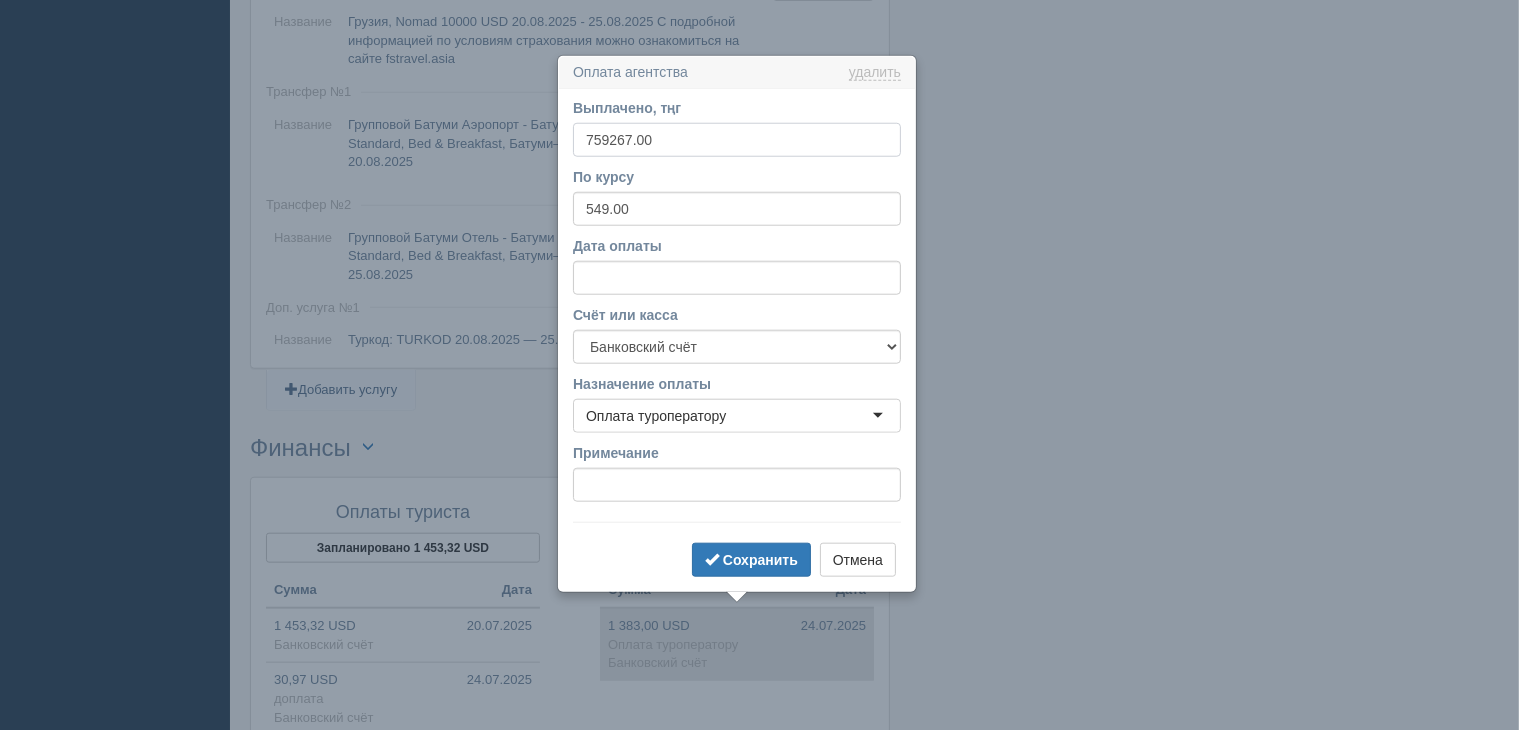 scroll, scrollTop: 1992, scrollLeft: 0, axis: vertical 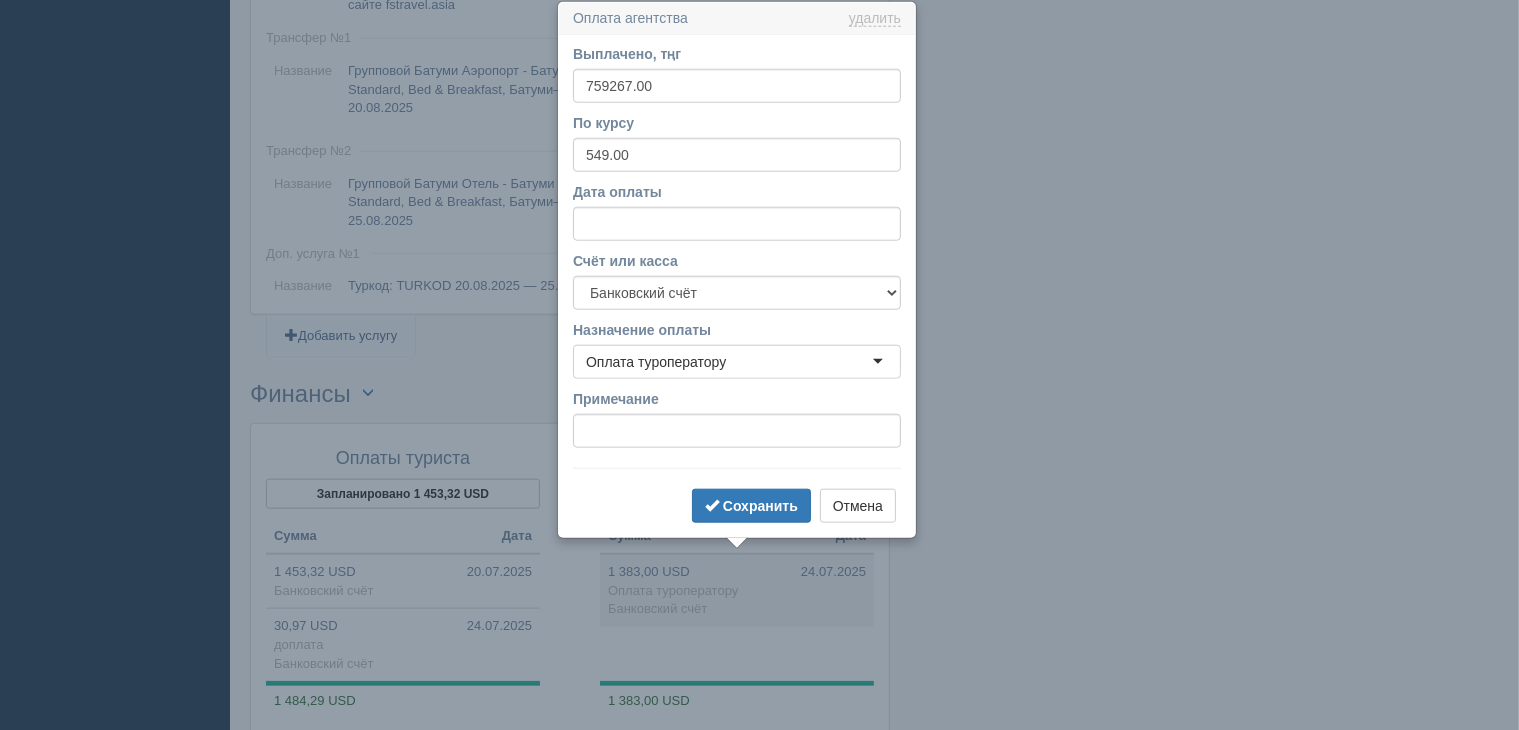 click at bounding box center (874, -508) 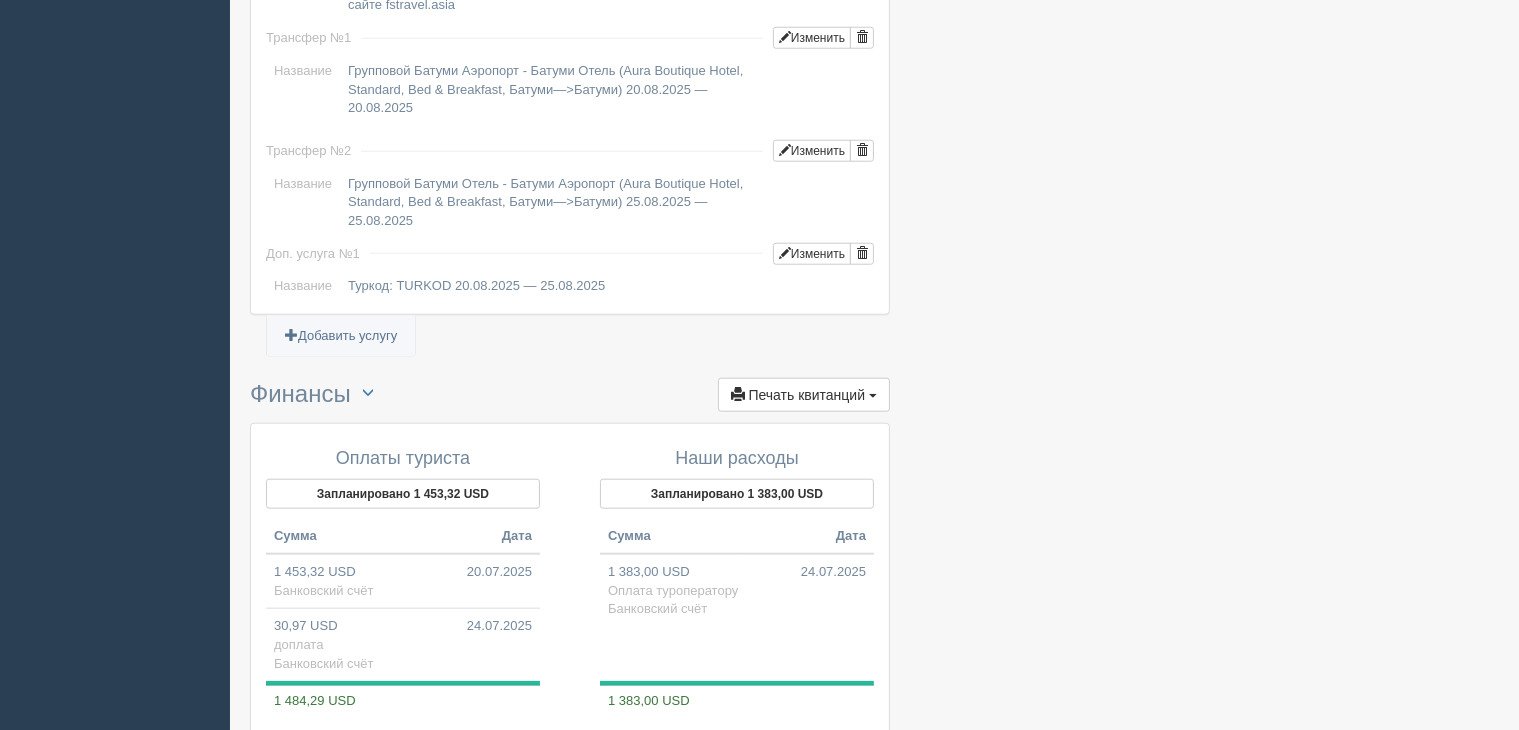 scroll, scrollTop: 2254, scrollLeft: 0, axis: vertical 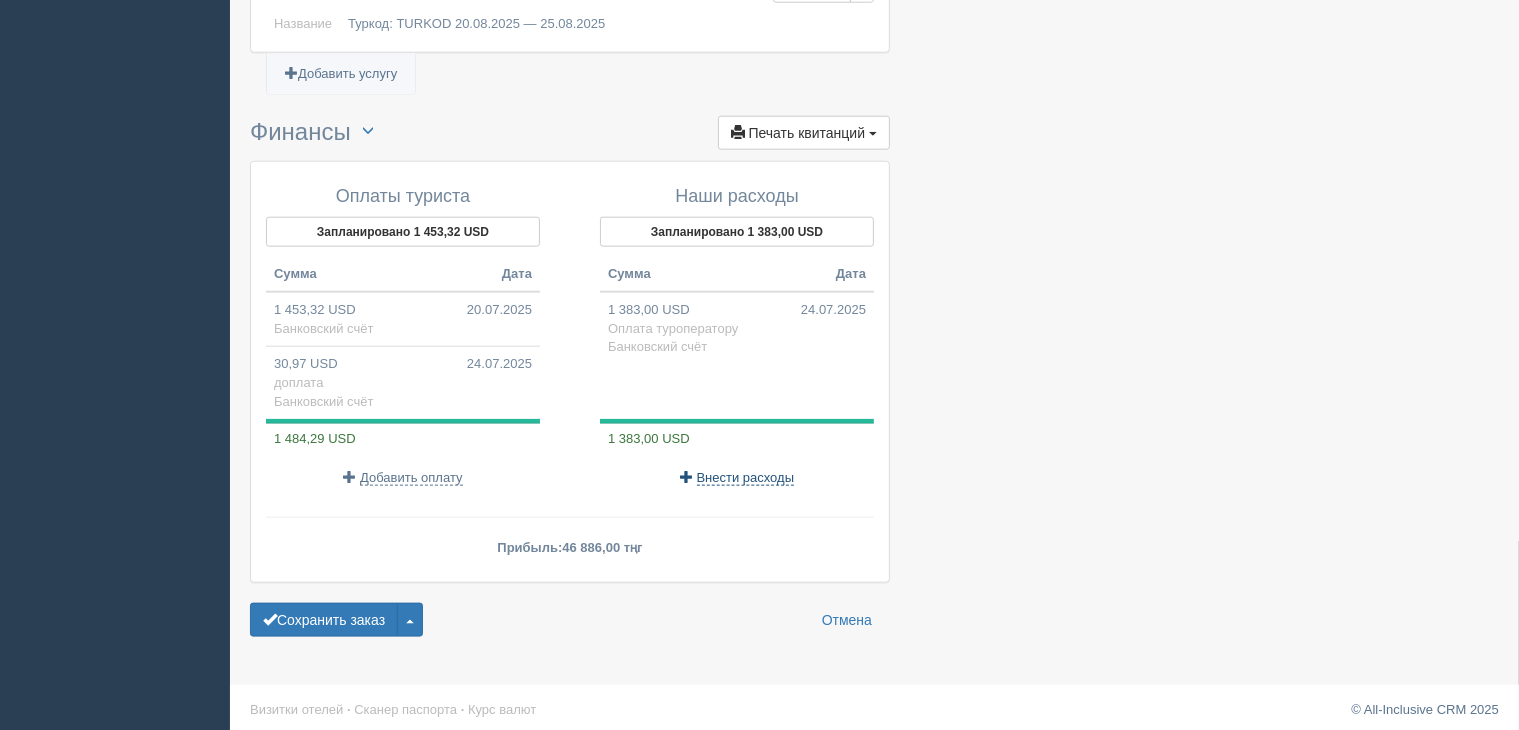 click on "Внести расходы" at bounding box center [746, 478] 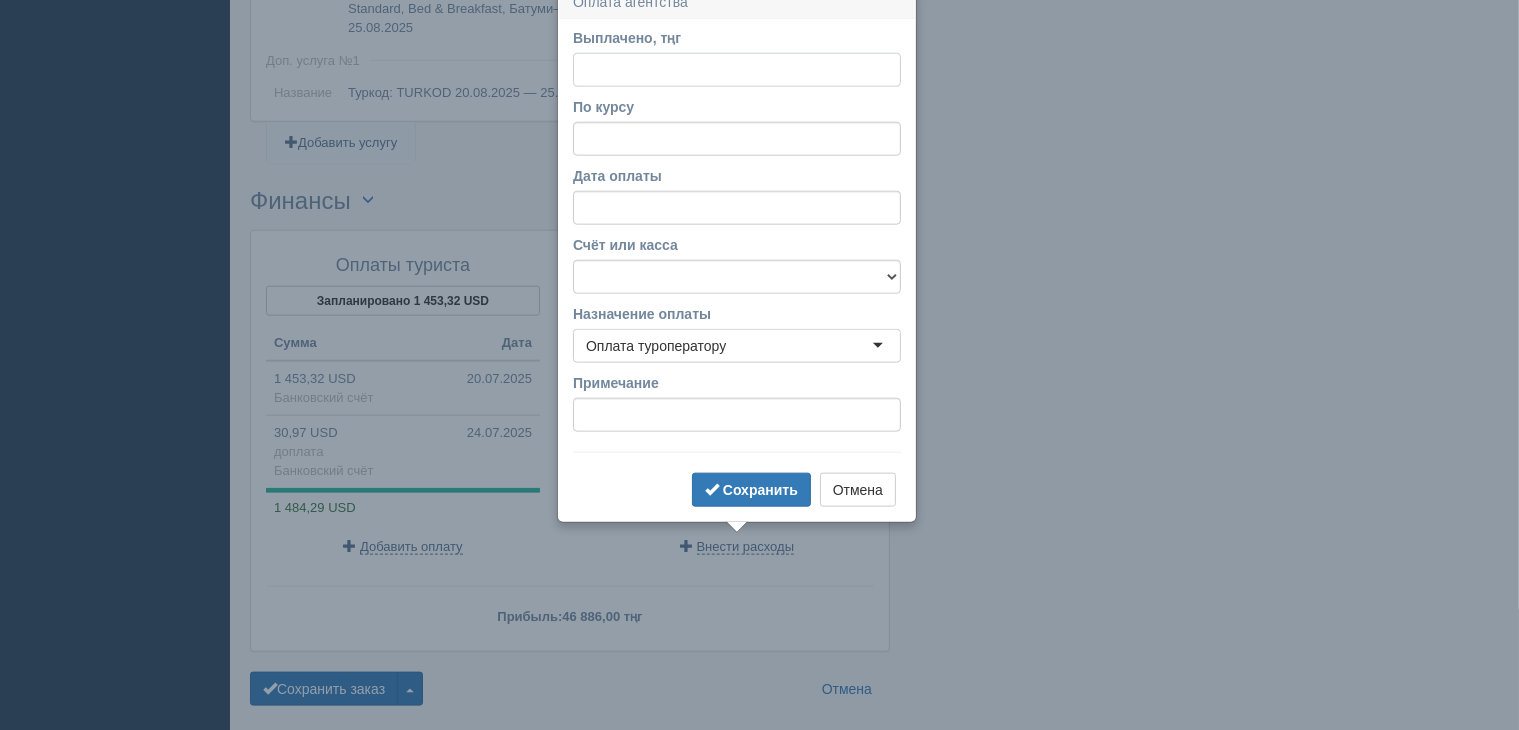 scroll, scrollTop: 2169, scrollLeft: 0, axis: vertical 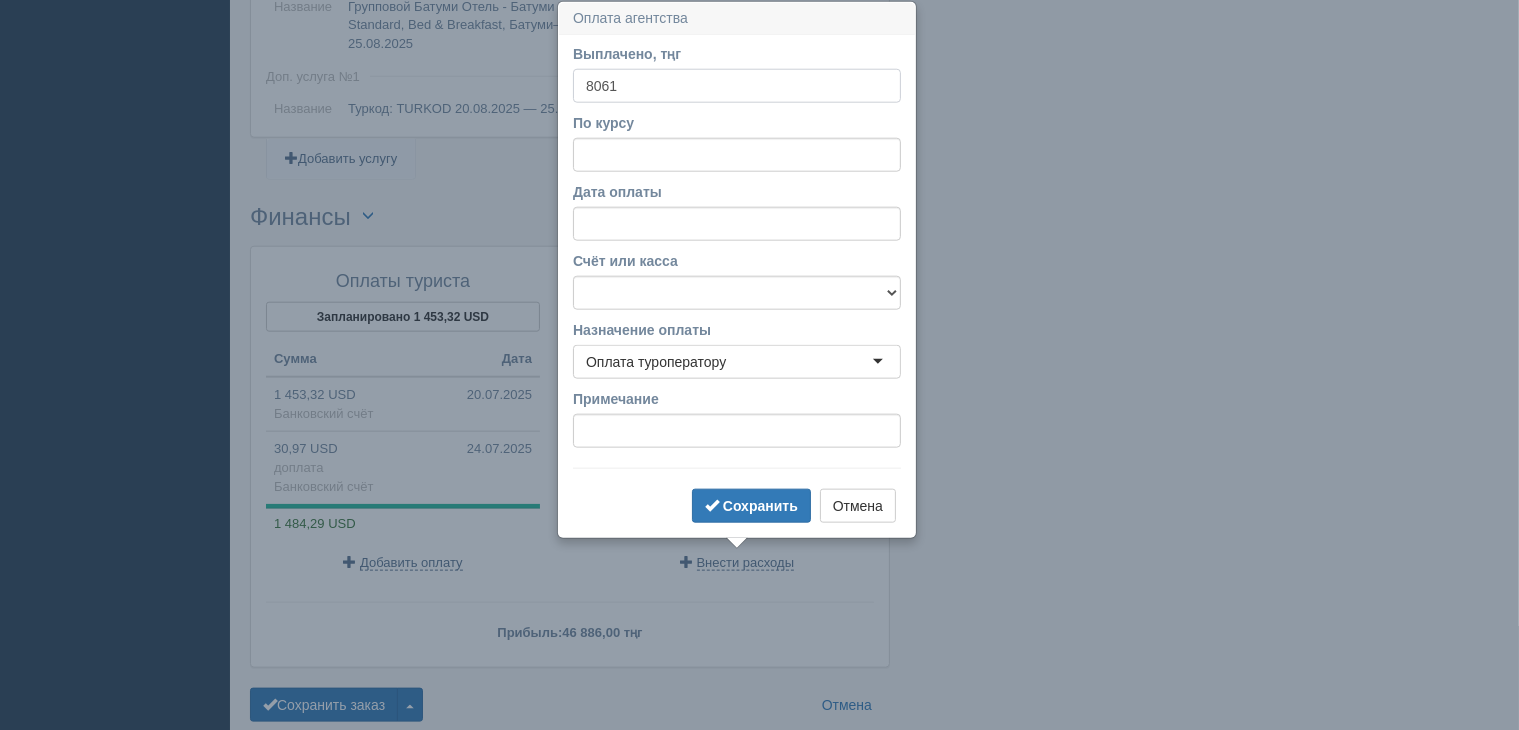 type on "8061" 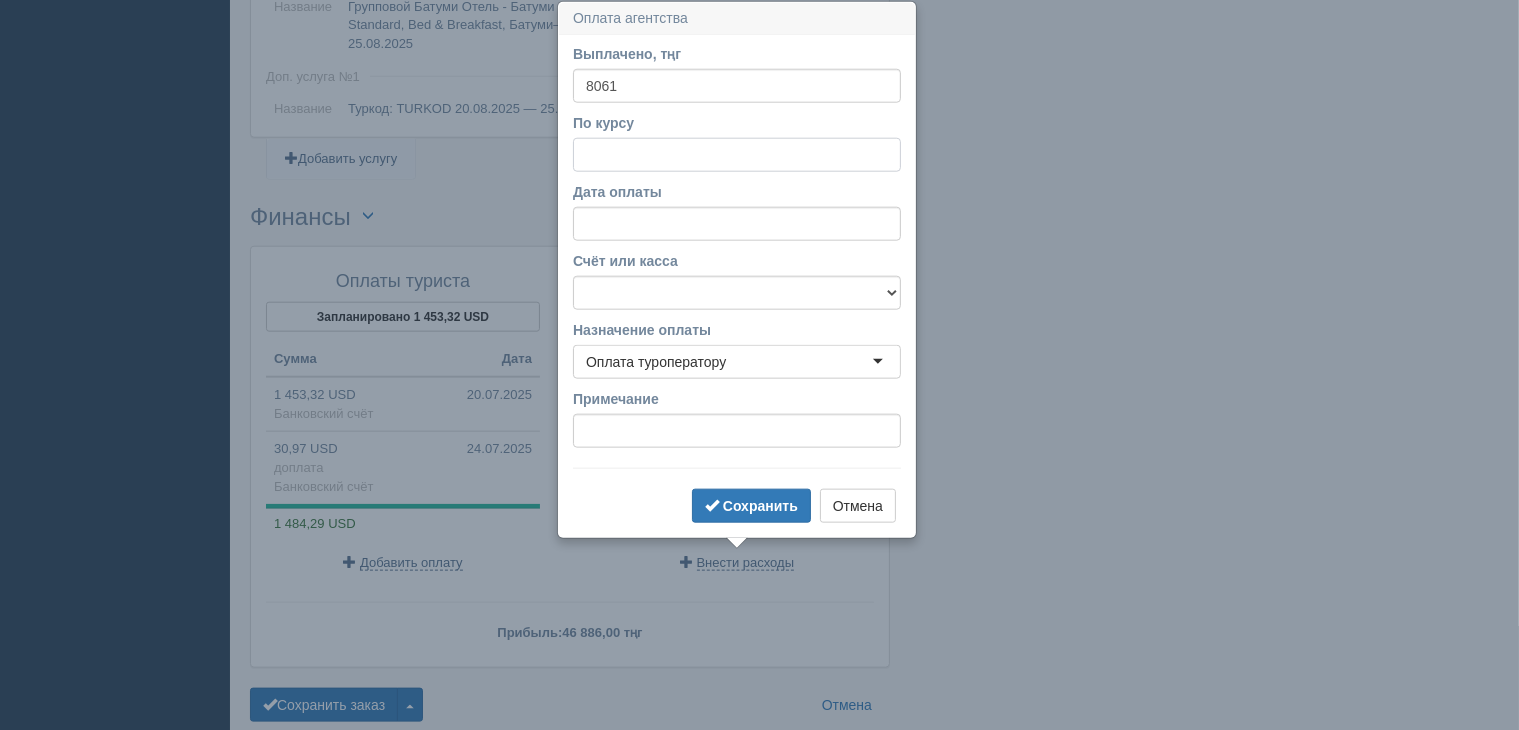 click on "По курсу" at bounding box center (737, 155) 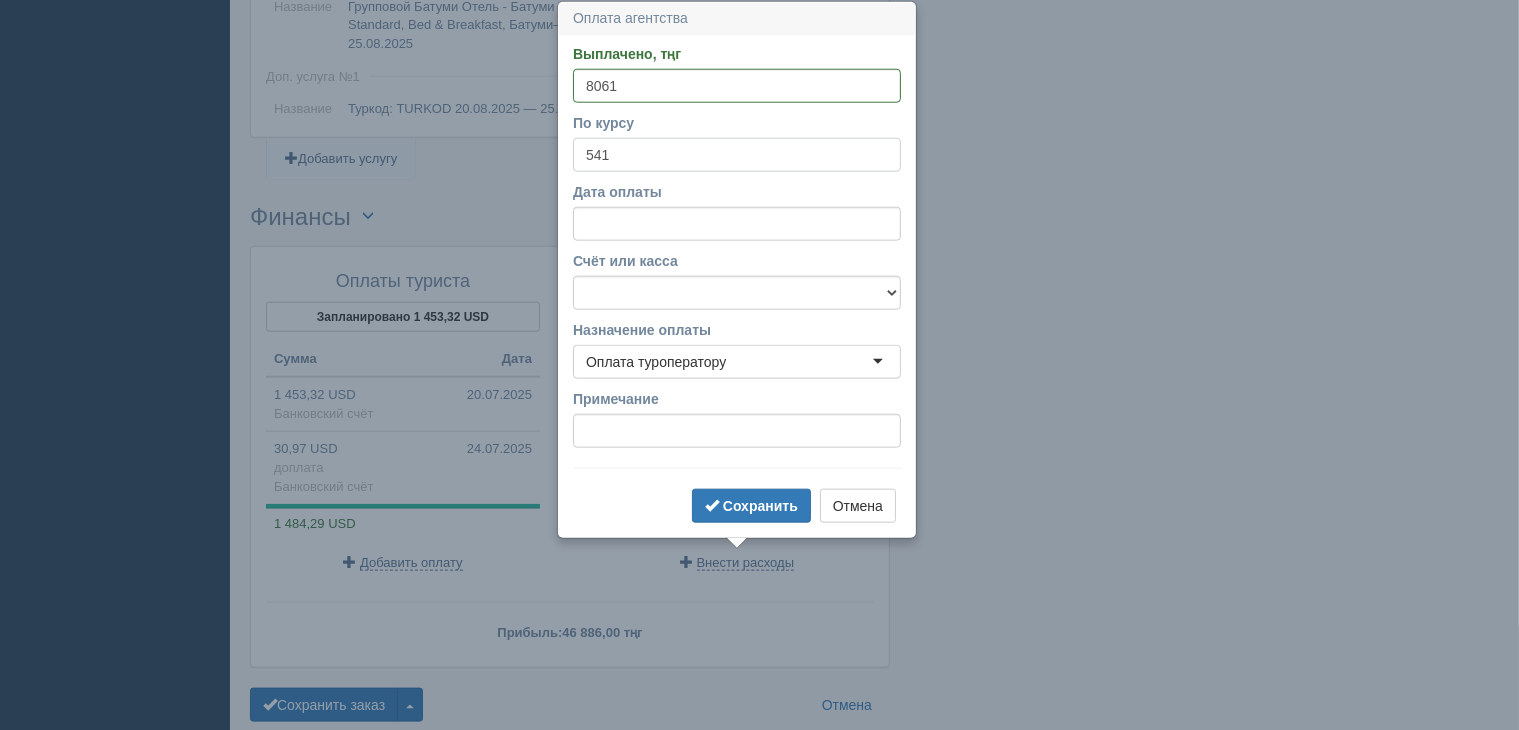 type on "541" 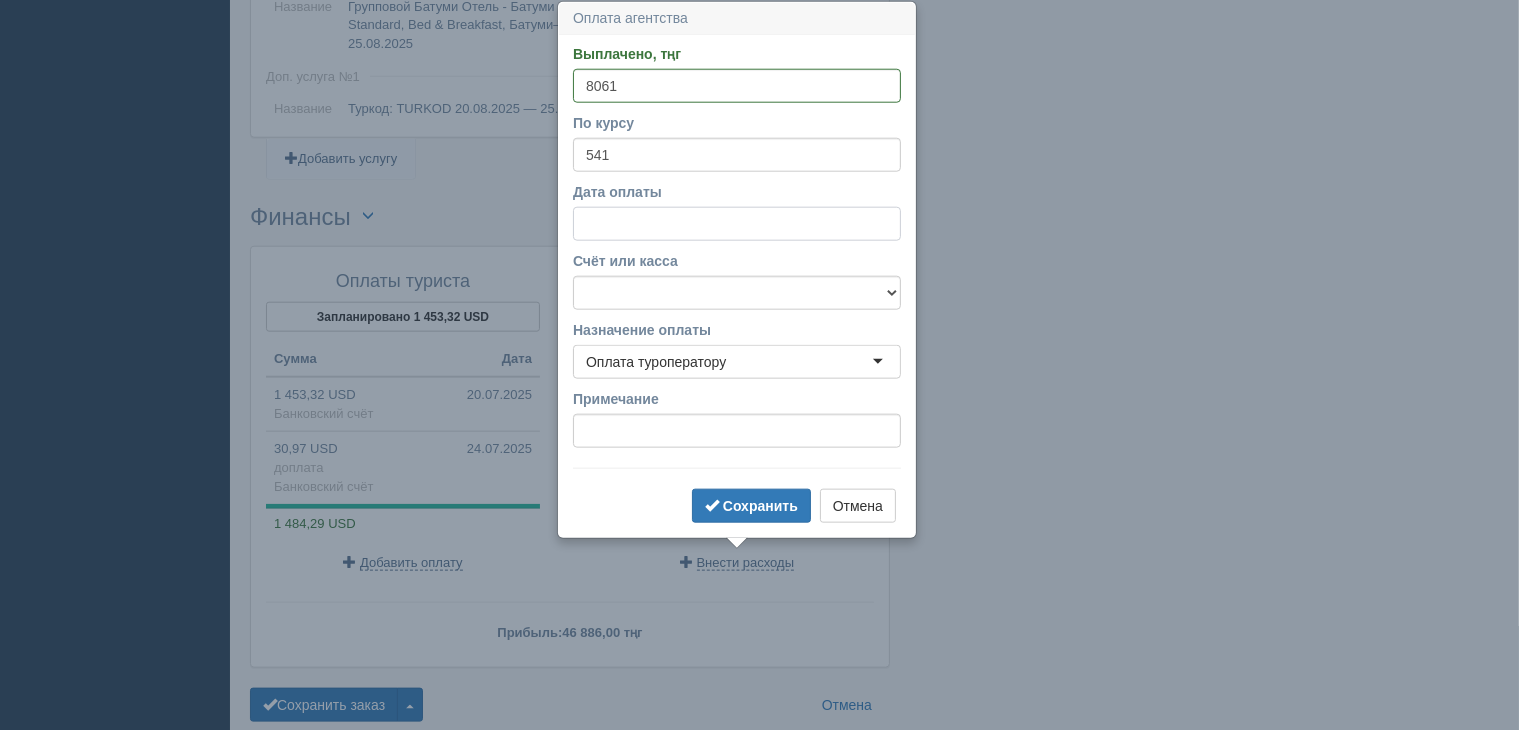 click on "Дата оплаты" at bounding box center [737, 224] 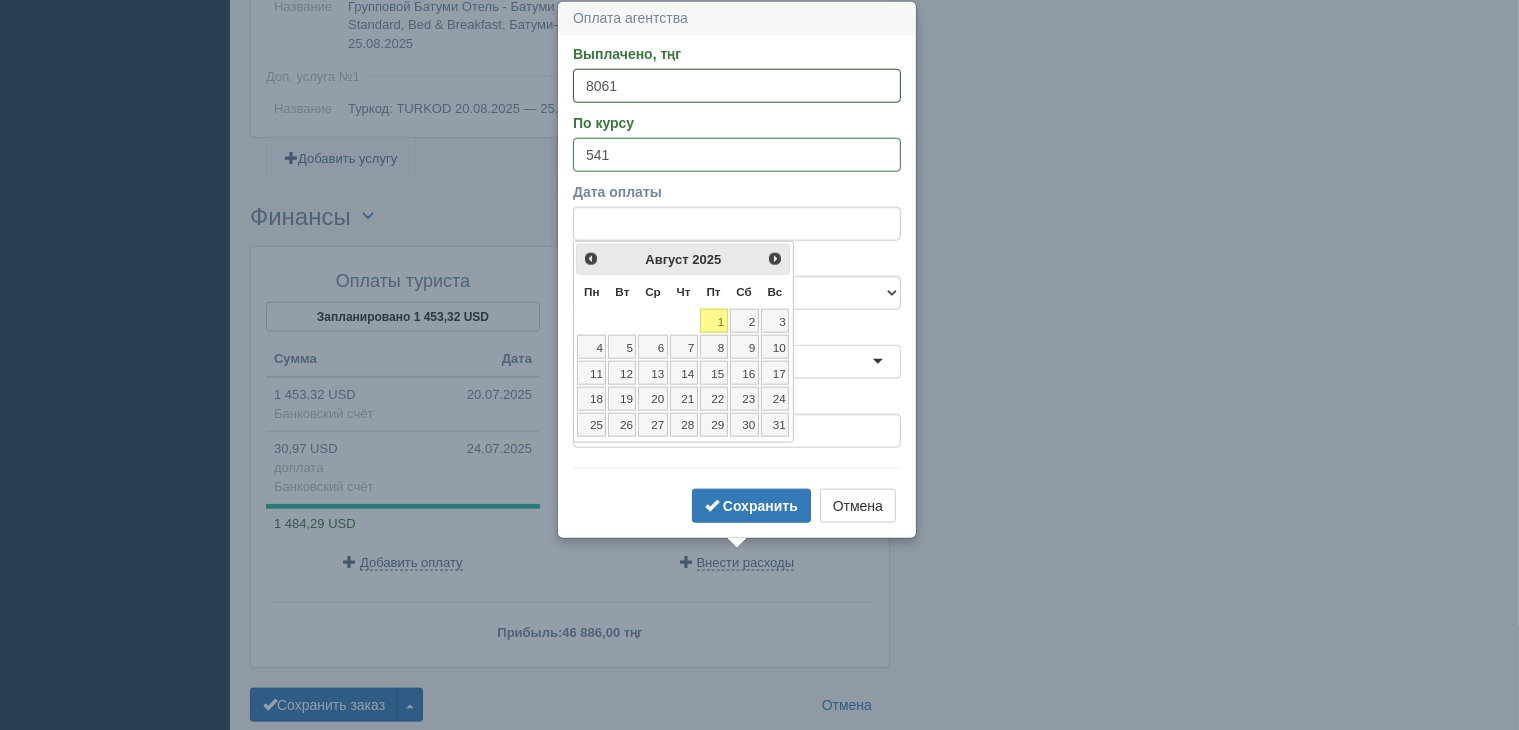 click on "8061" at bounding box center (737, 86) 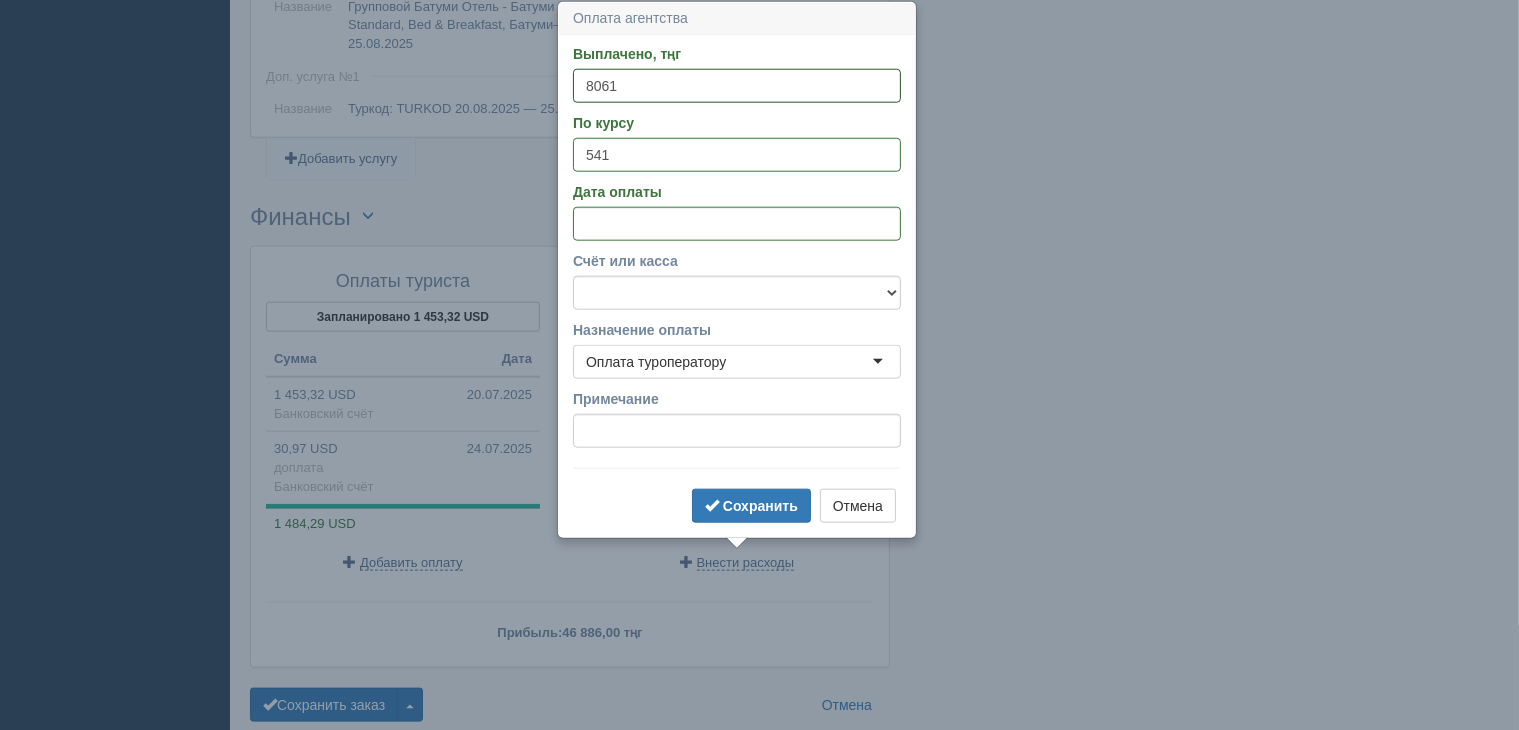drag, startPoint x: 632, startPoint y: 86, endPoint x: 509, endPoint y: 80, distance: 123.146255 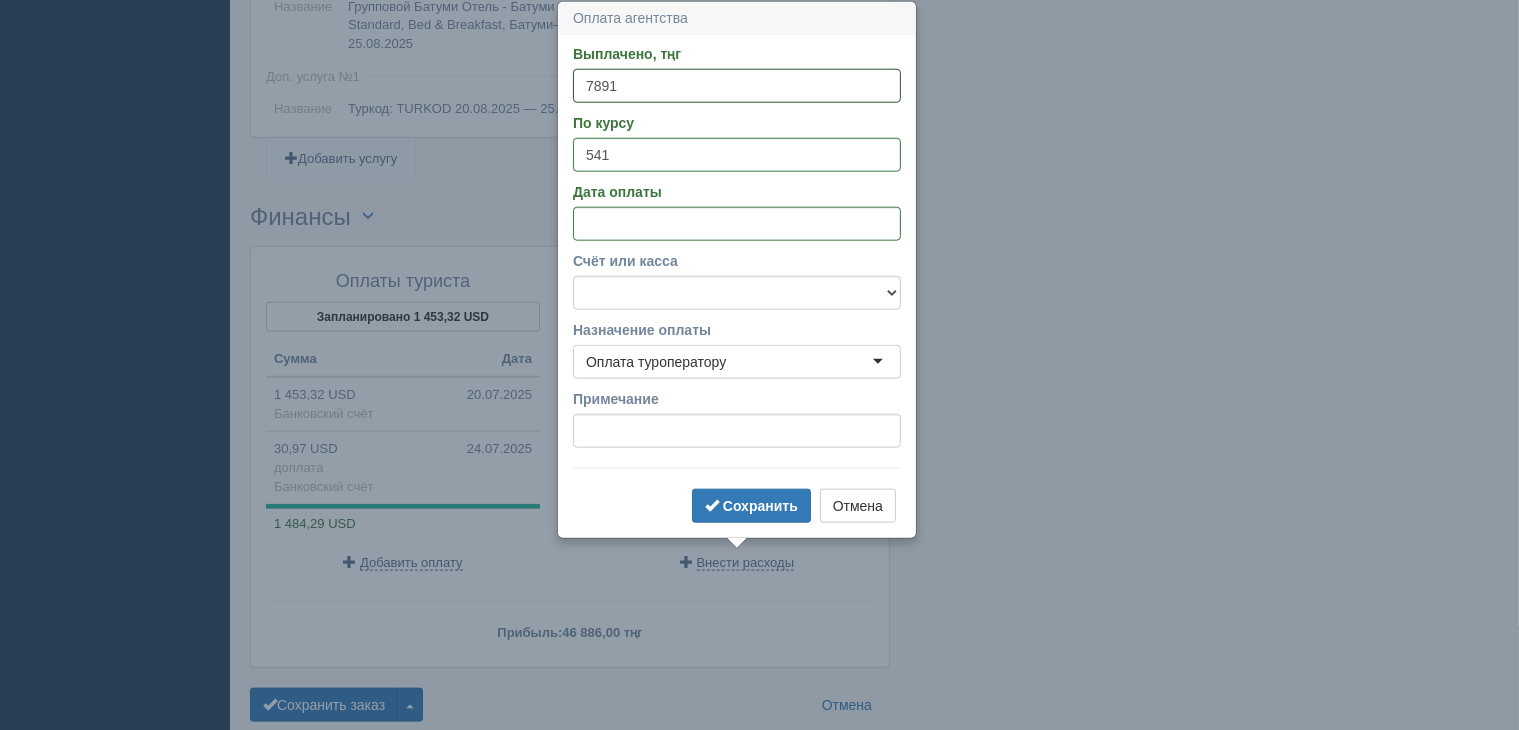 type on "7891" 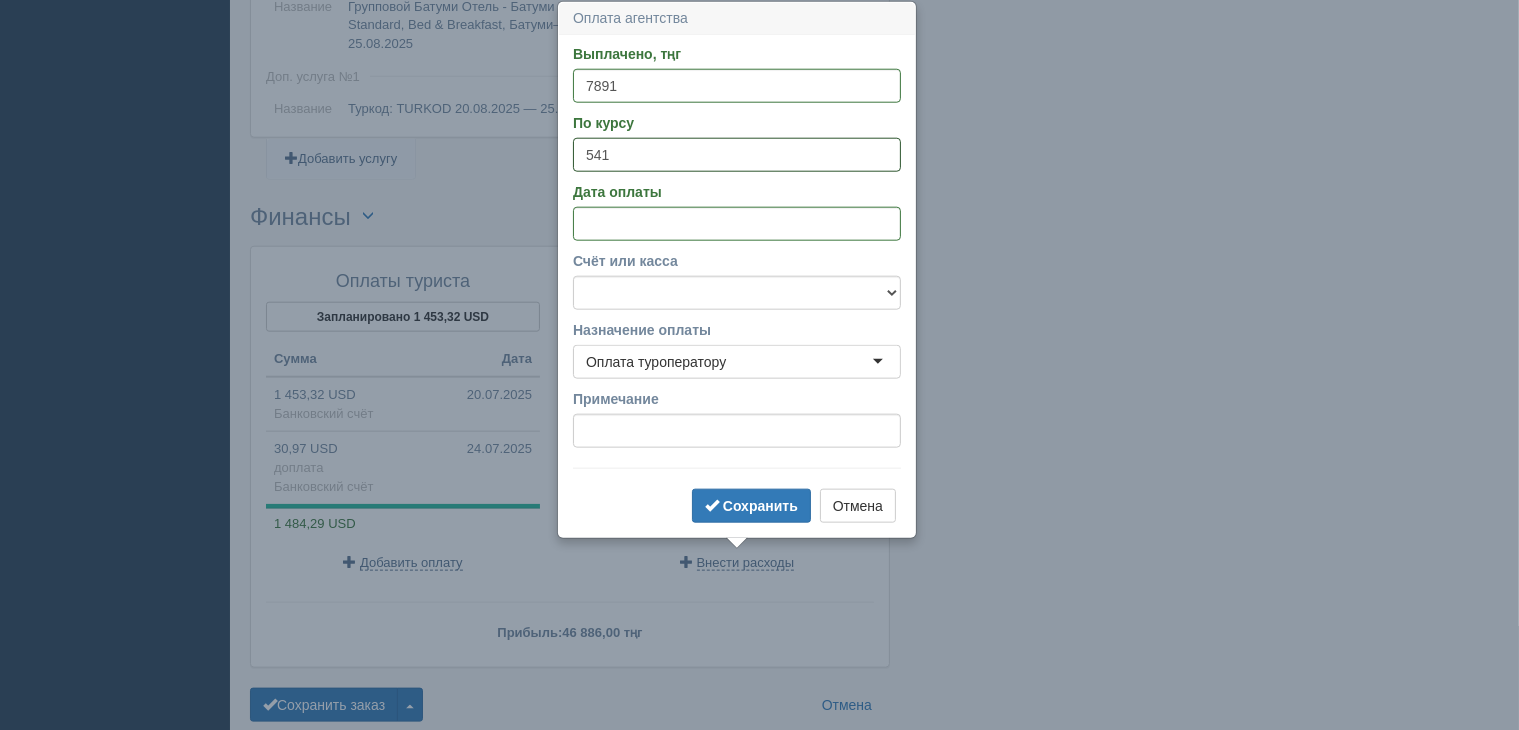 drag, startPoint x: 664, startPoint y: 159, endPoint x: 546, endPoint y: 152, distance: 118.20744 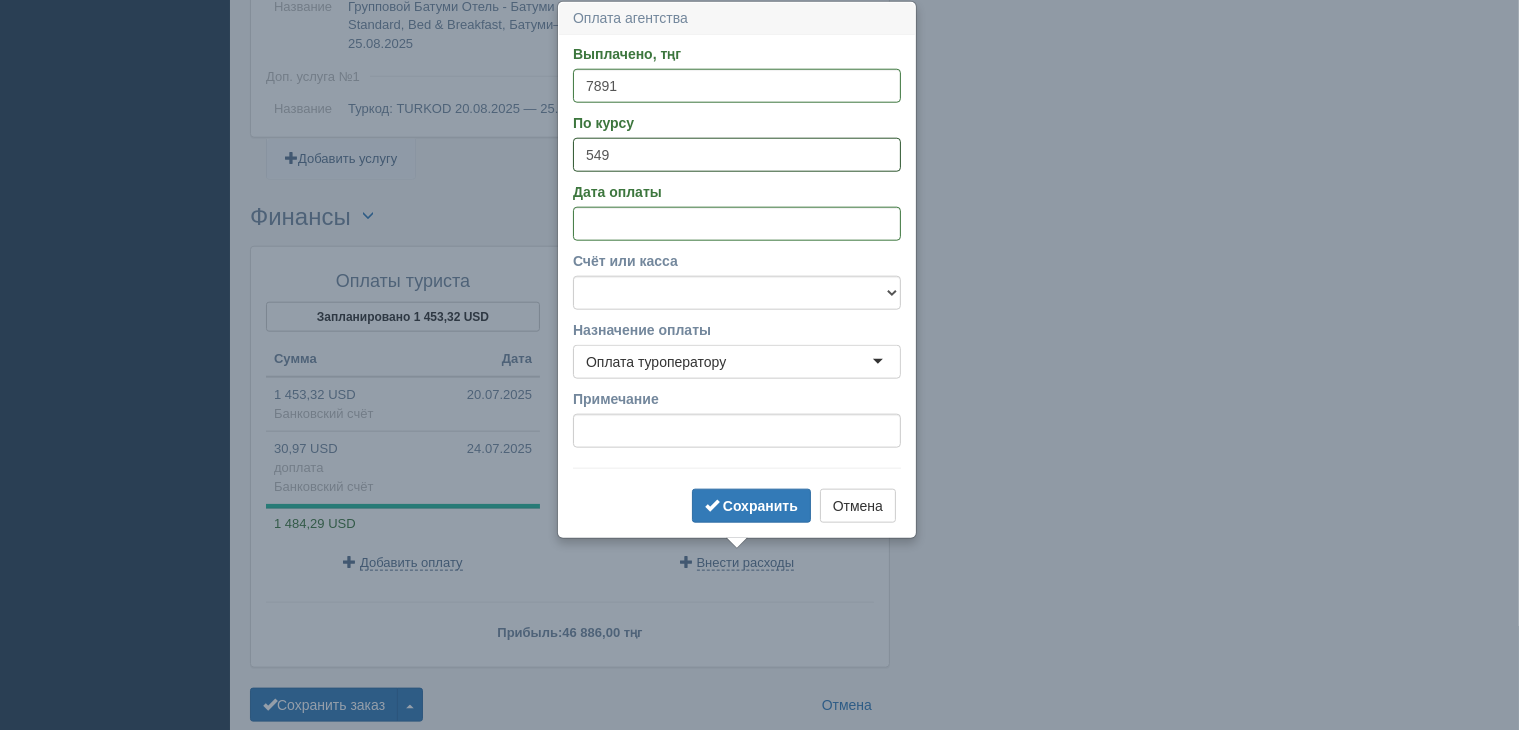 type on "549" 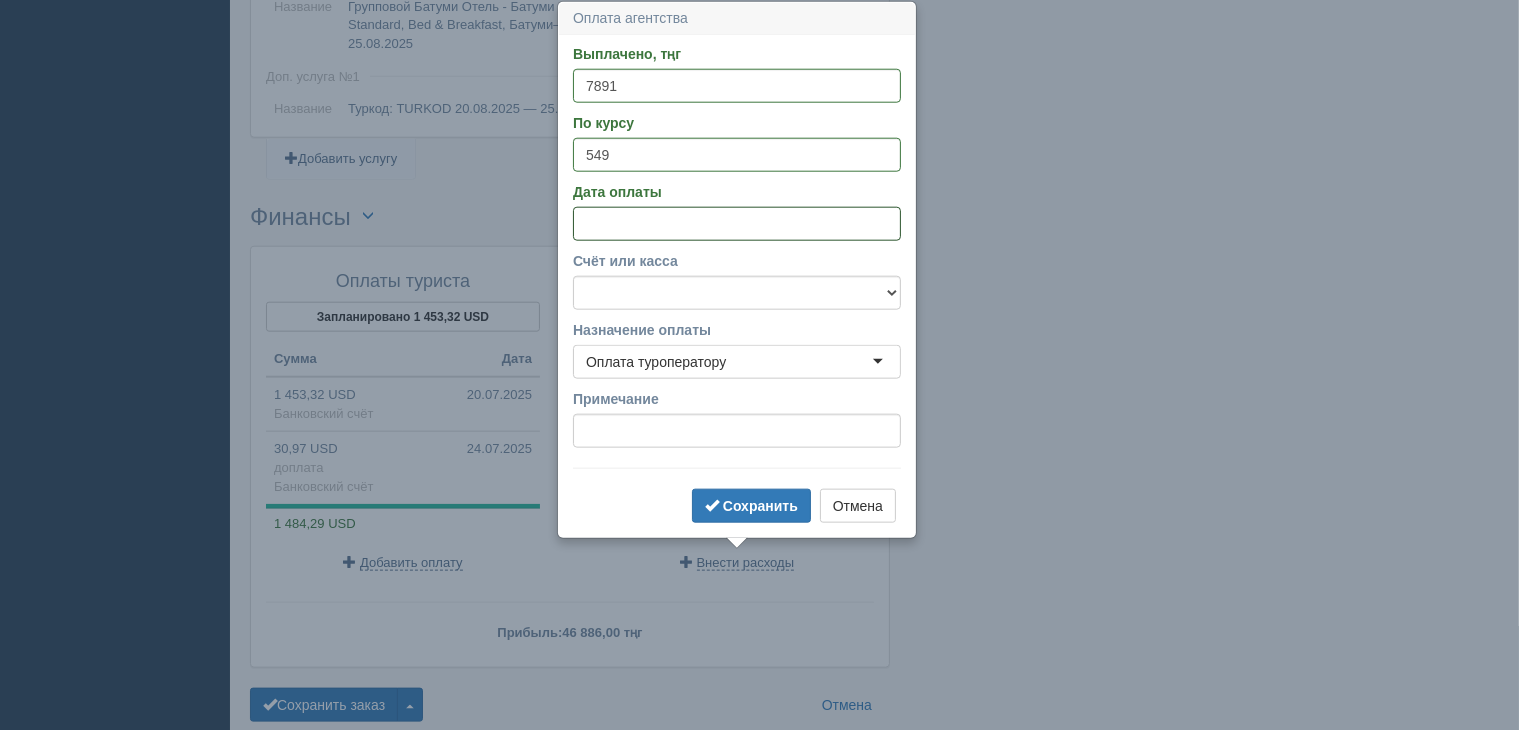 click on "Дата оплаты" at bounding box center [737, 224] 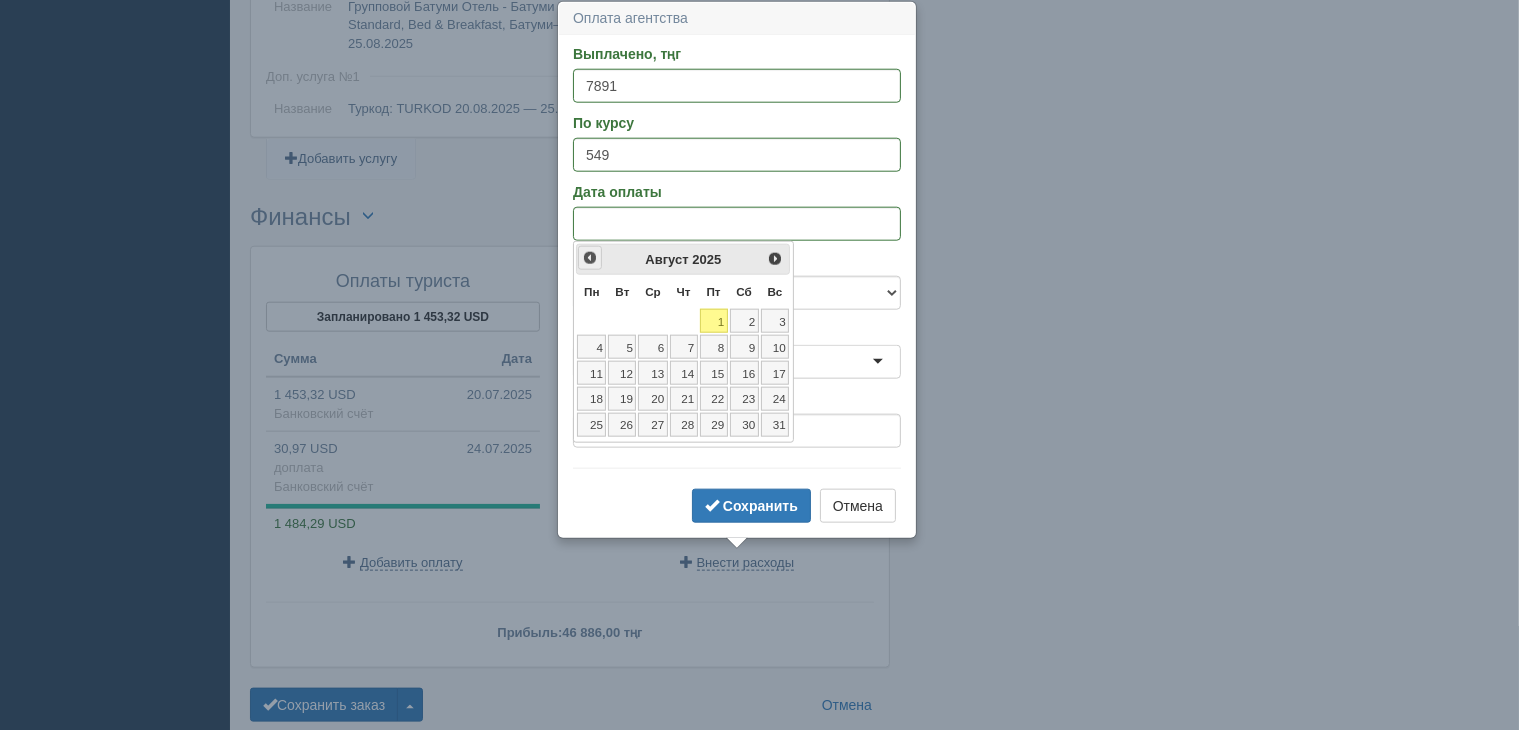 click on "<Пред" at bounding box center [590, 258] 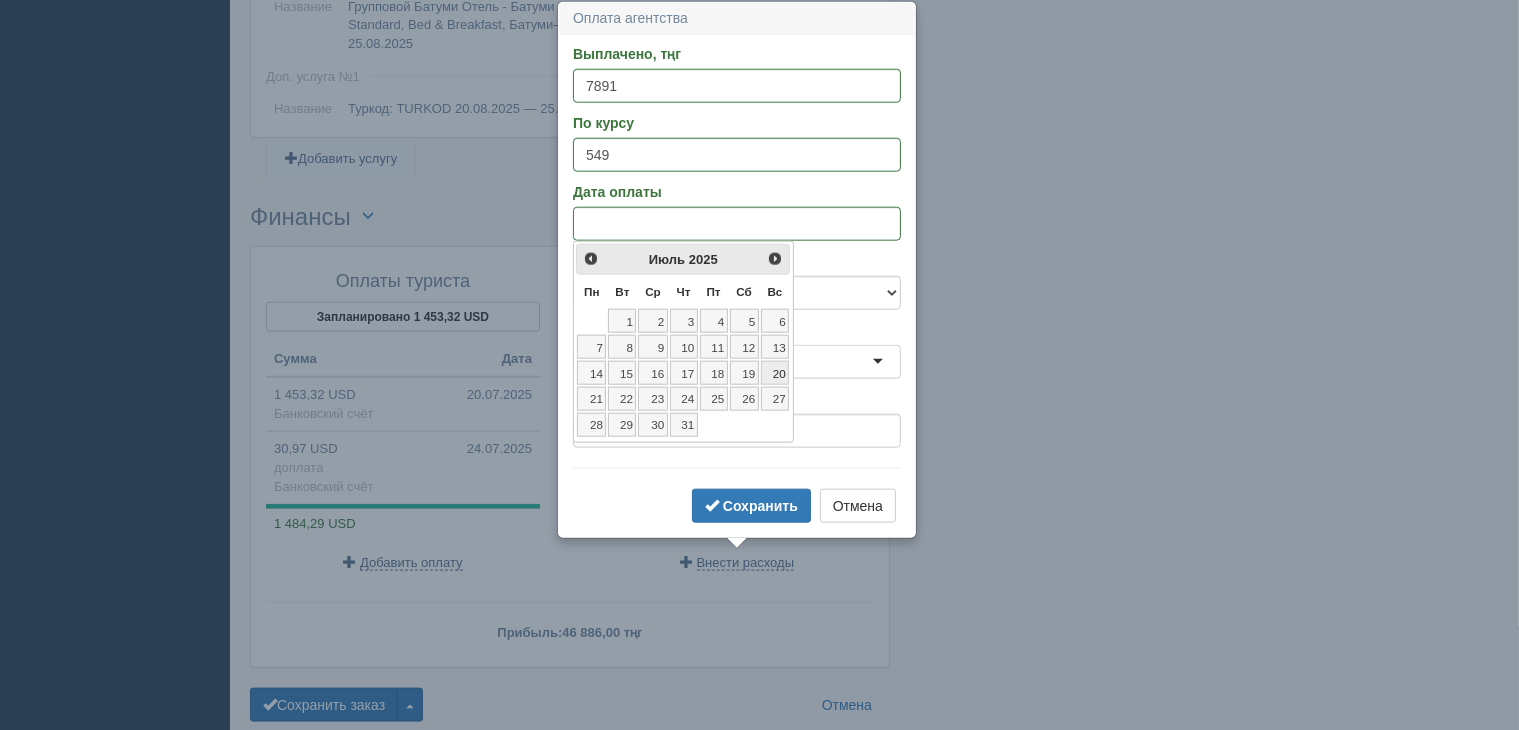 click on "20" at bounding box center (775, 373) 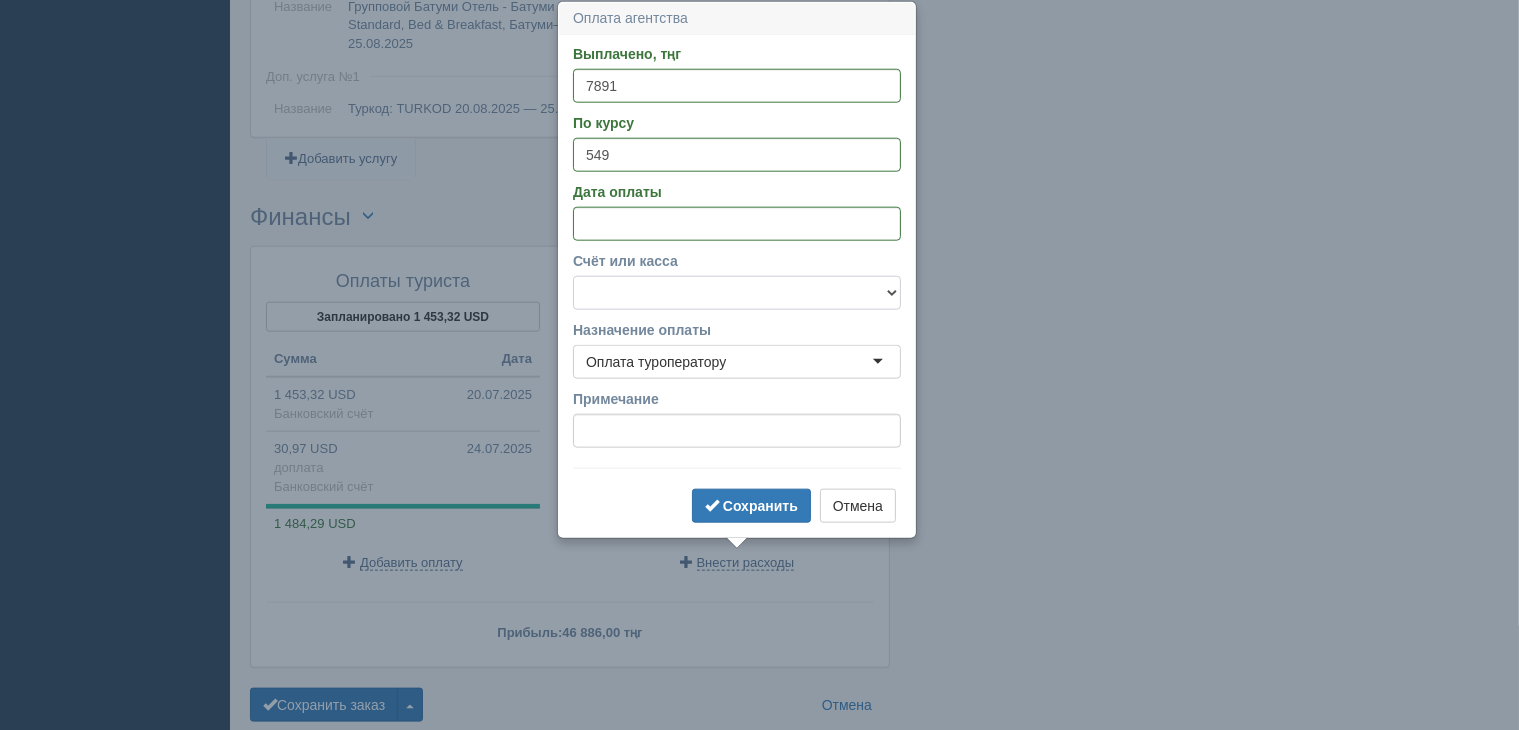 click on "f
Банковский счёт
Наличная касса" at bounding box center (737, 293) 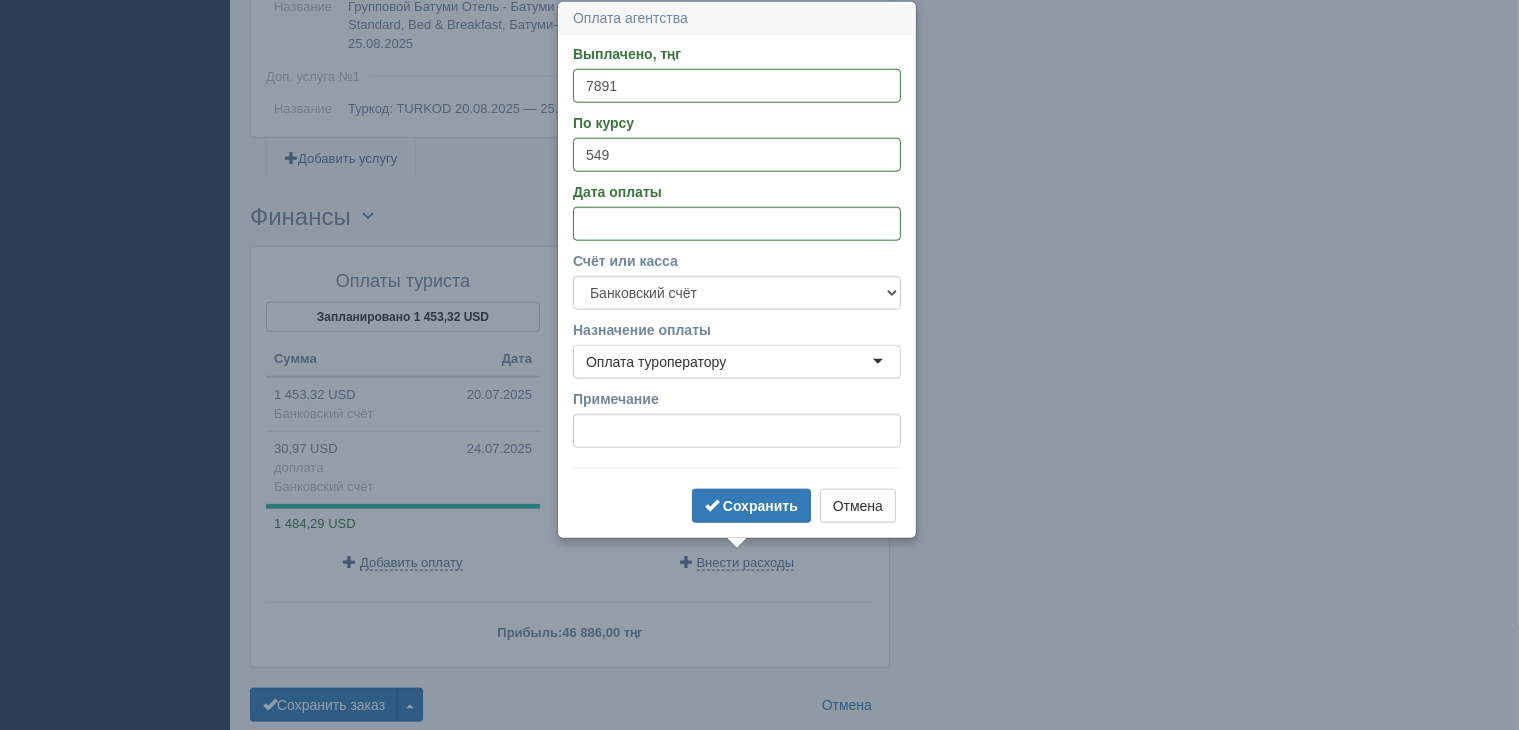 click on "Оплата туроператору" at bounding box center (737, 362) 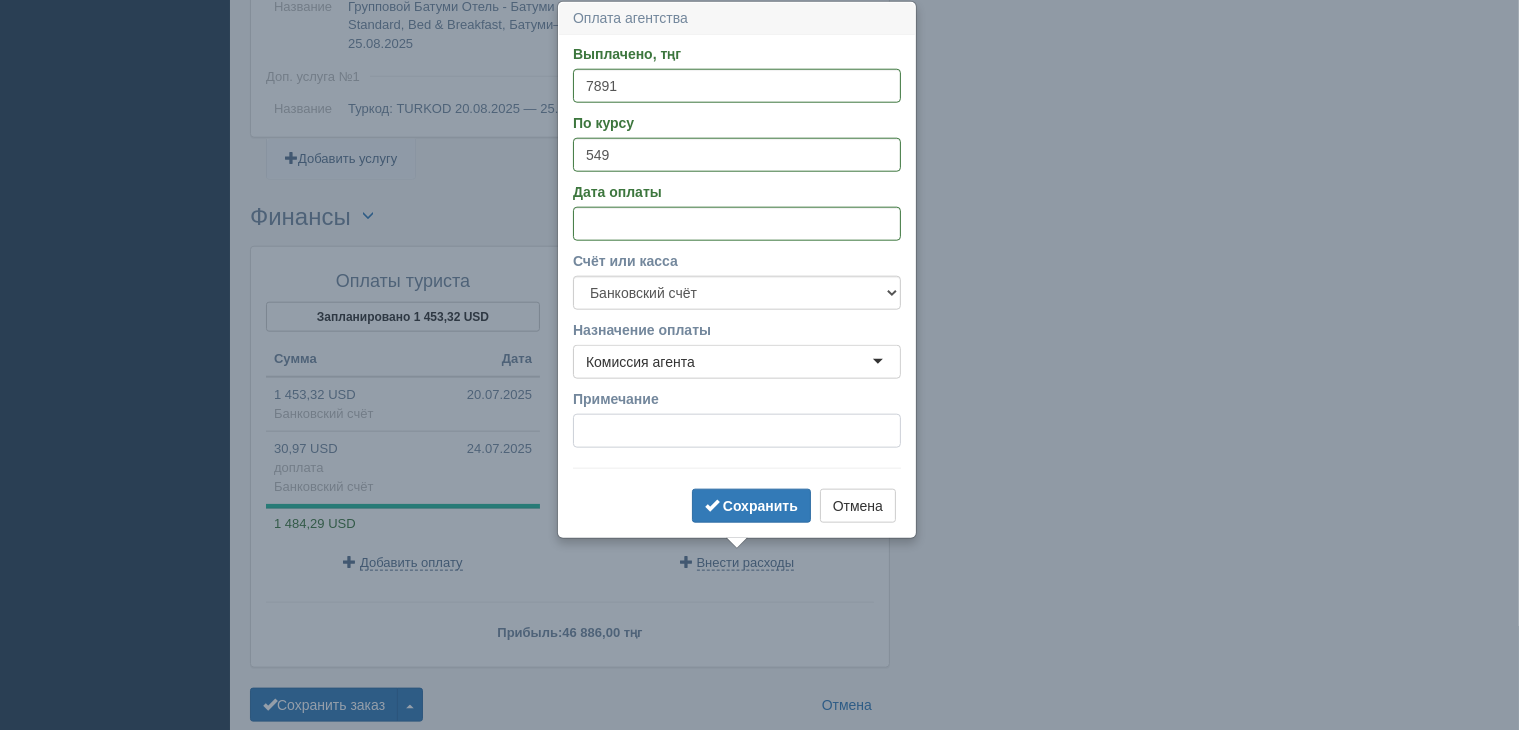 click on "Примечание" at bounding box center [737, 431] 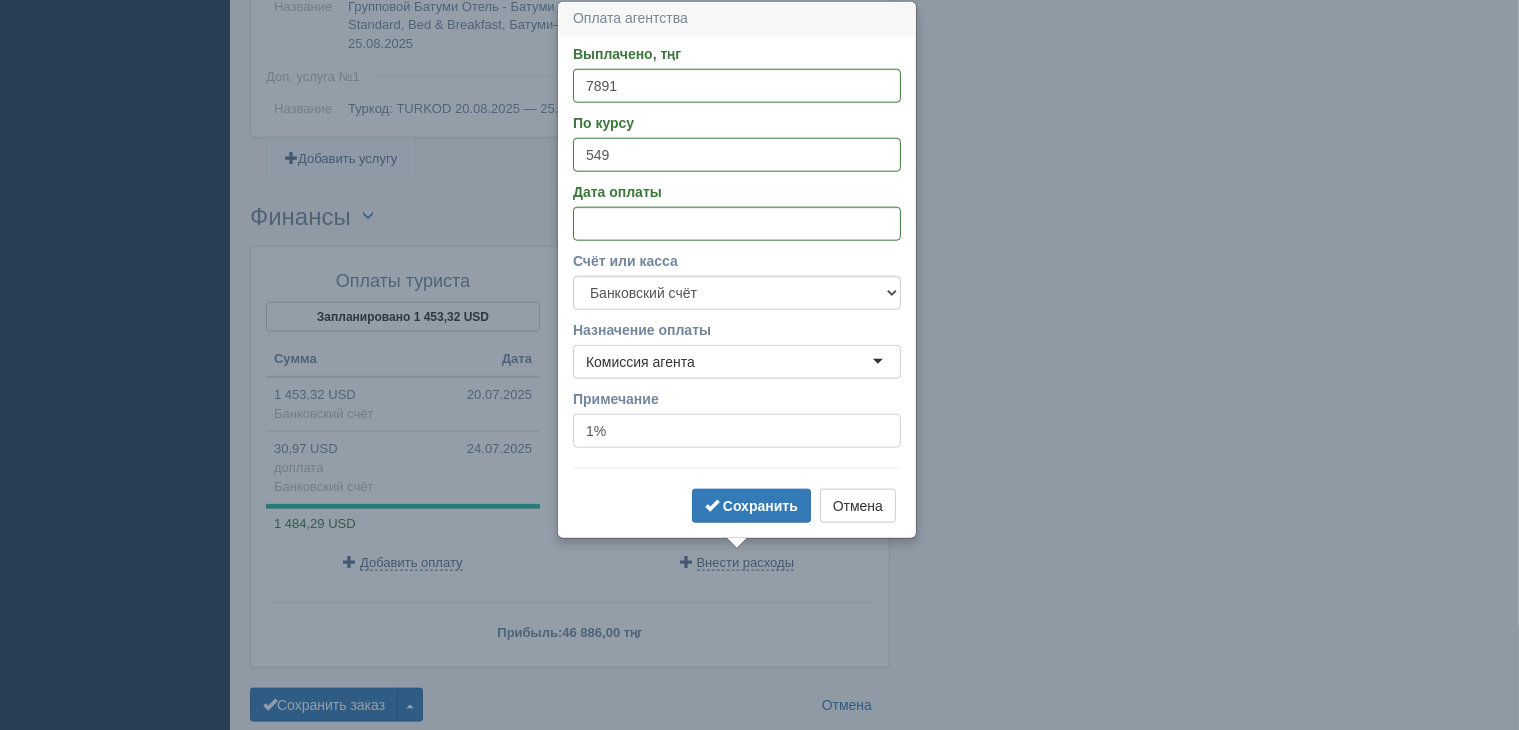 type on "1%" 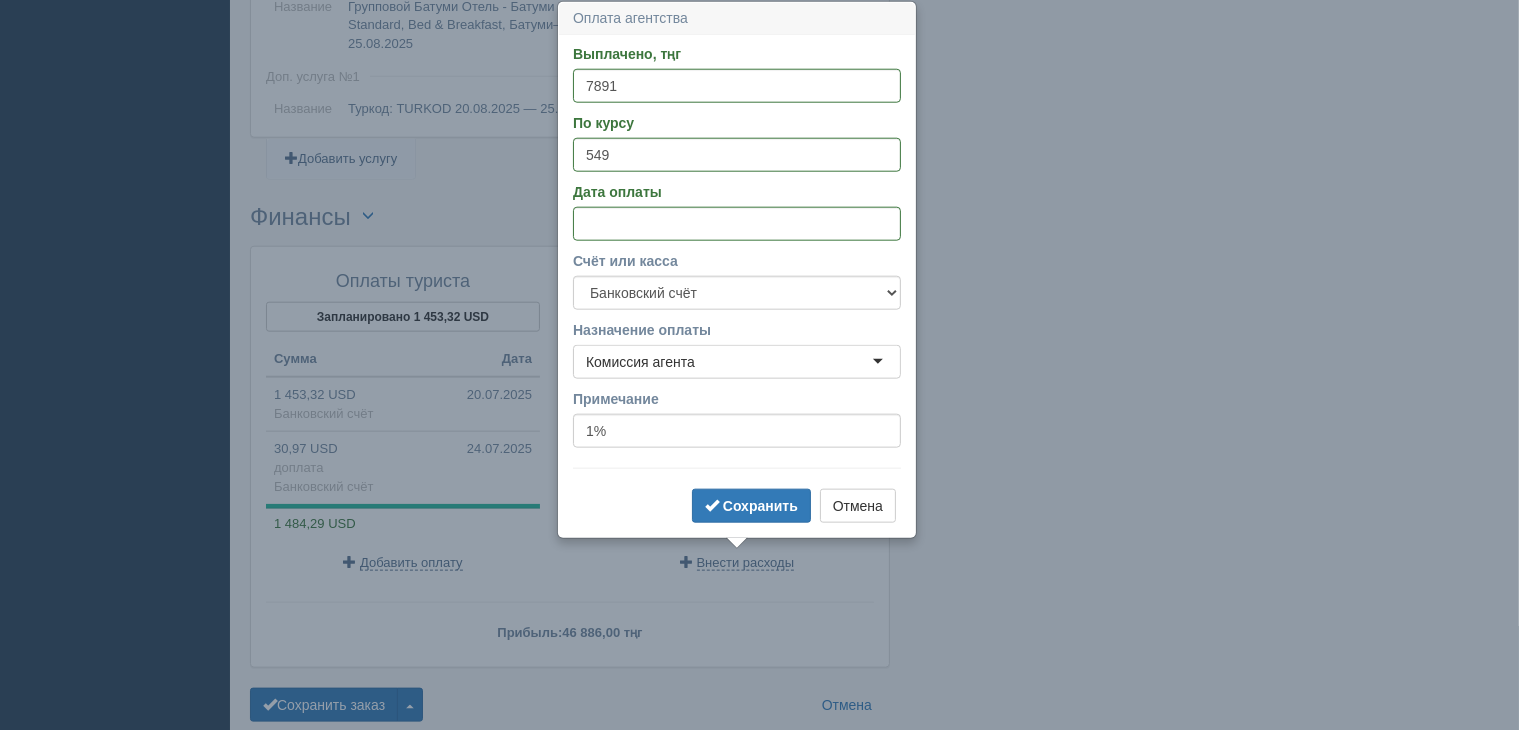 click on "Комиссия агента" at bounding box center (737, 362) 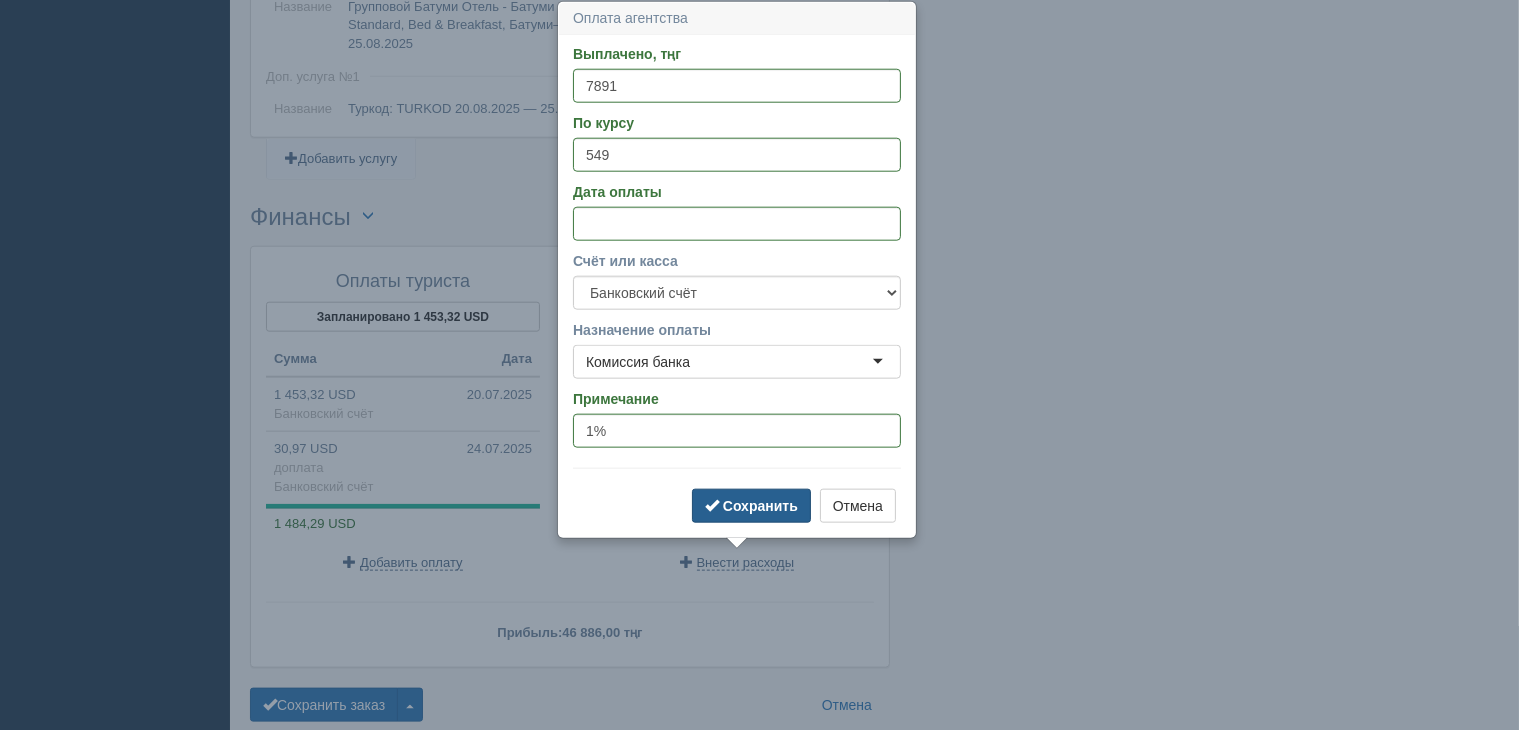 click on "Сохранить" at bounding box center [760, 506] 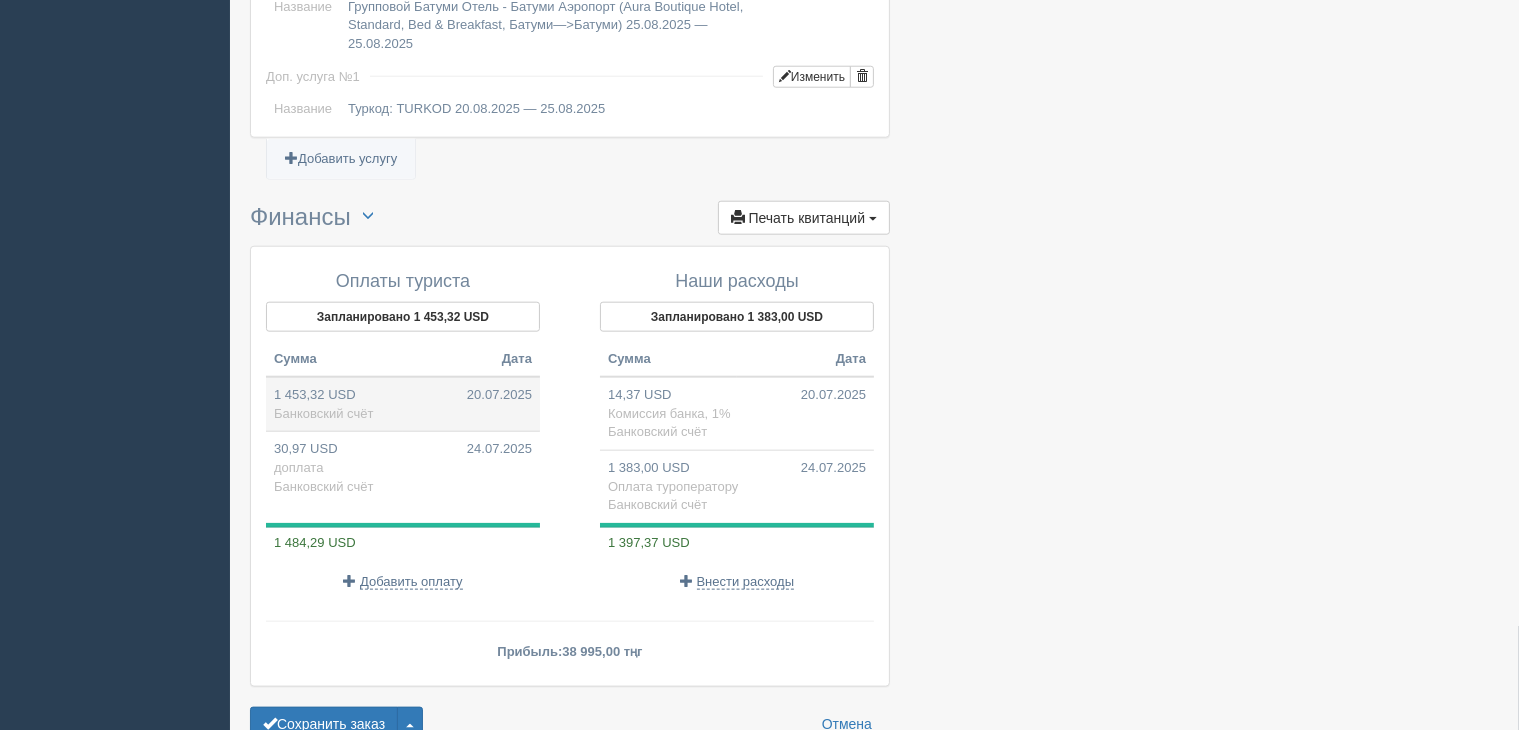 click on "1 453,32 USD
20.07.2025
Банковский счёт" at bounding box center (403, 404) 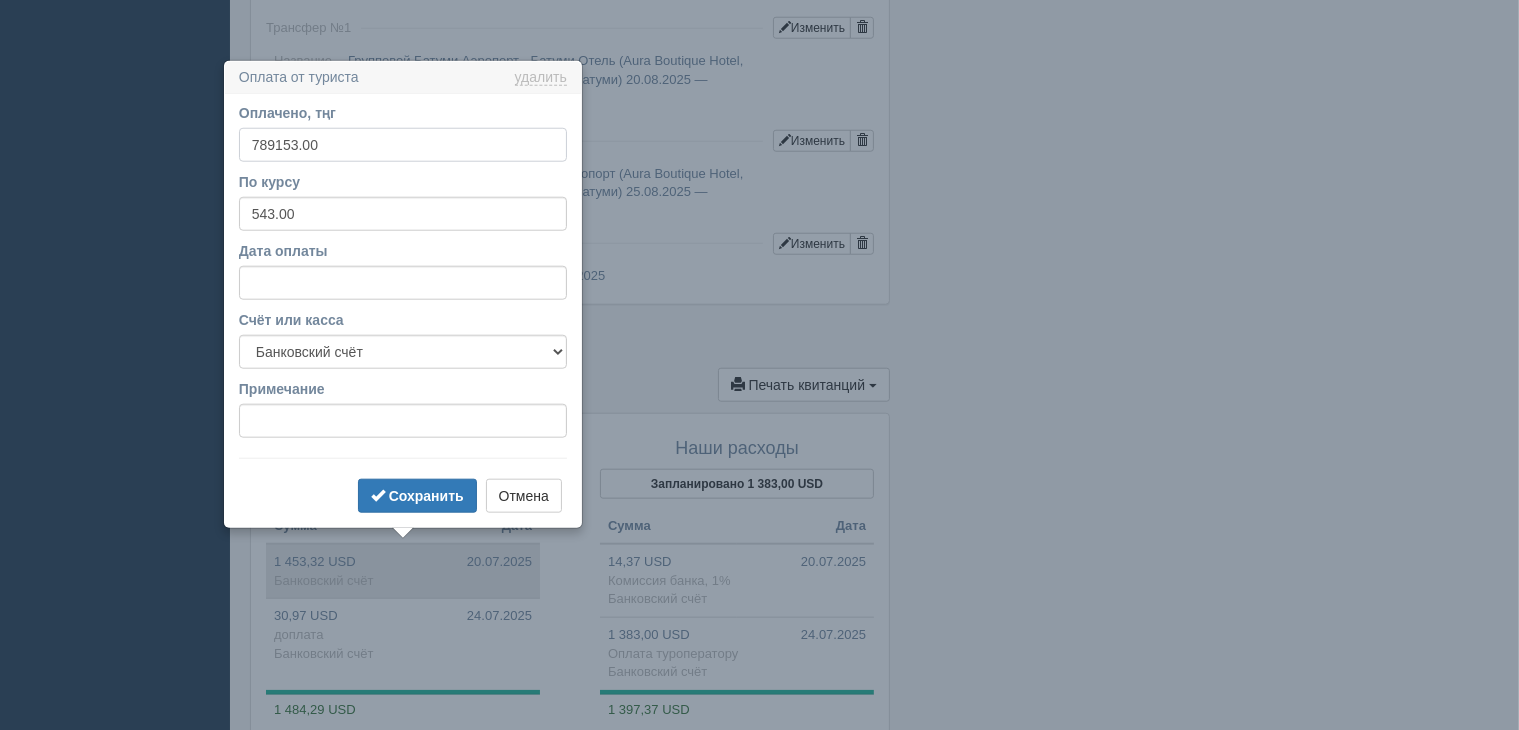 scroll, scrollTop: 2061, scrollLeft: 0, axis: vertical 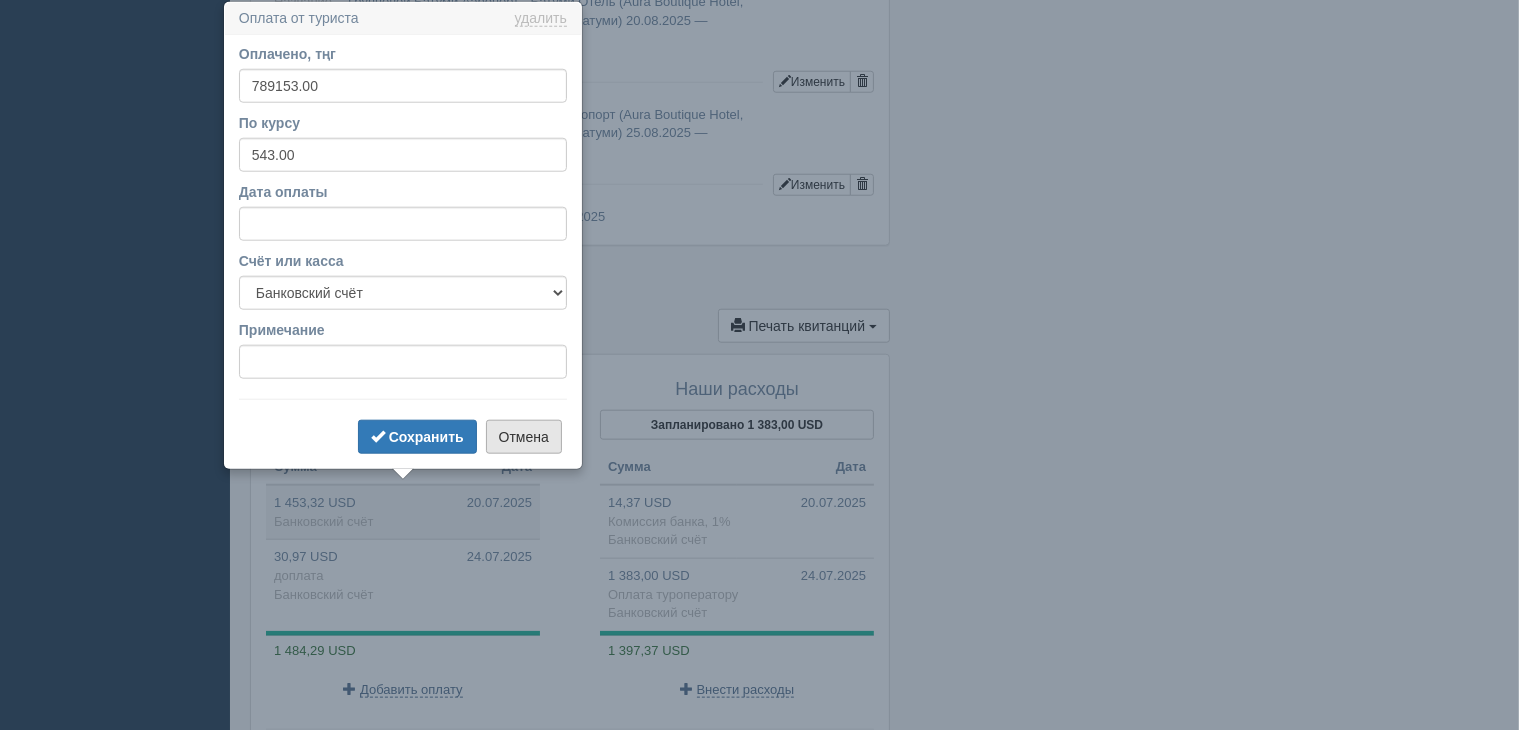 click on "Отмена" at bounding box center [524, 437] 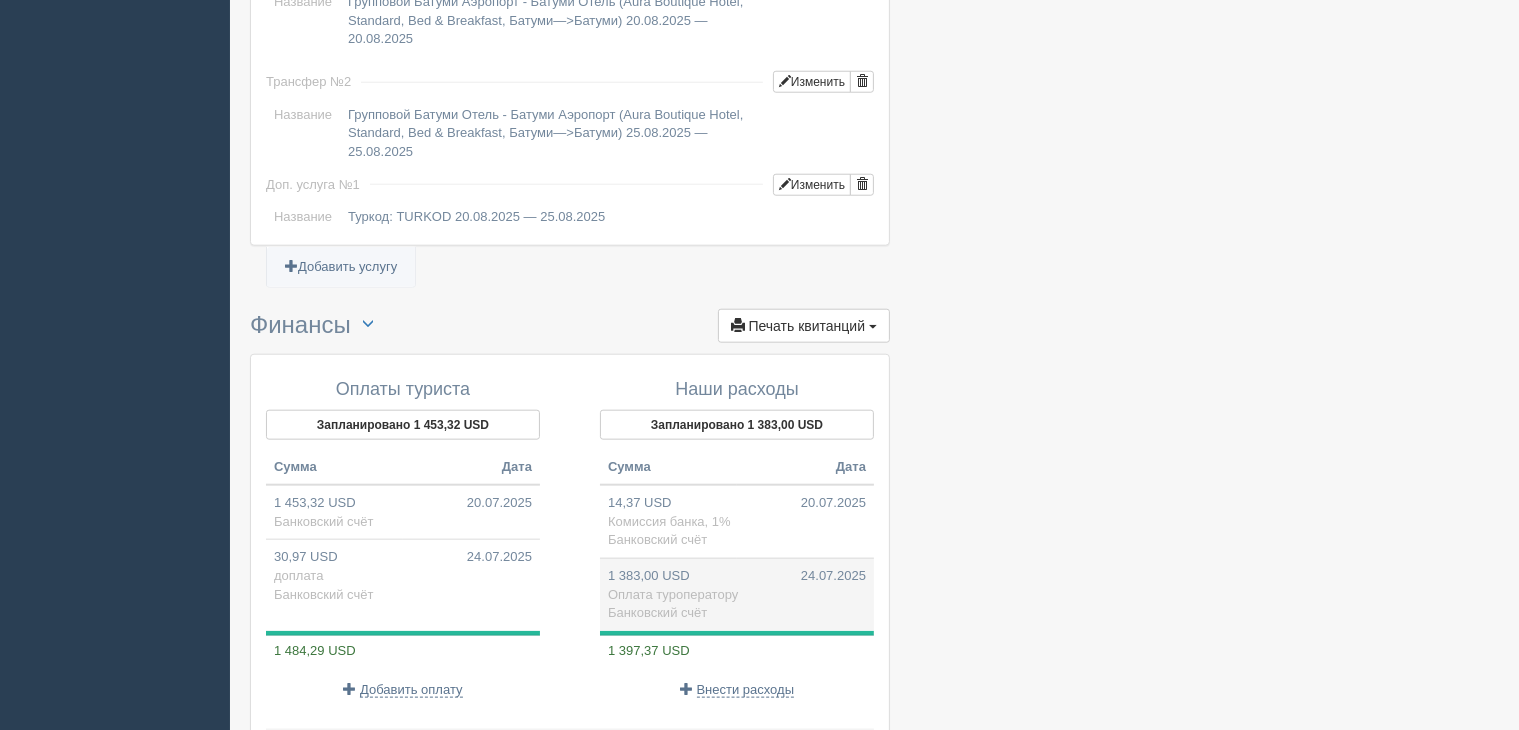 click on "1 383,00 USD
24.07.2025
Оплата туроператору
Банковский счёт" at bounding box center [737, 594] 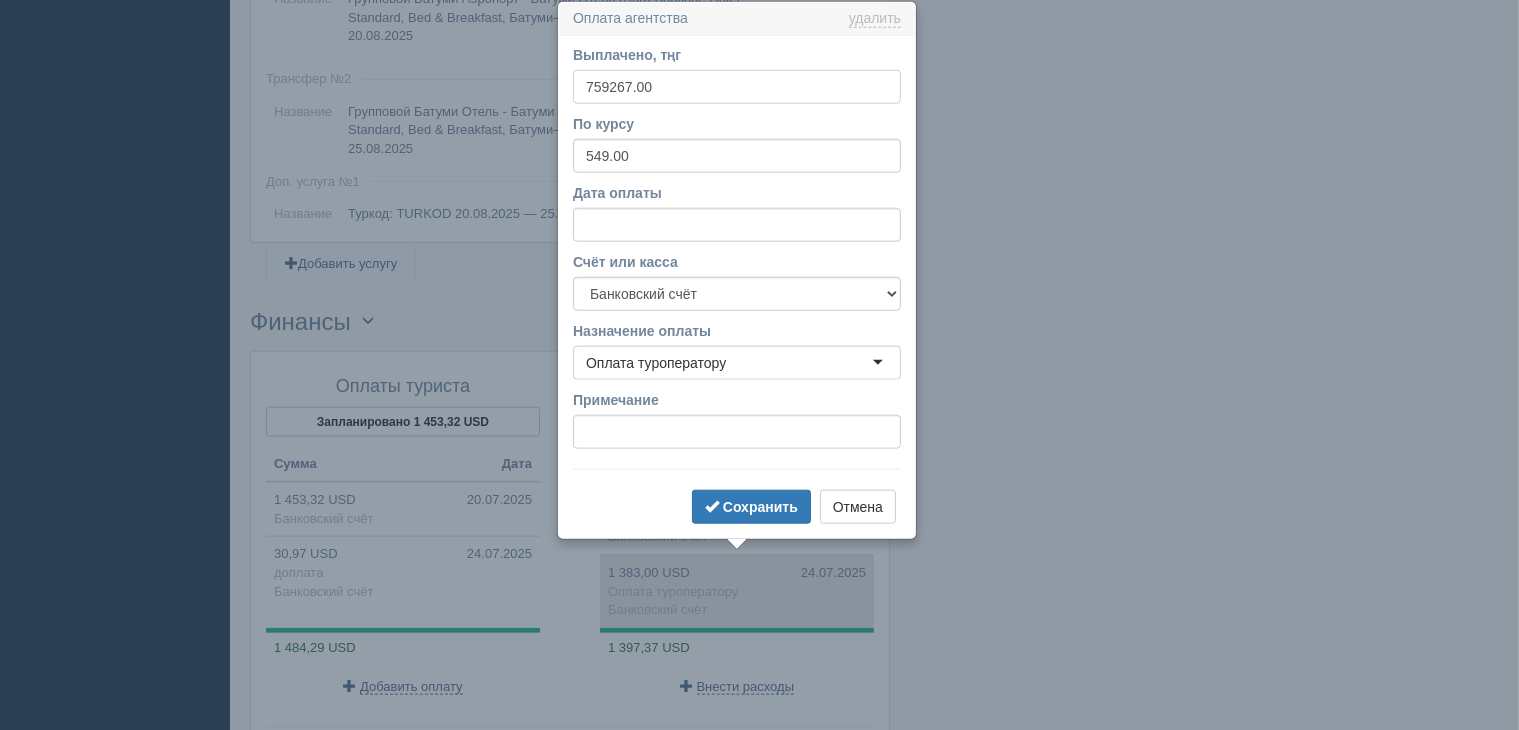 scroll, scrollTop: 2064, scrollLeft: 0, axis: vertical 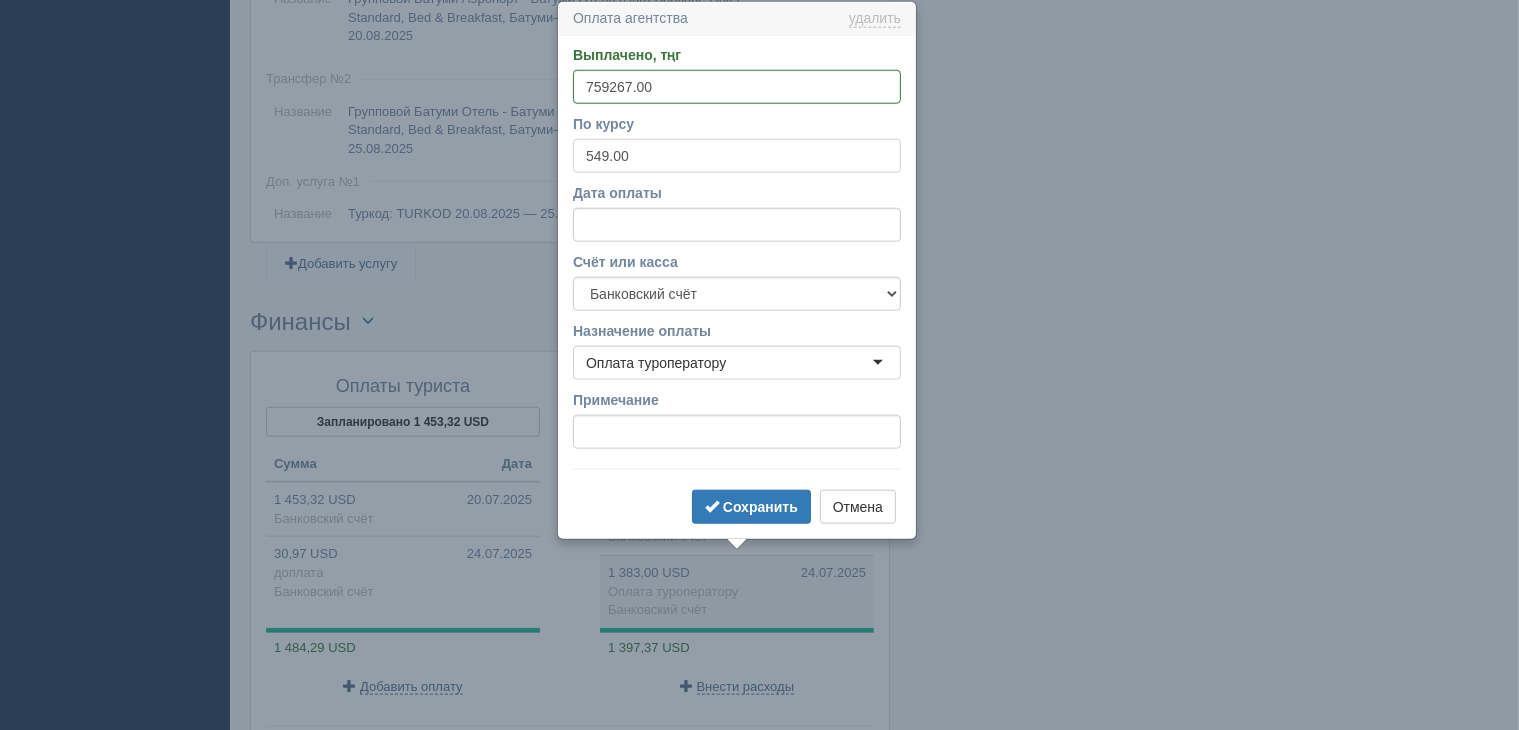 drag, startPoint x: 644, startPoint y: 158, endPoint x: 572, endPoint y: 157, distance: 72.00694 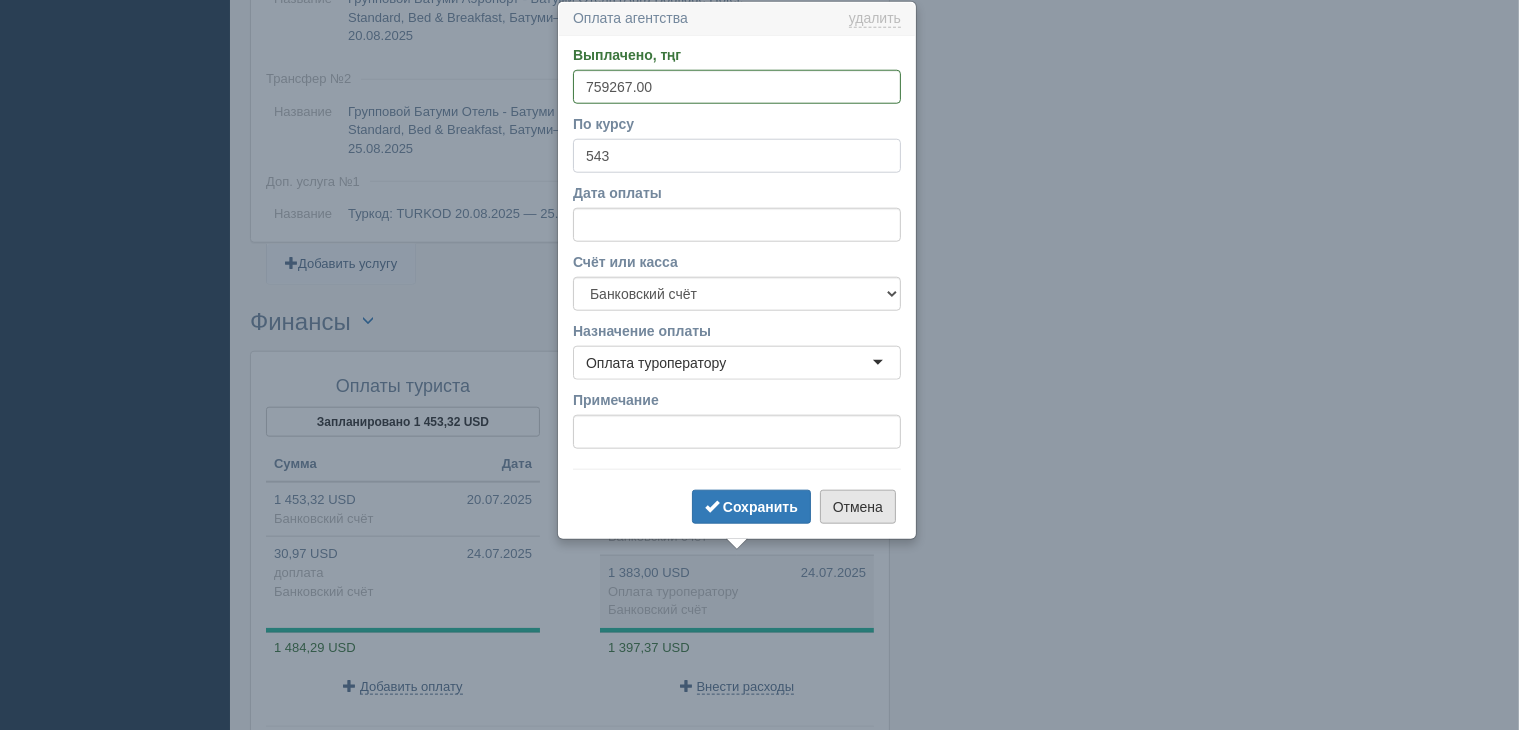 type on "543" 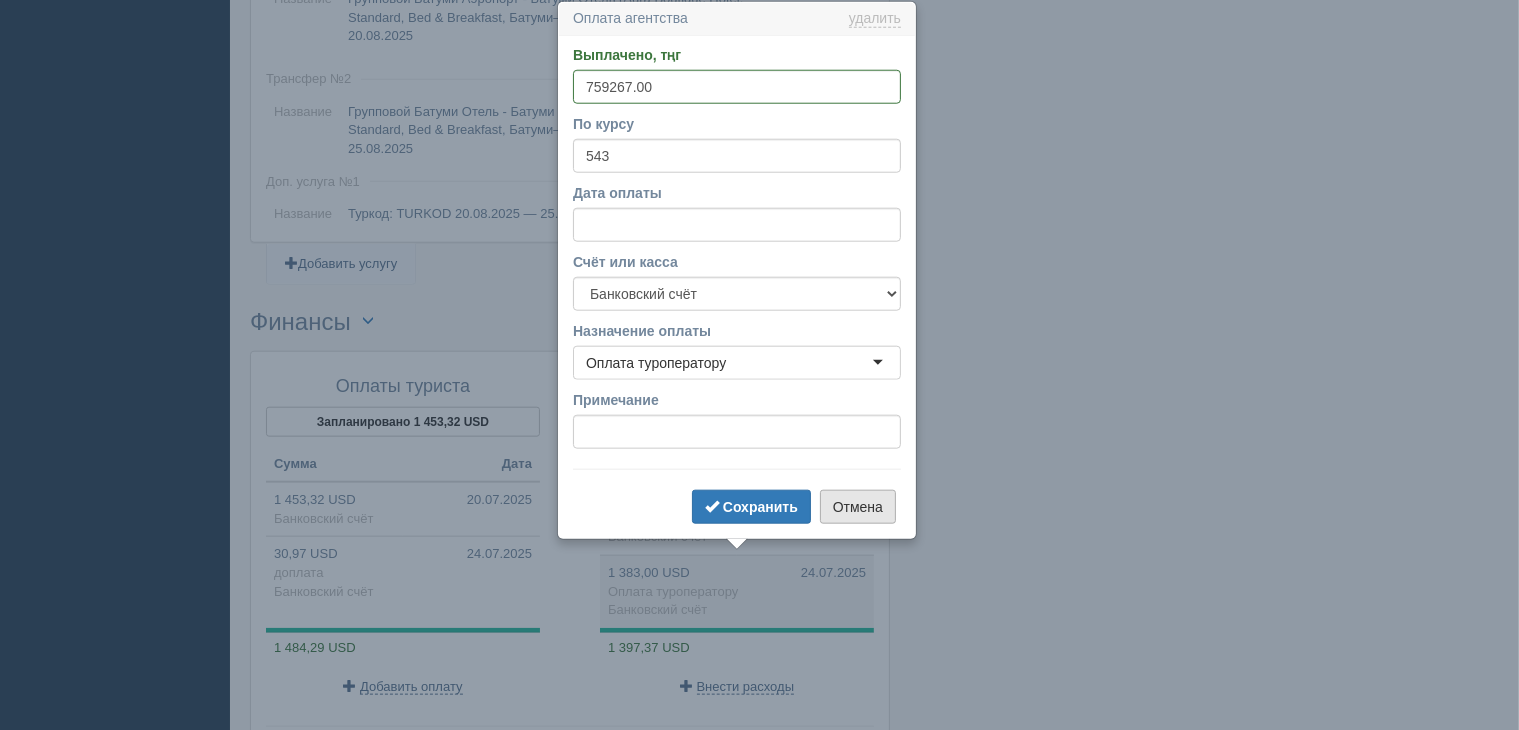 click on "Отмена" at bounding box center [858, 507] 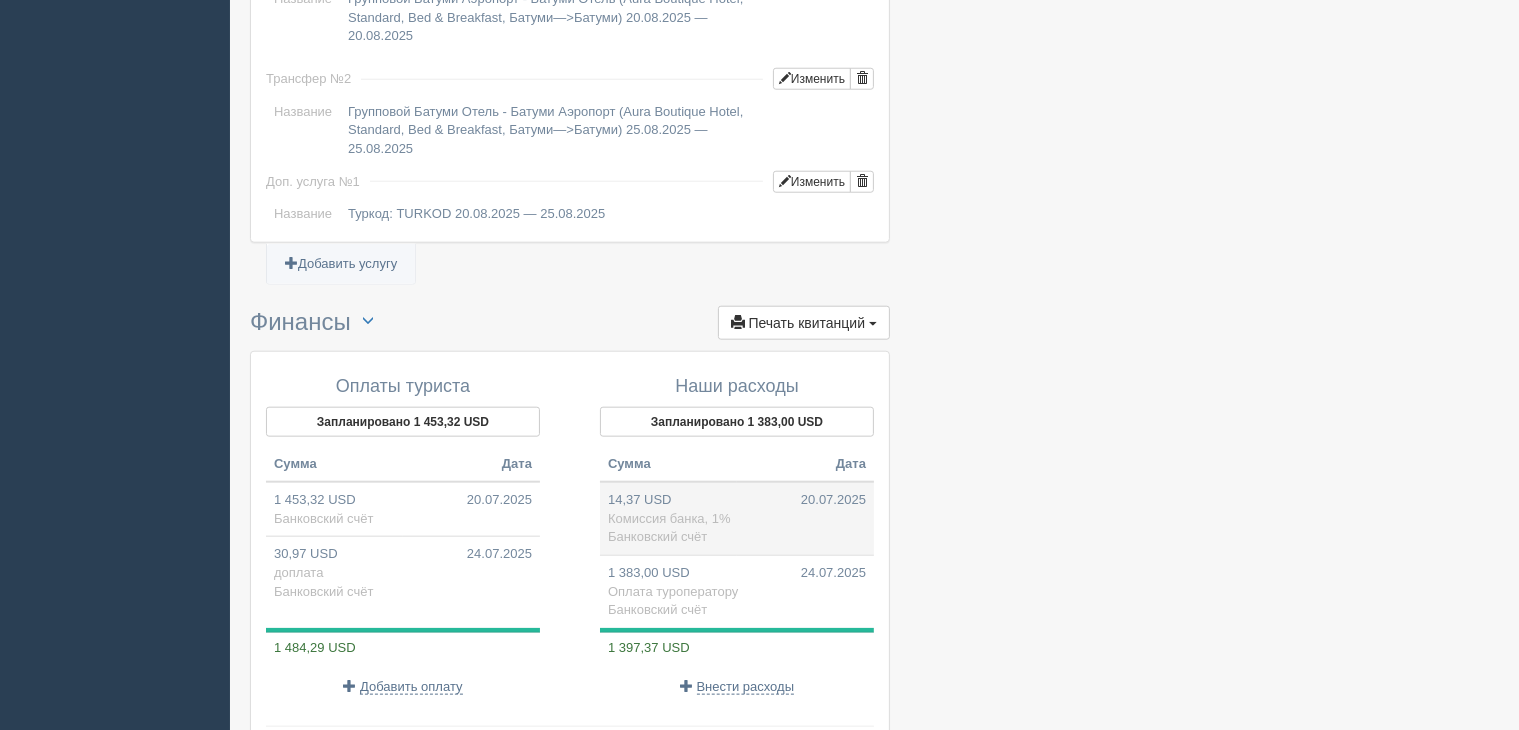 click on "14,37 USD
20.07.2025
Комиссия банка, 1%
Банковский счёт" at bounding box center [737, 518] 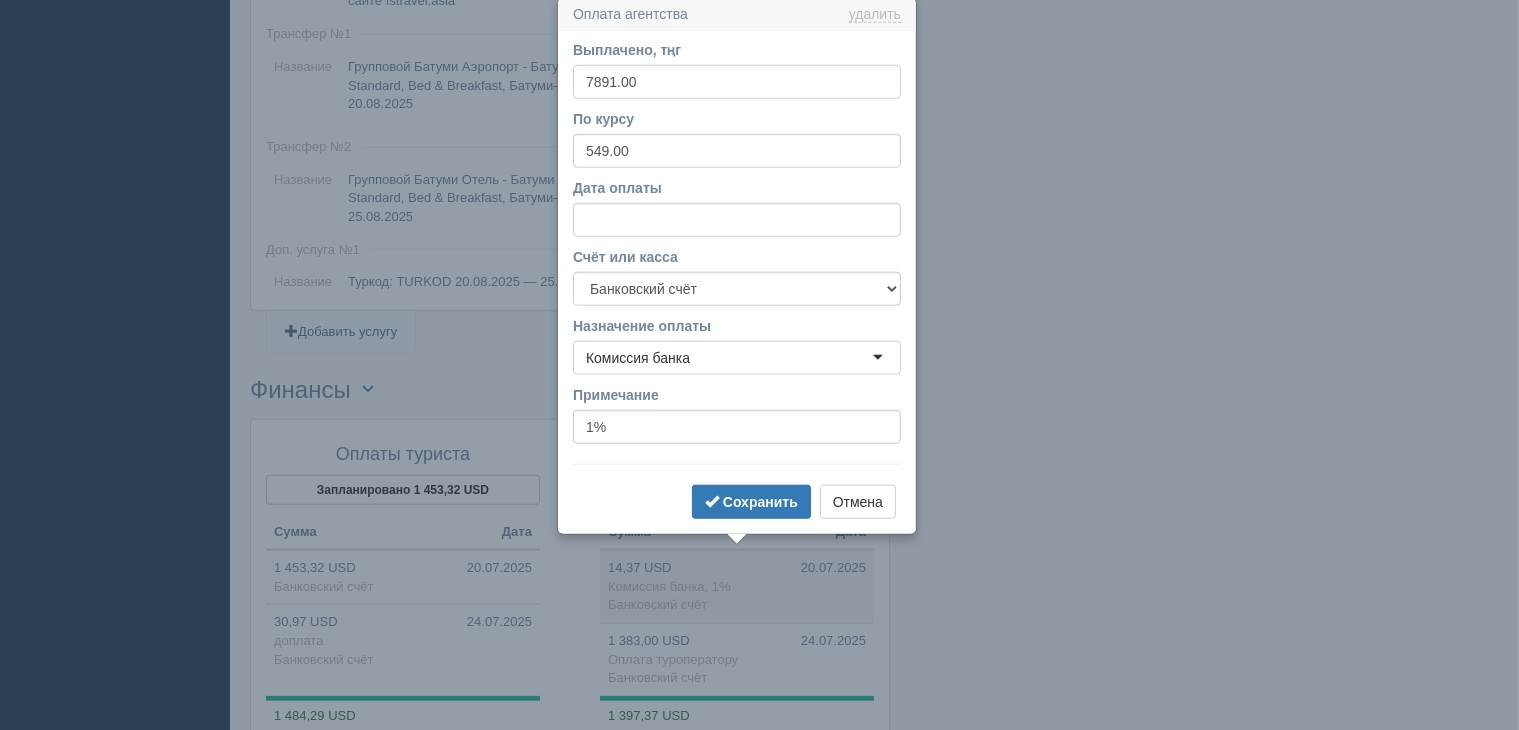 scroll, scrollTop: 1992, scrollLeft: 0, axis: vertical 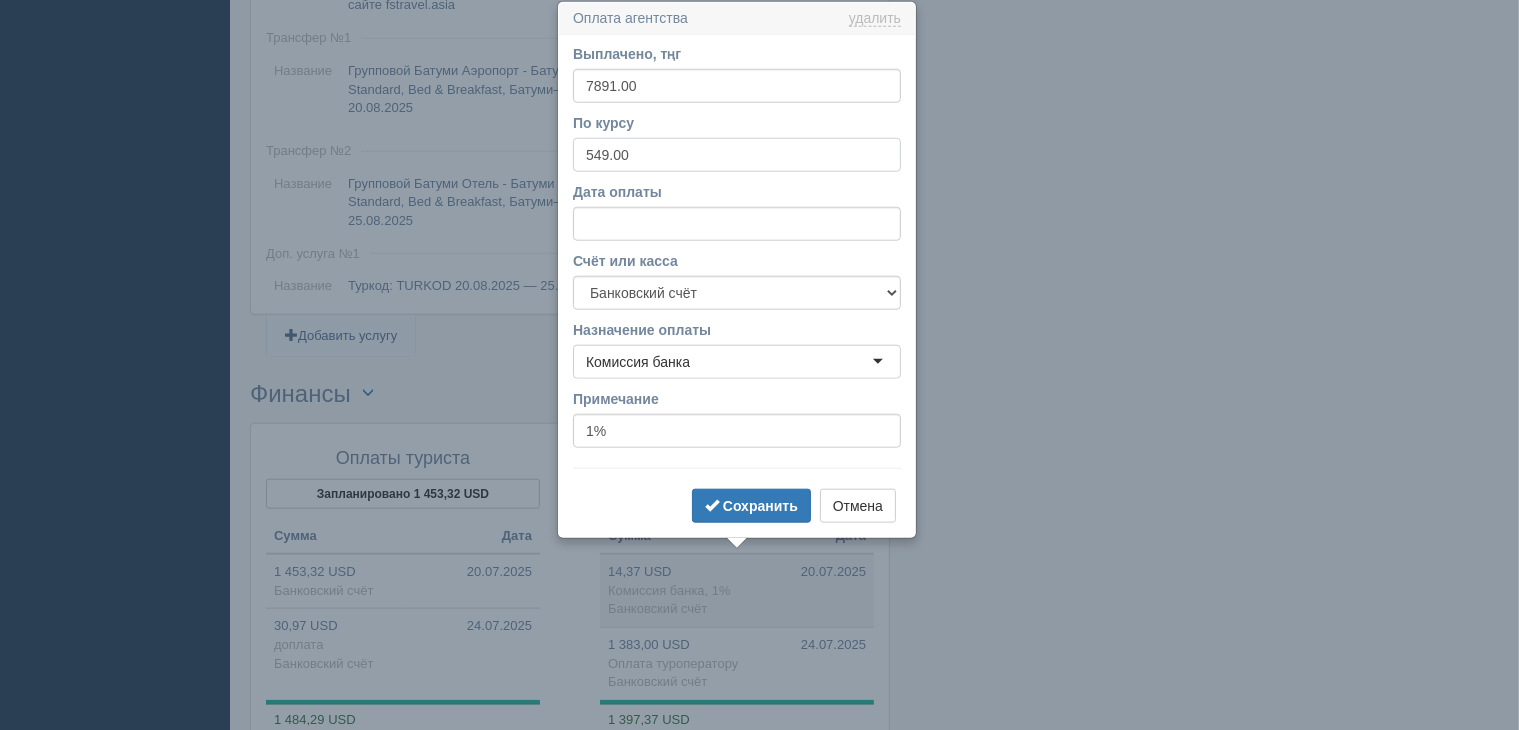 drag, startPoint x: 652, startPoint y: 146, endPoint x: 452, endPoint y: 151, distance: 200.06248 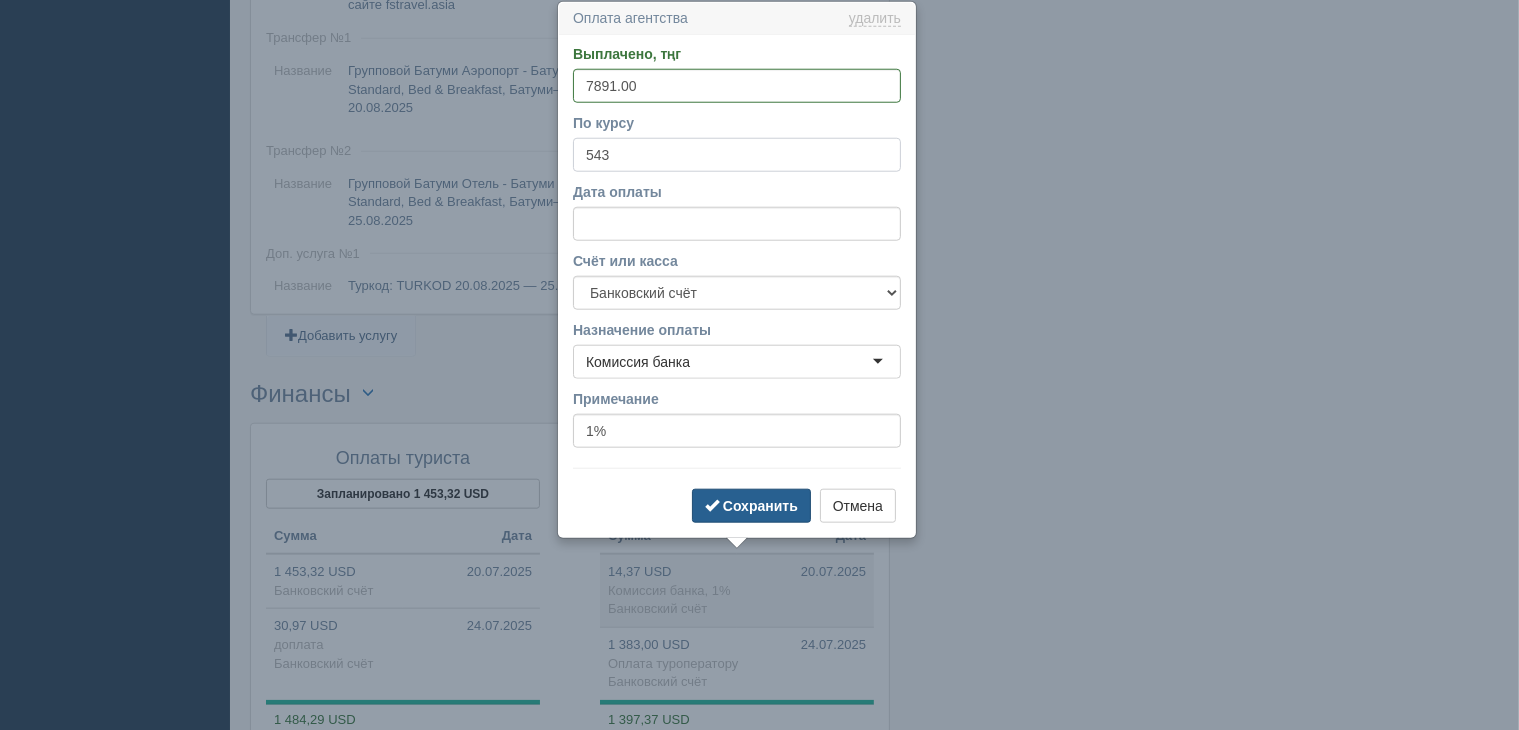 type on "543" 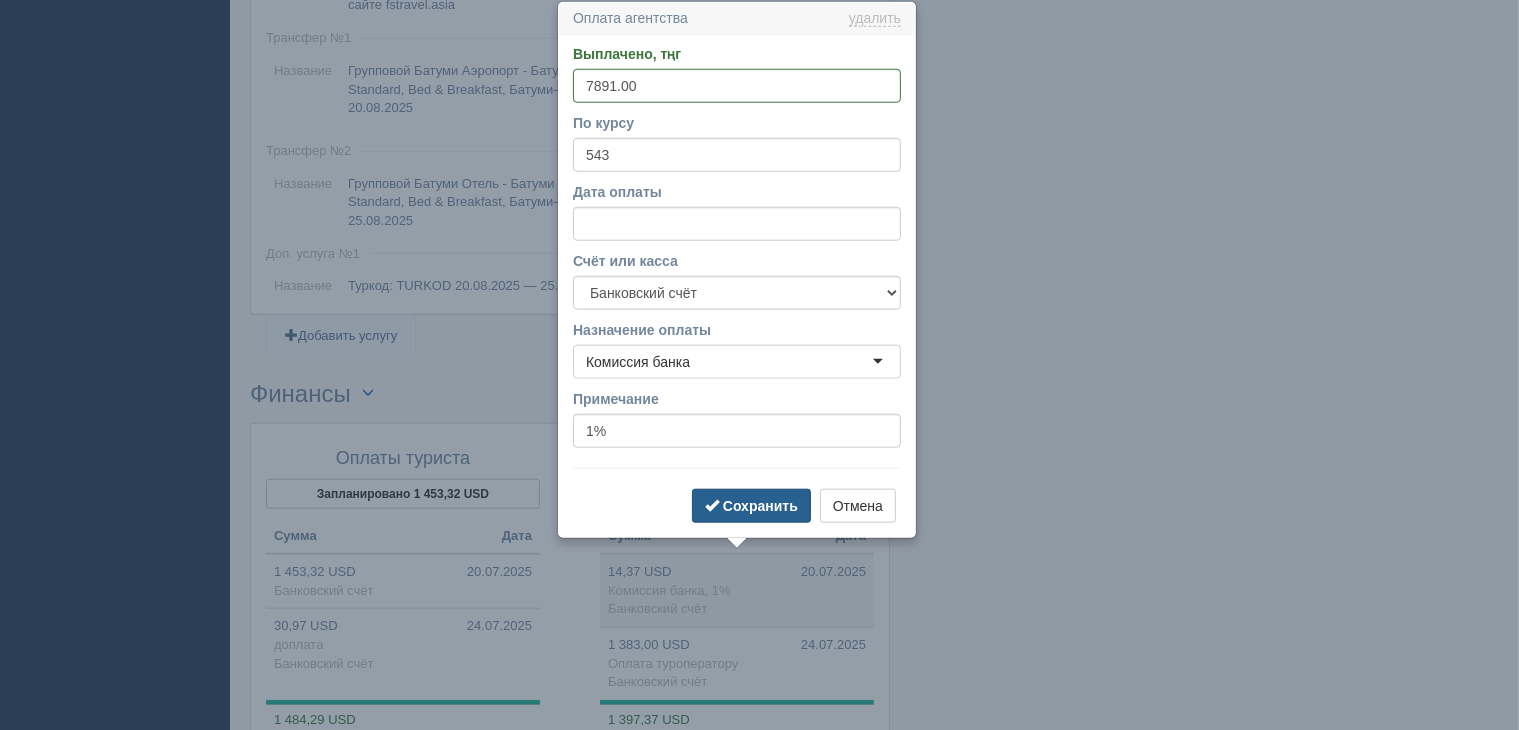 click on "Сохранить" at bounding box center (760, 506) 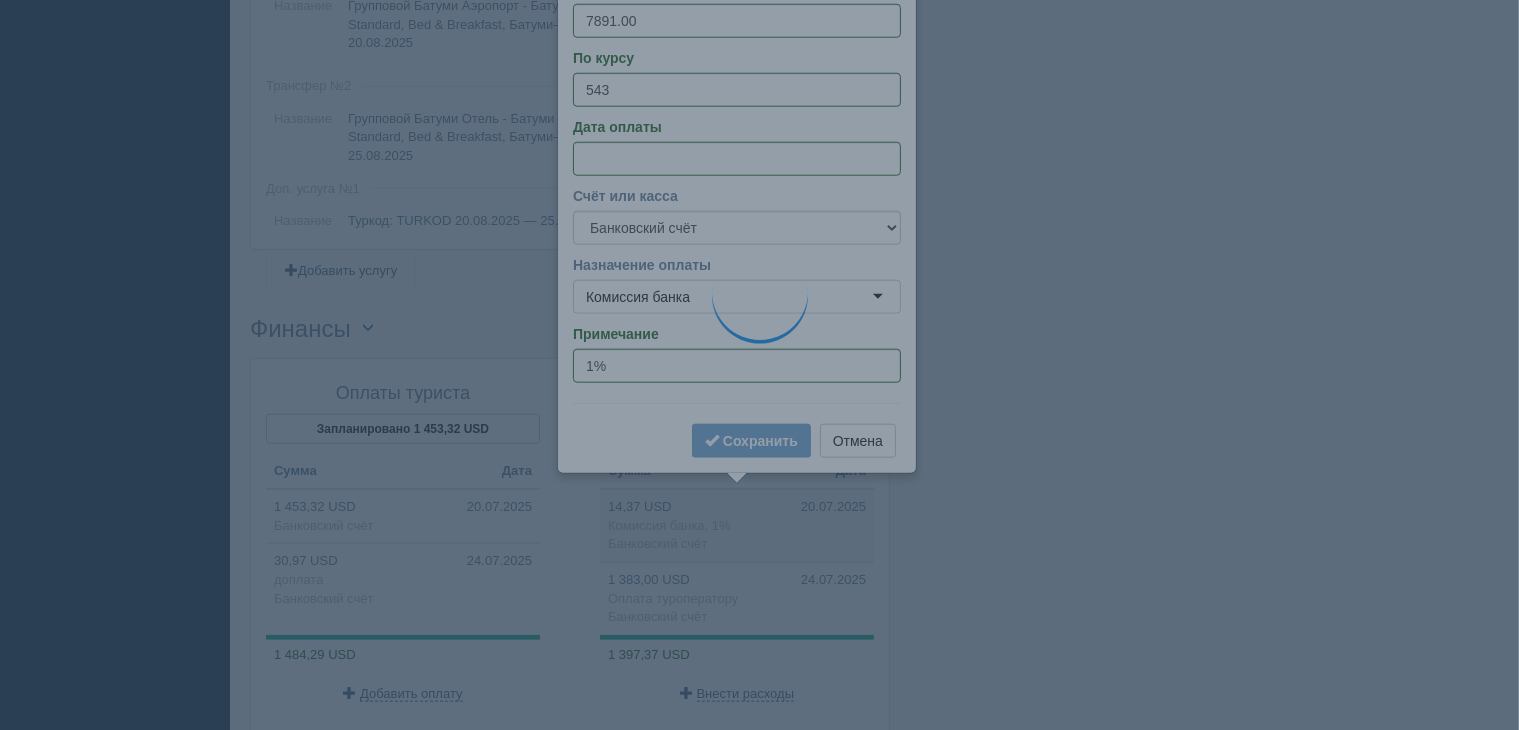 scroll, scrollTop: 2092, scrollLeft: 0, axis: vertical 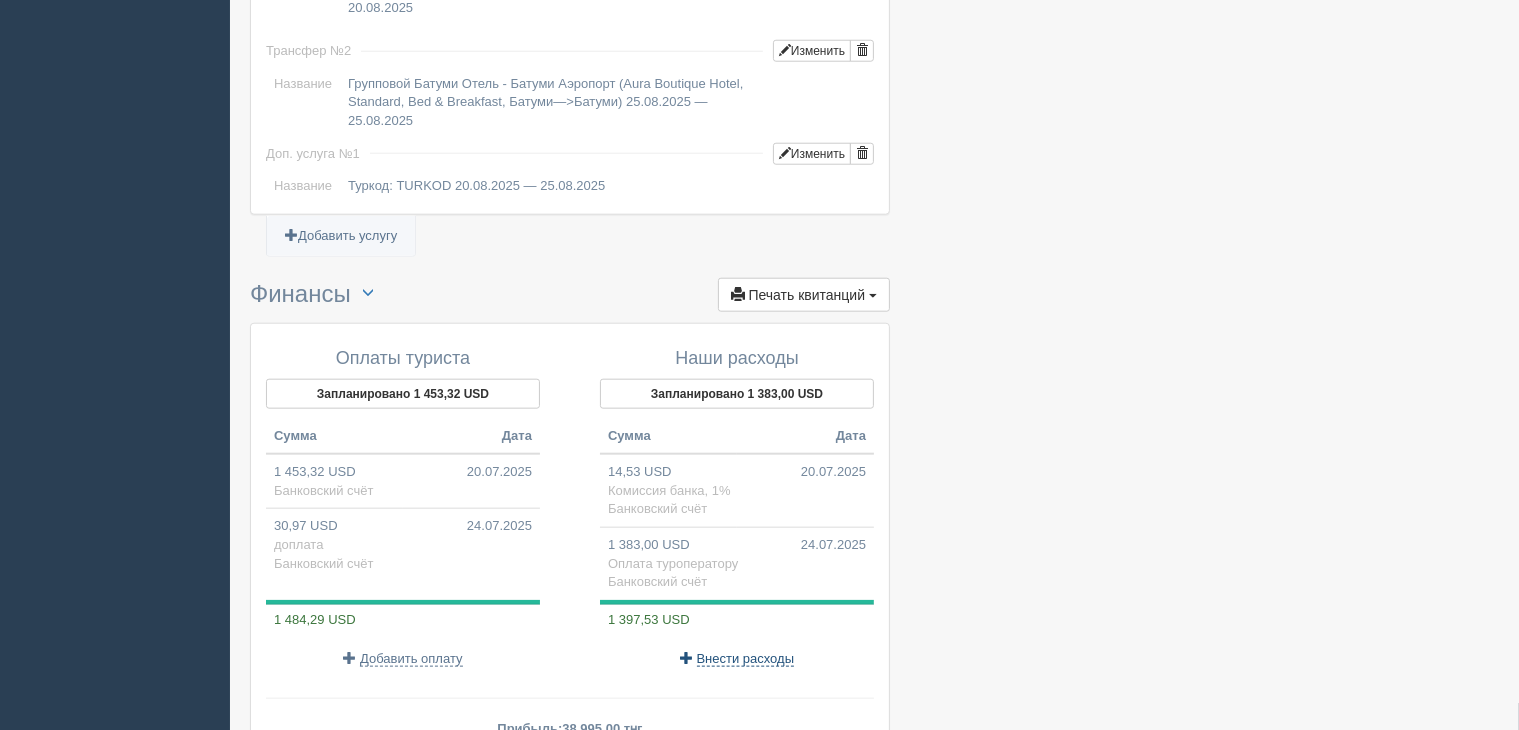 click on "Внести расходы" at bounding box center [746, 659] 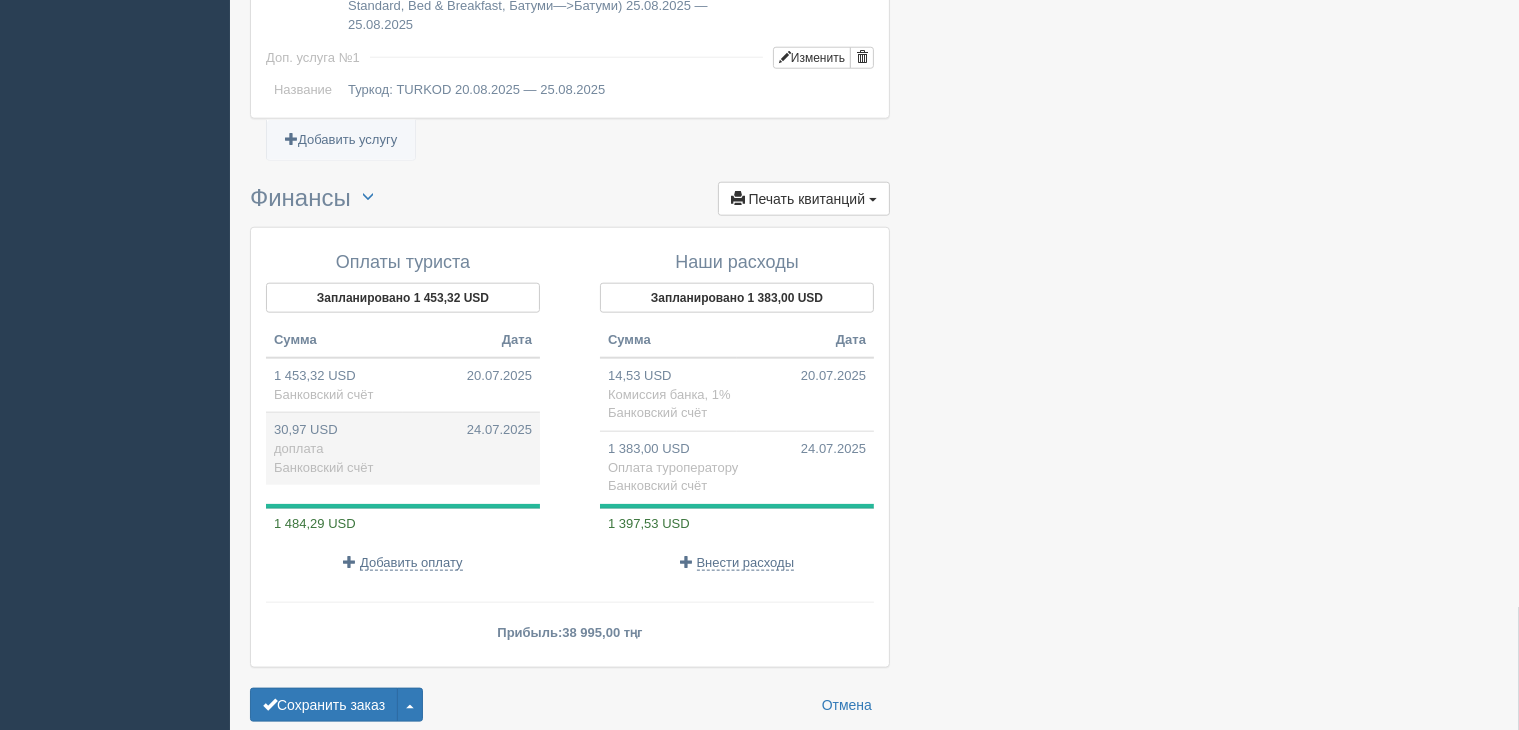 click on "30,97 USD
24.07.2025
доплата
Банковский счёт" at bounding box center [403, 449] 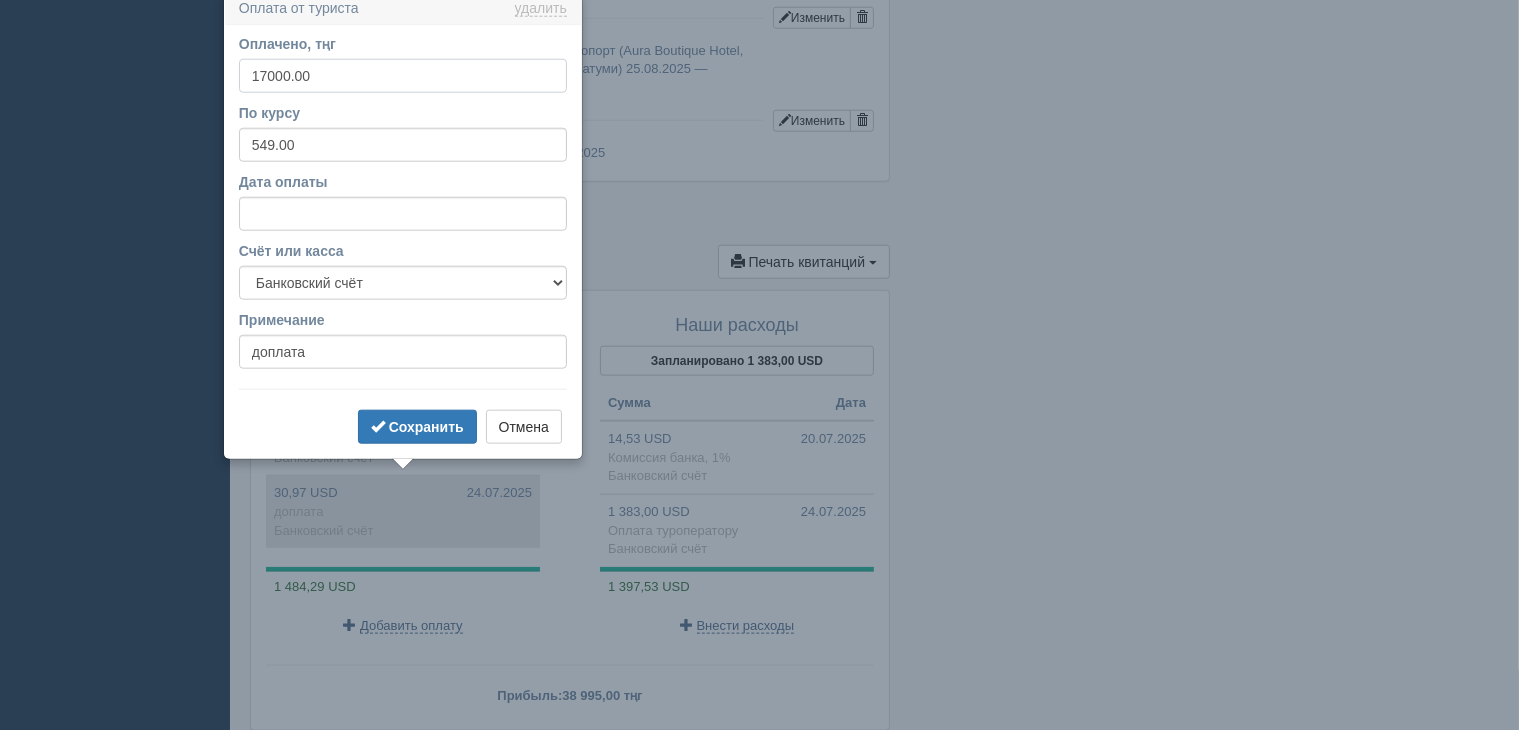scroll, scrollTop: 2116, scrollLeft: 0, axis: vertical 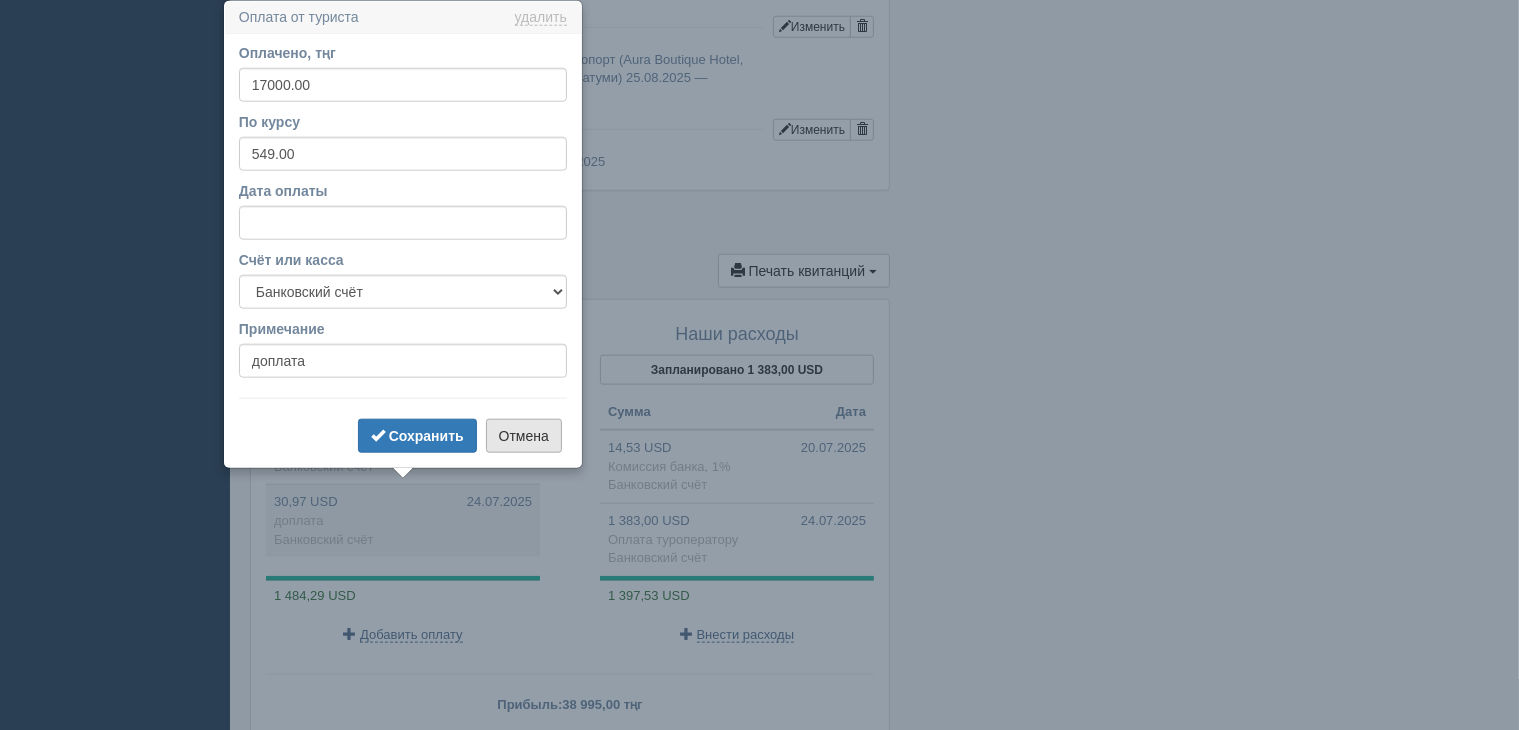 click on "Отмена" at bounding box center [524, 436] 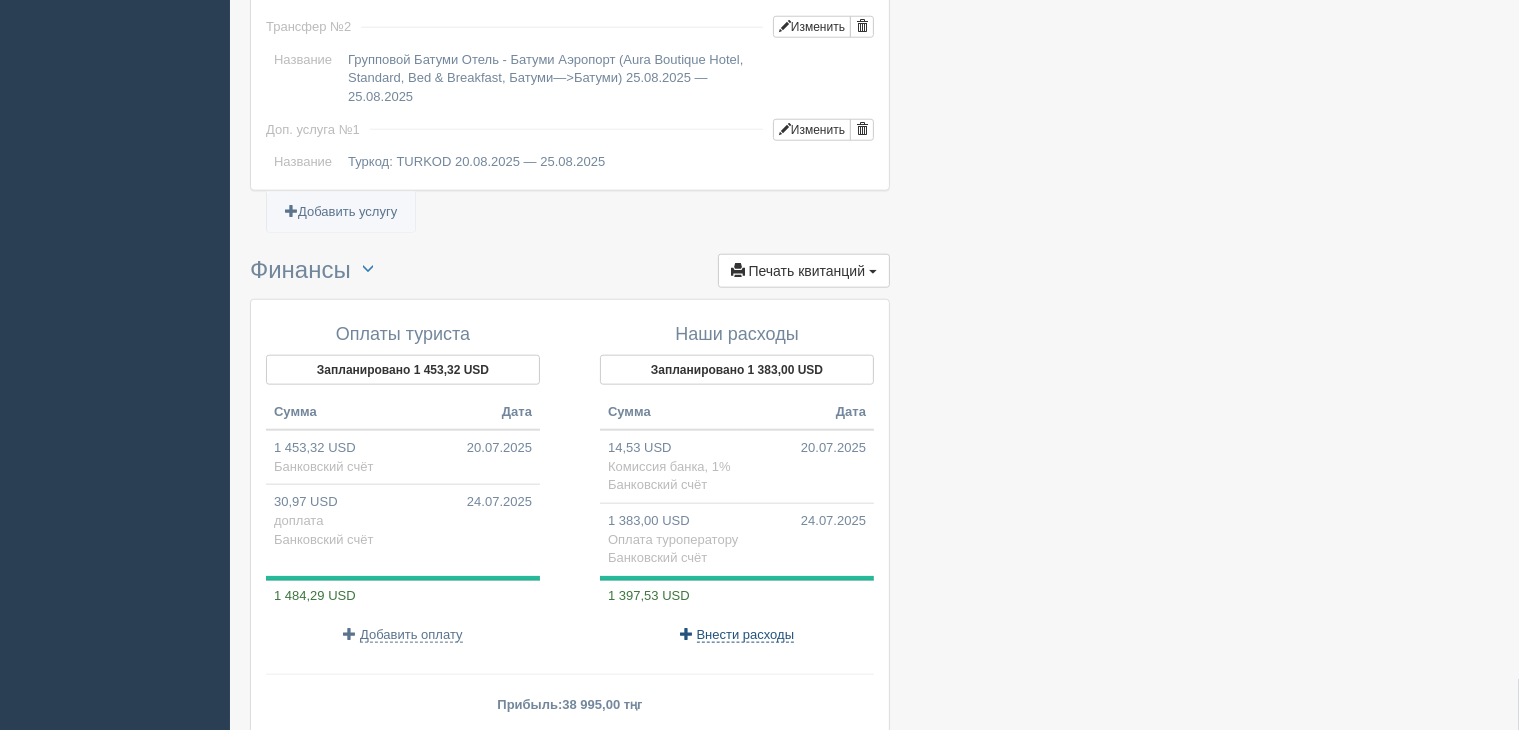 click on "Внести расходы" at bounding box center (746, 635) 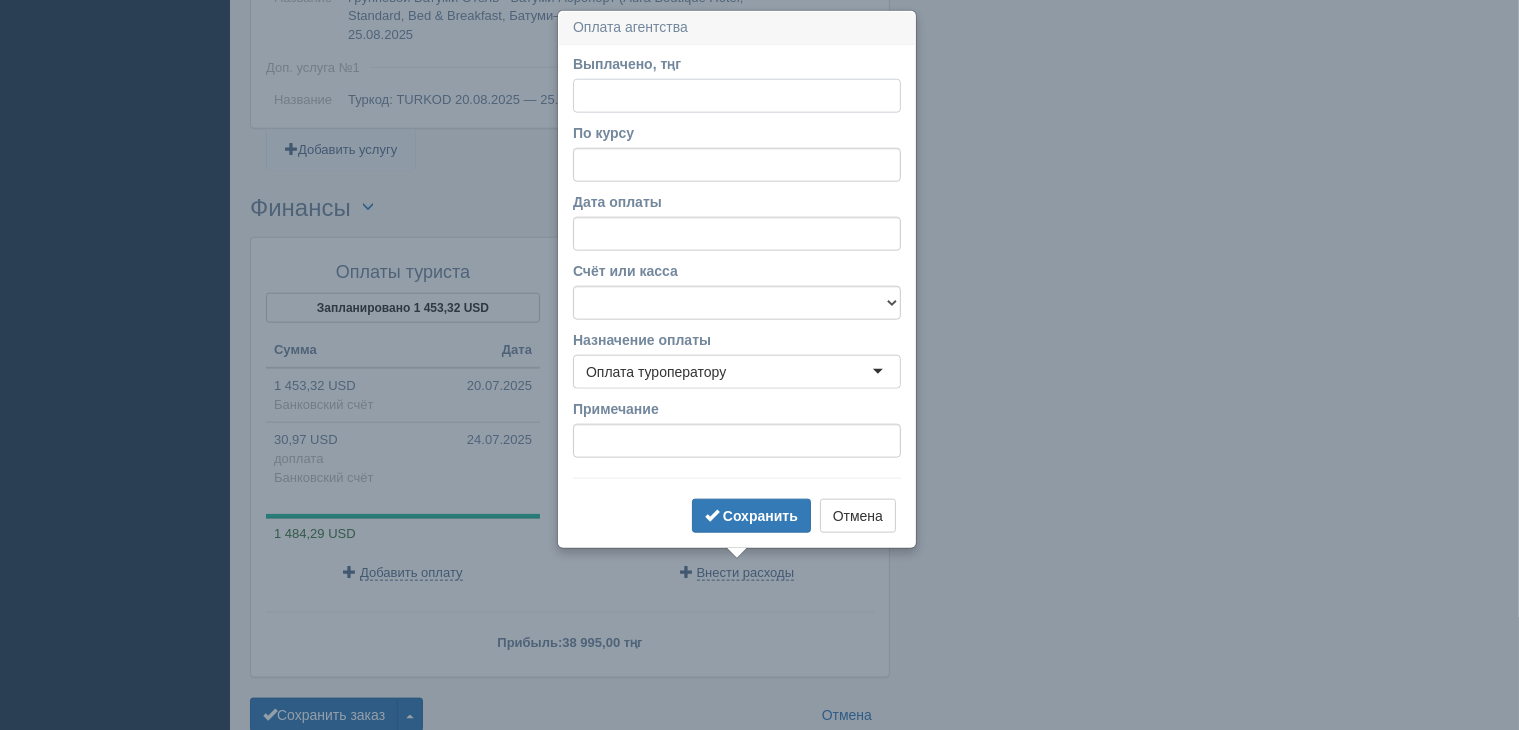 scroll, scrollTop: 2188, scrollLeft: 0, axis: vertical 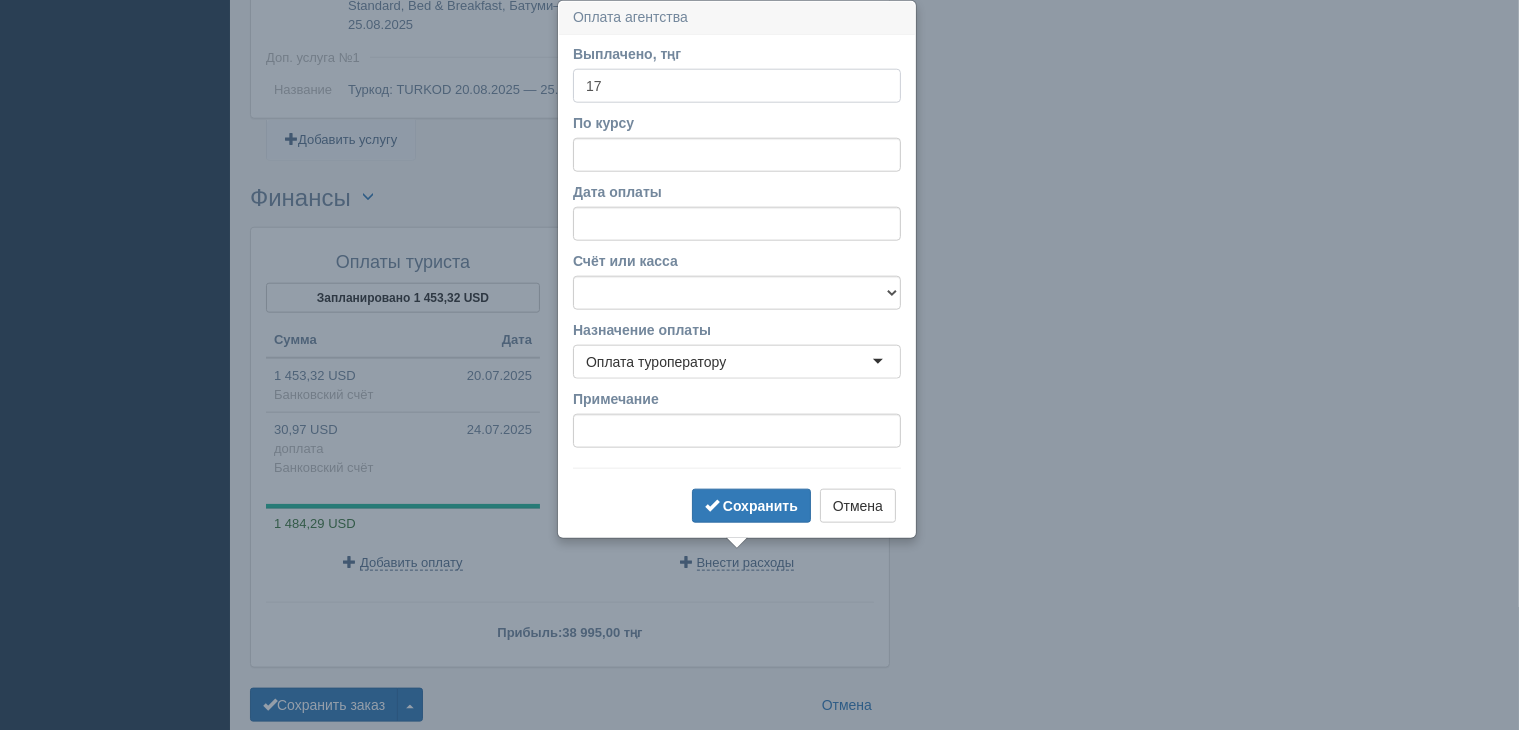 type on "1" 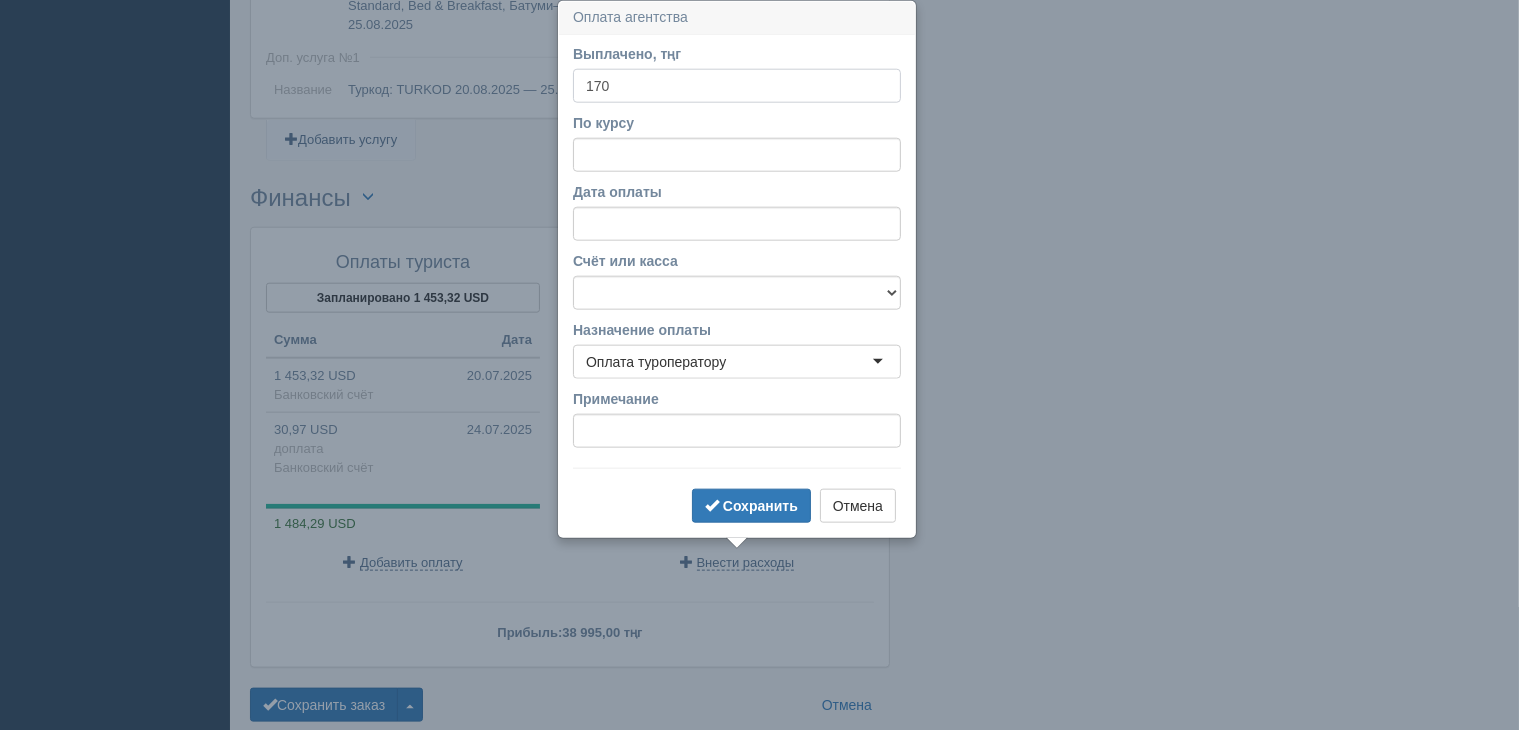 type on "170" 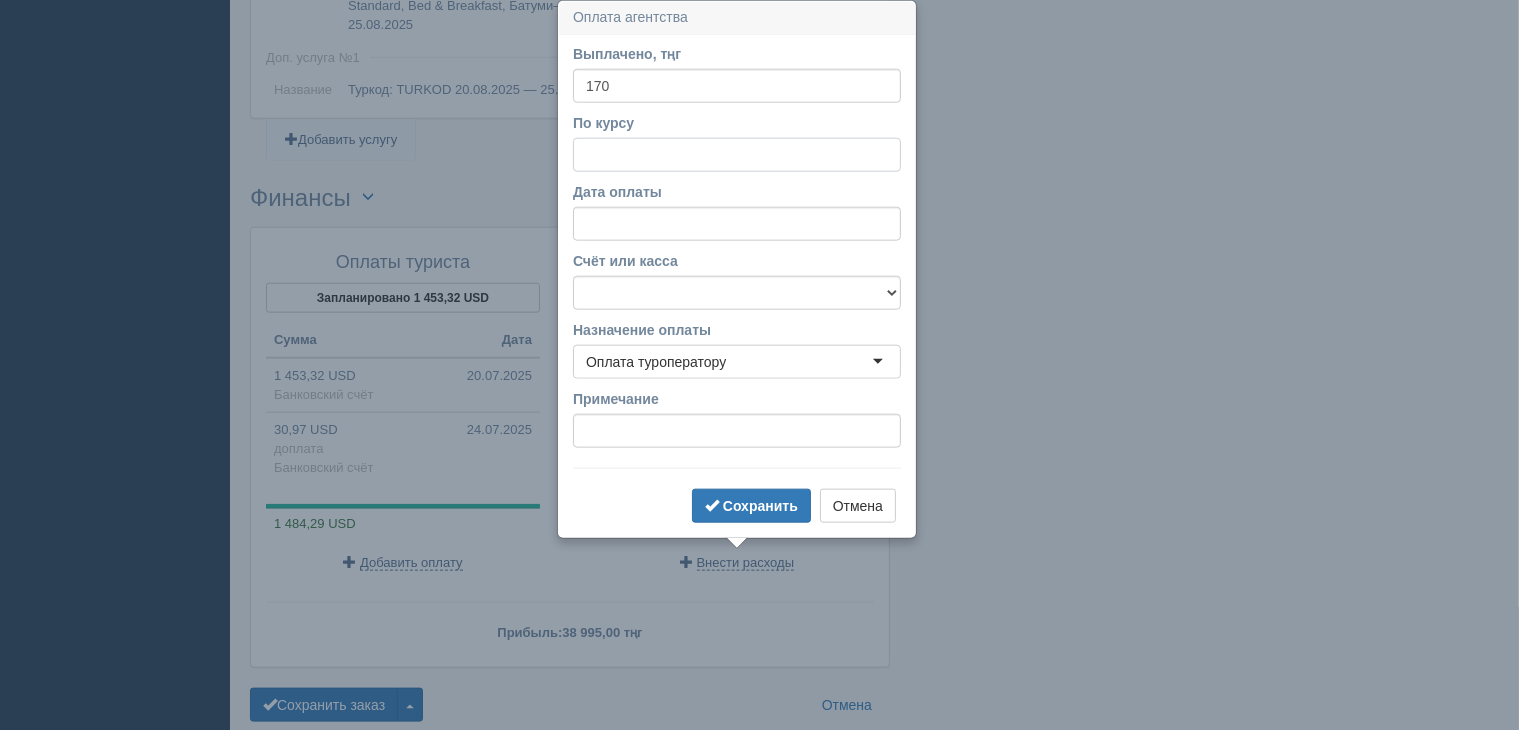 click on "По курсу" at bounding box center [737, 155] 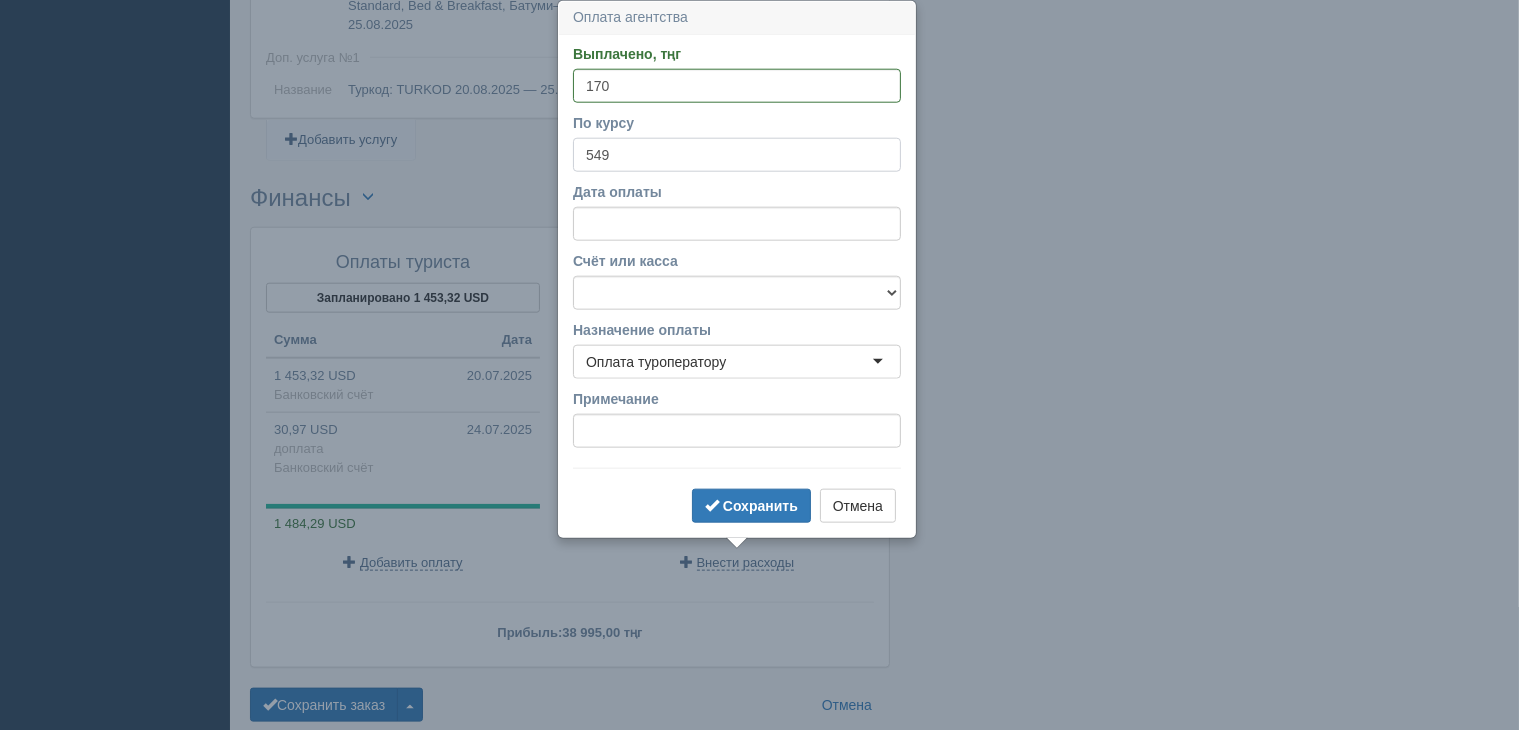 type on "549" 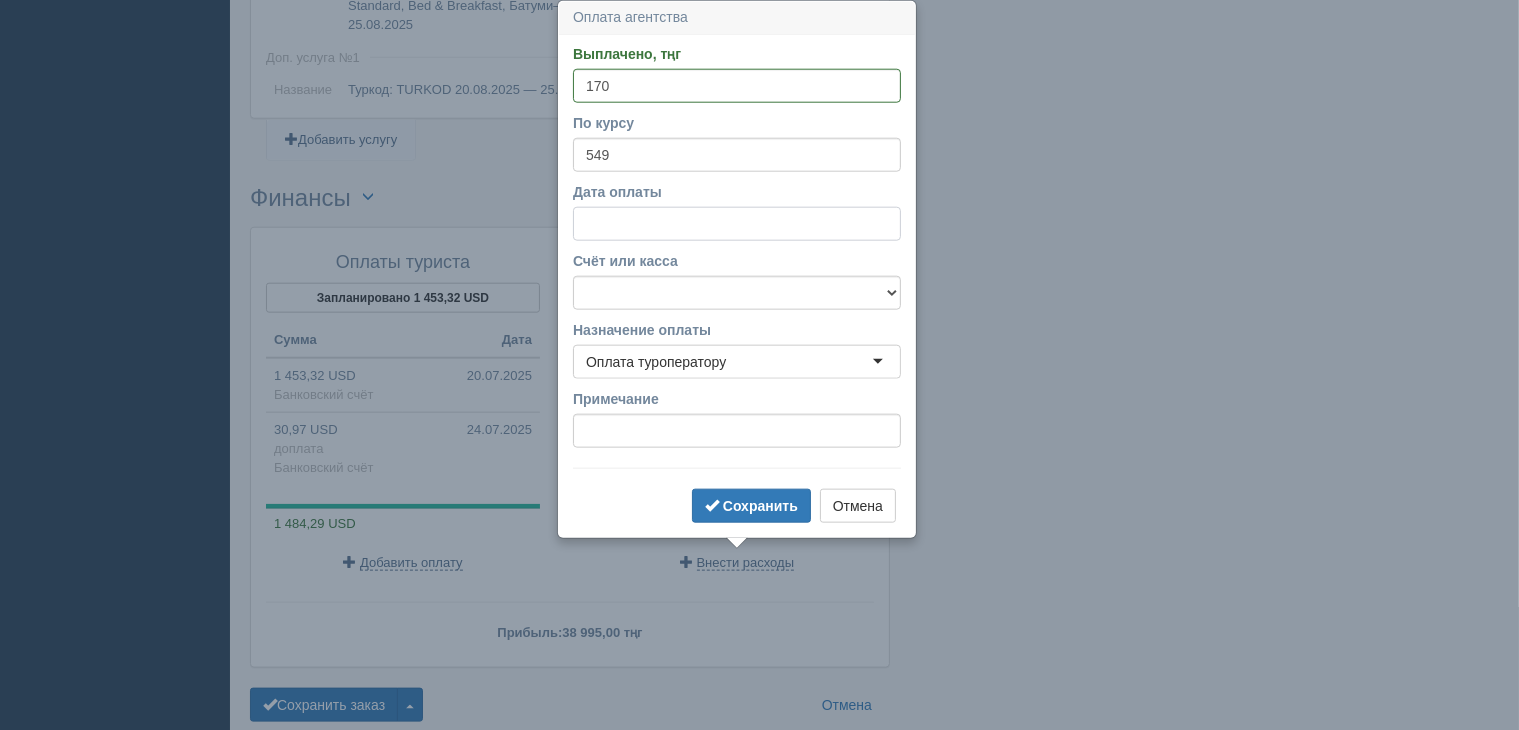 click on "Дата оплаты" at bounding box center (737, 224) 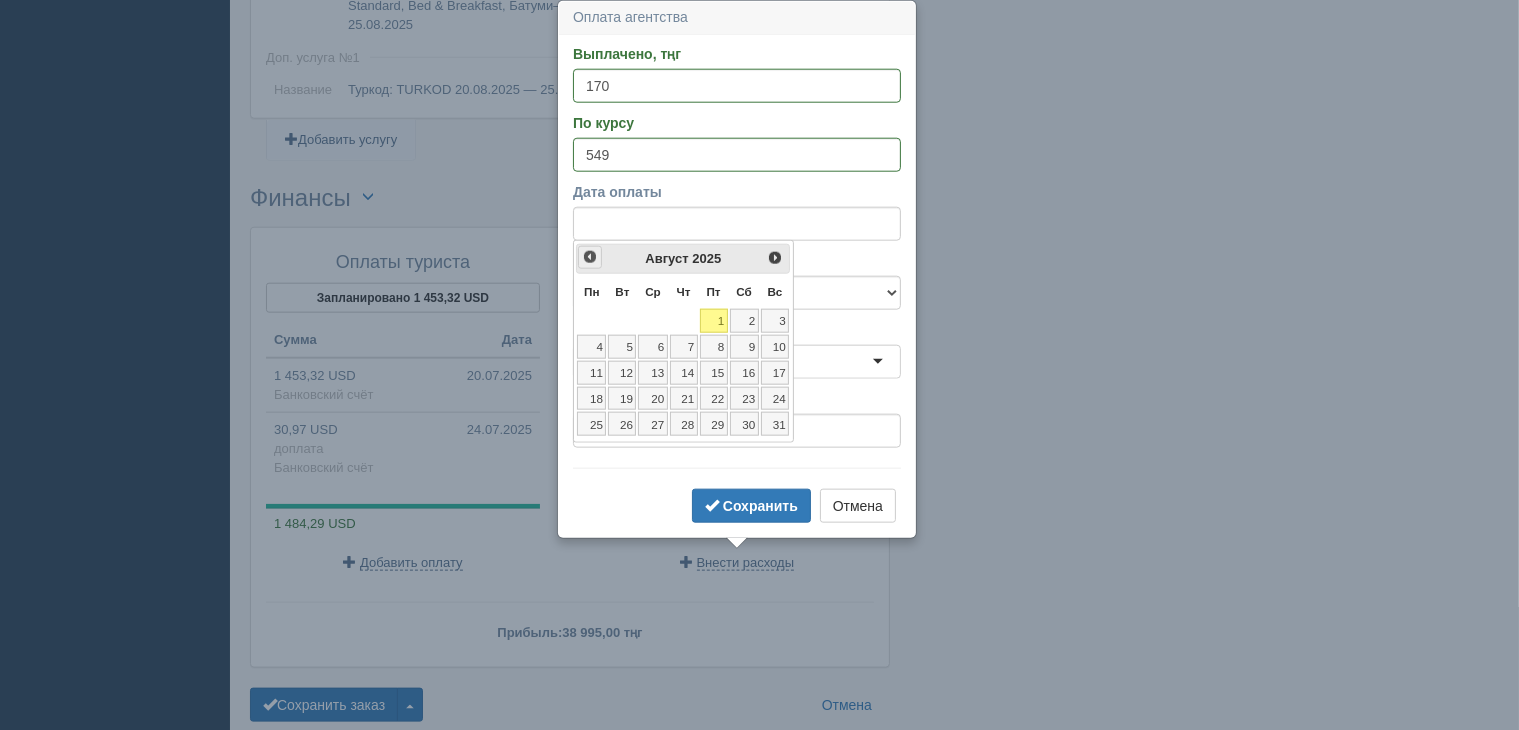 click on "<Пред" at bounding box center (590, 257) 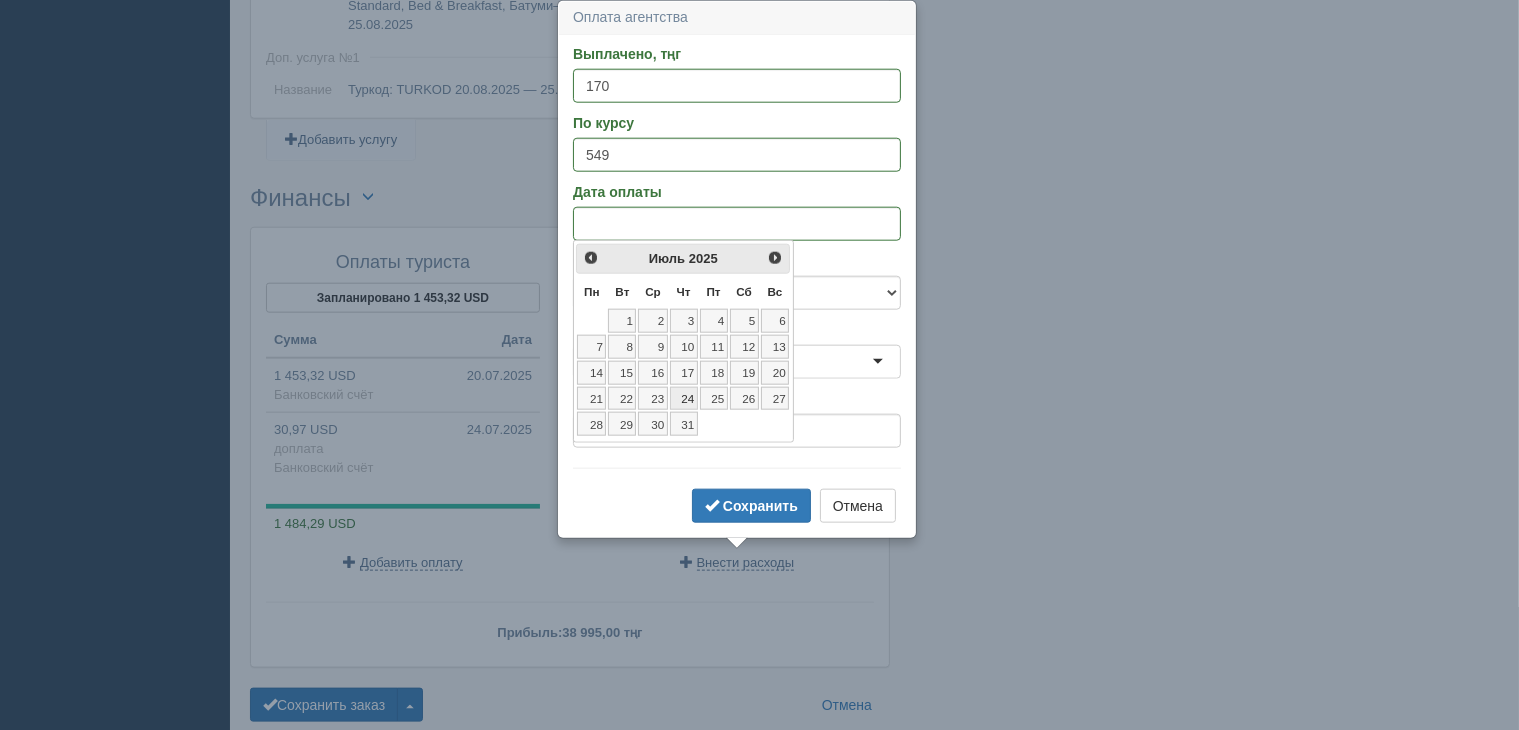 click on "24" at bounding box center [684, 399] 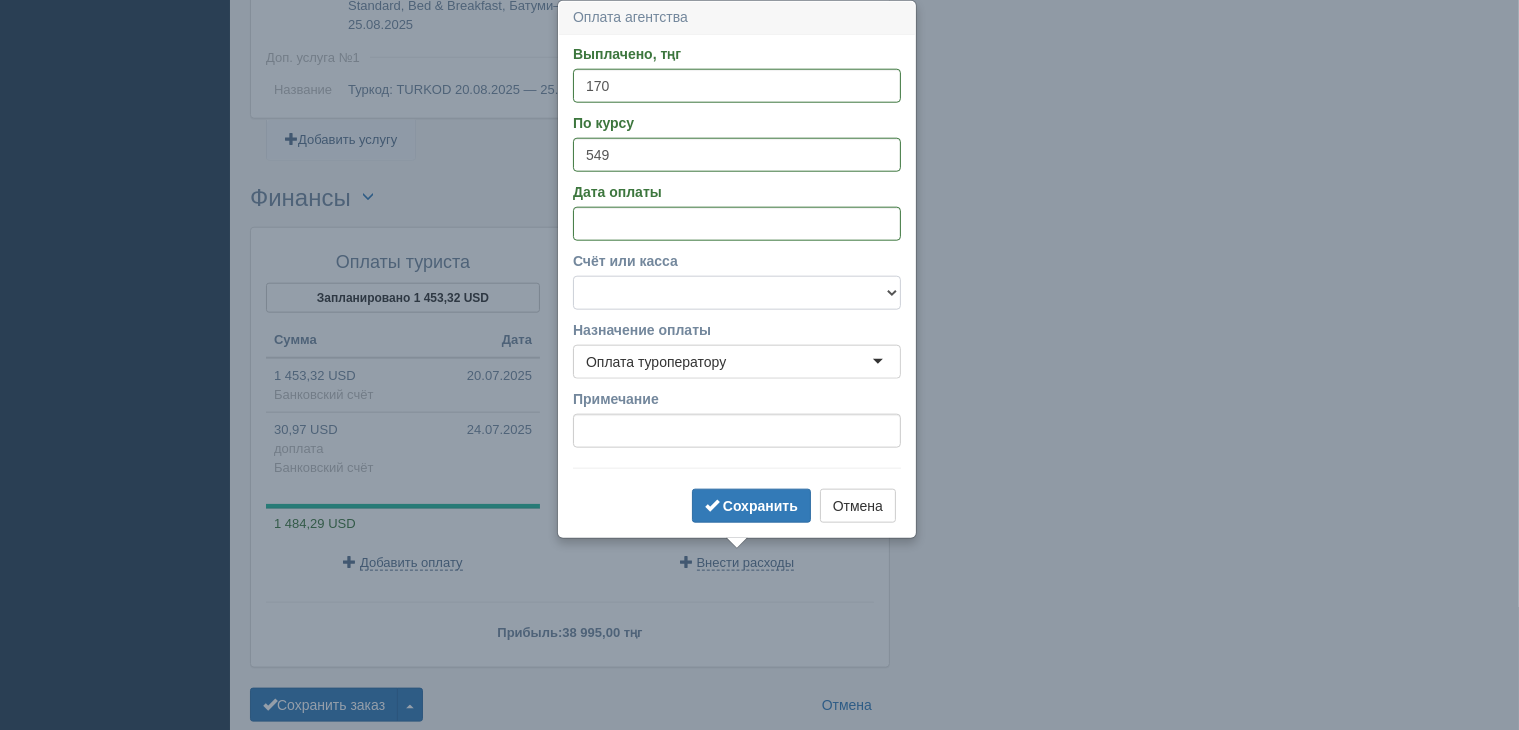 click on "f
Банковский счёт
Наличная касса" at bounding box center [737, 293] 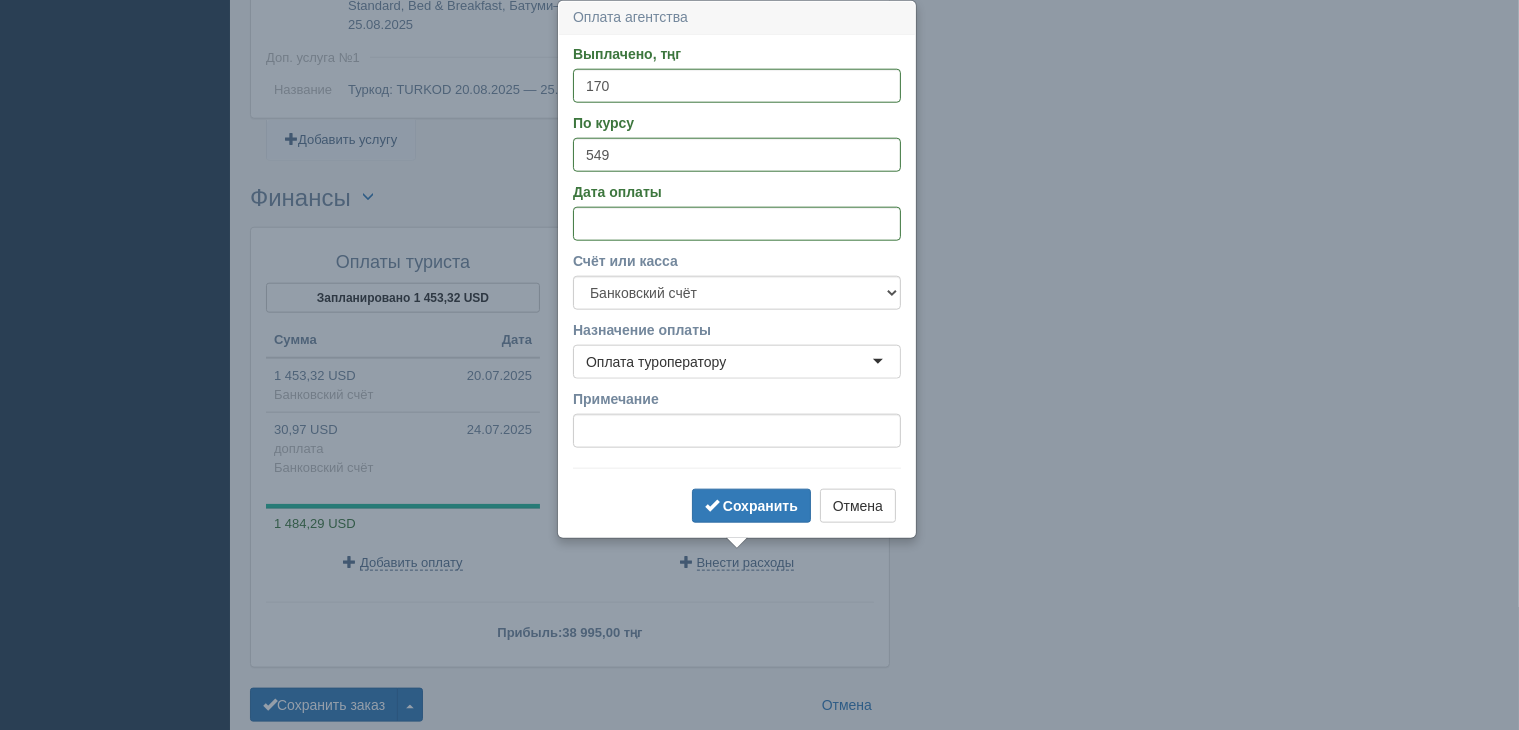 click on "Оплата туроператору" at bounding box center [656, 362] 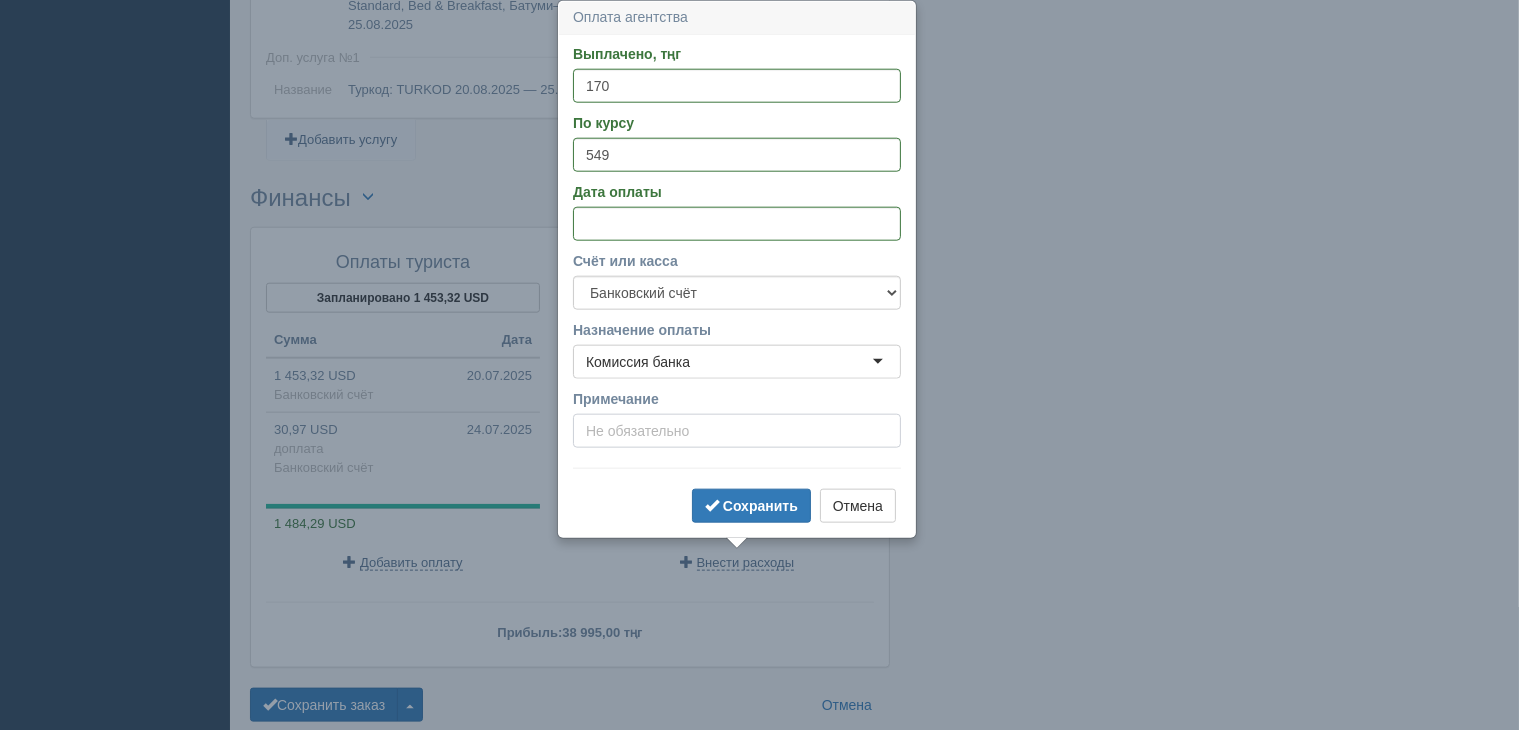 click on "Примечание" at bounding box center (737, 431) 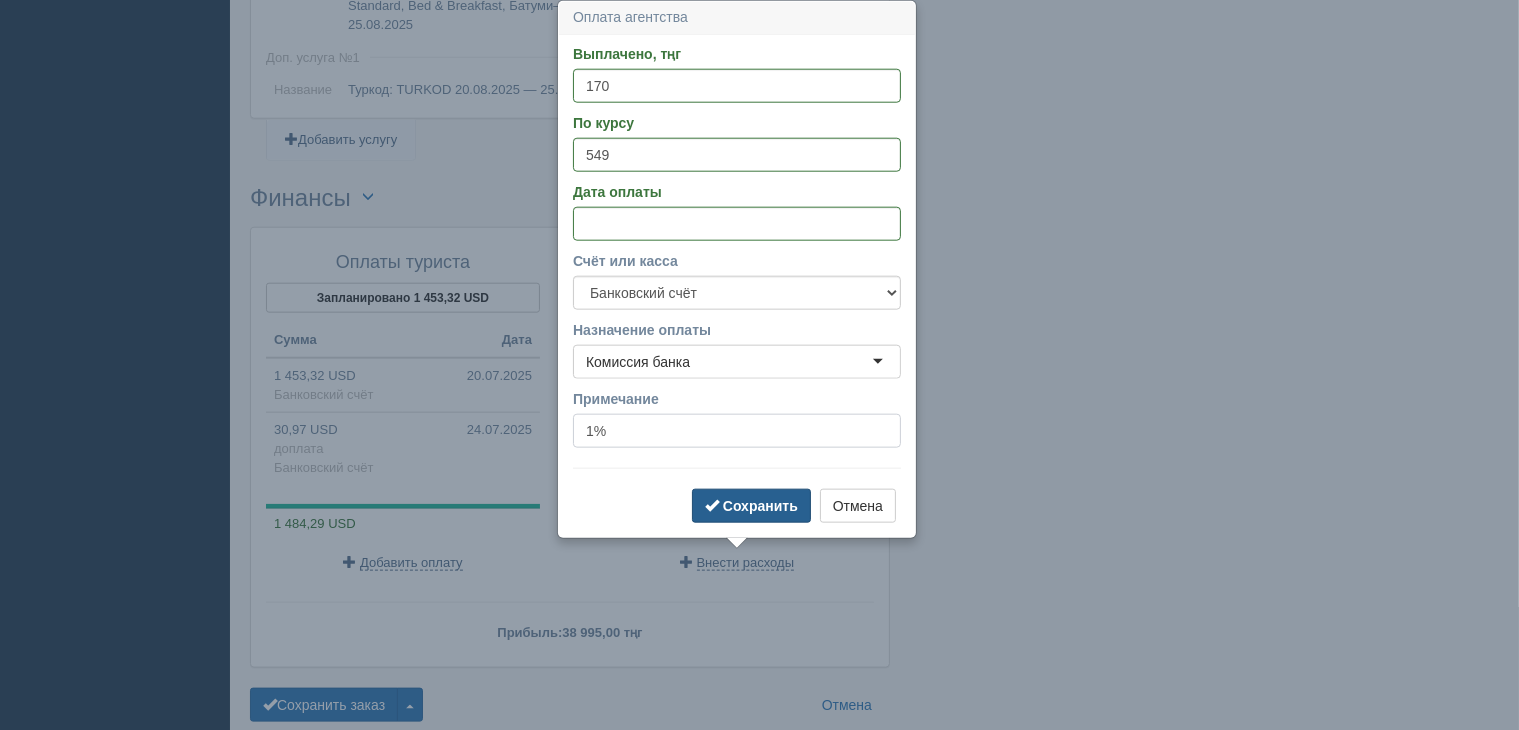 type on "1%" 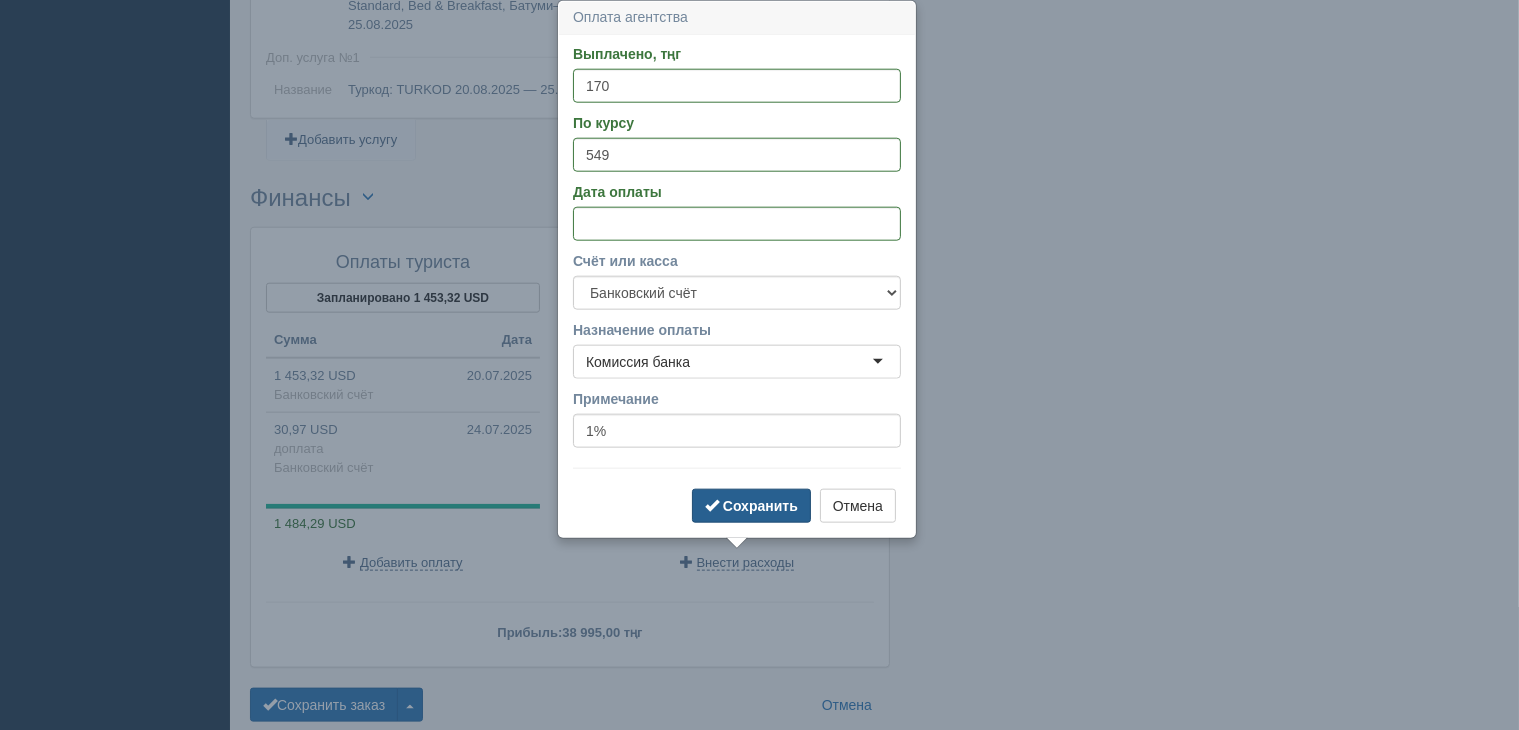 click on "Сохранить" at bounding box center (760, 506) 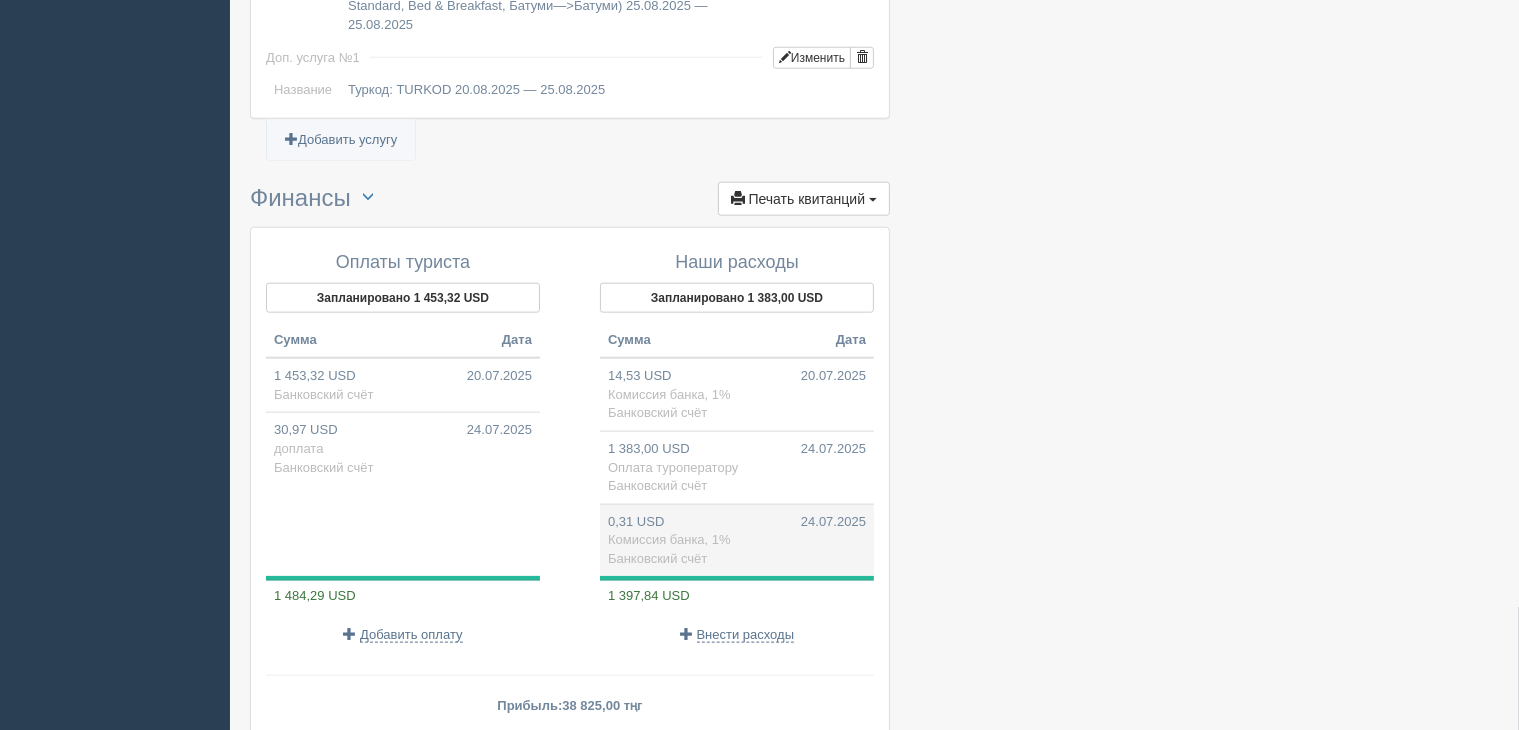 scroll, scrollTop: 2288, scrollLeft: 0, axis: vertical 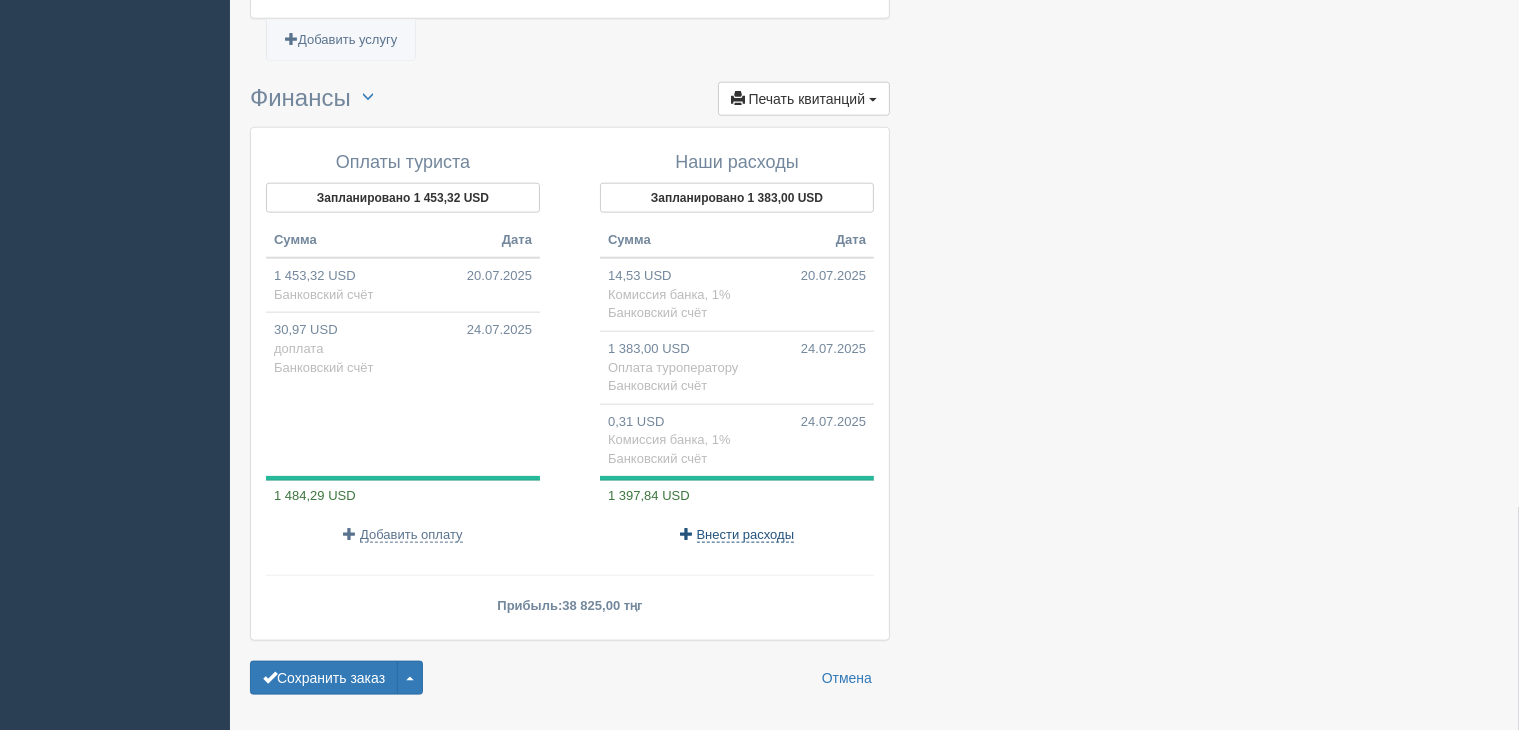 click on "Внести расходы" at bounding box center (746, 535) 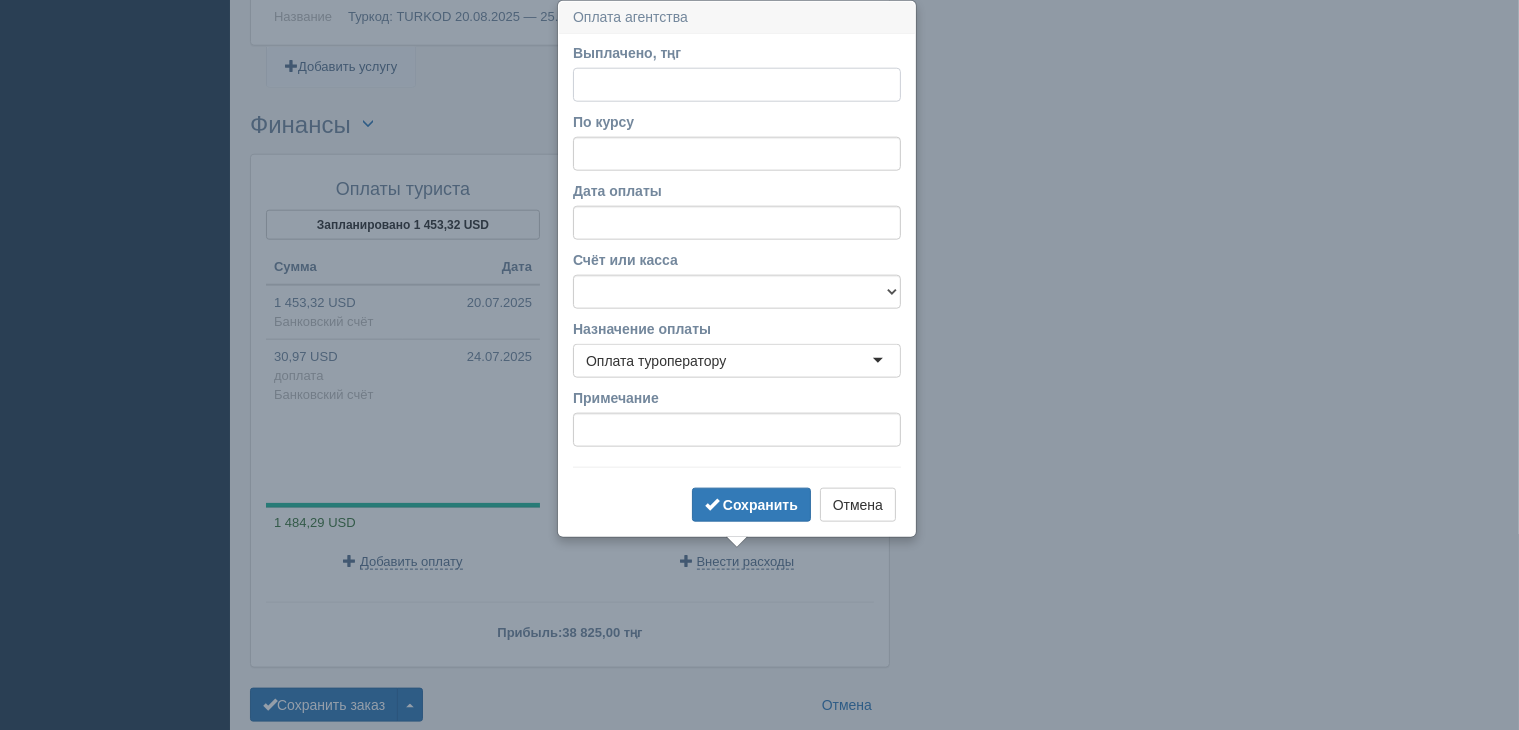 scroll, scrollTop: 2260, scrollLeft: 0, axis: vertical 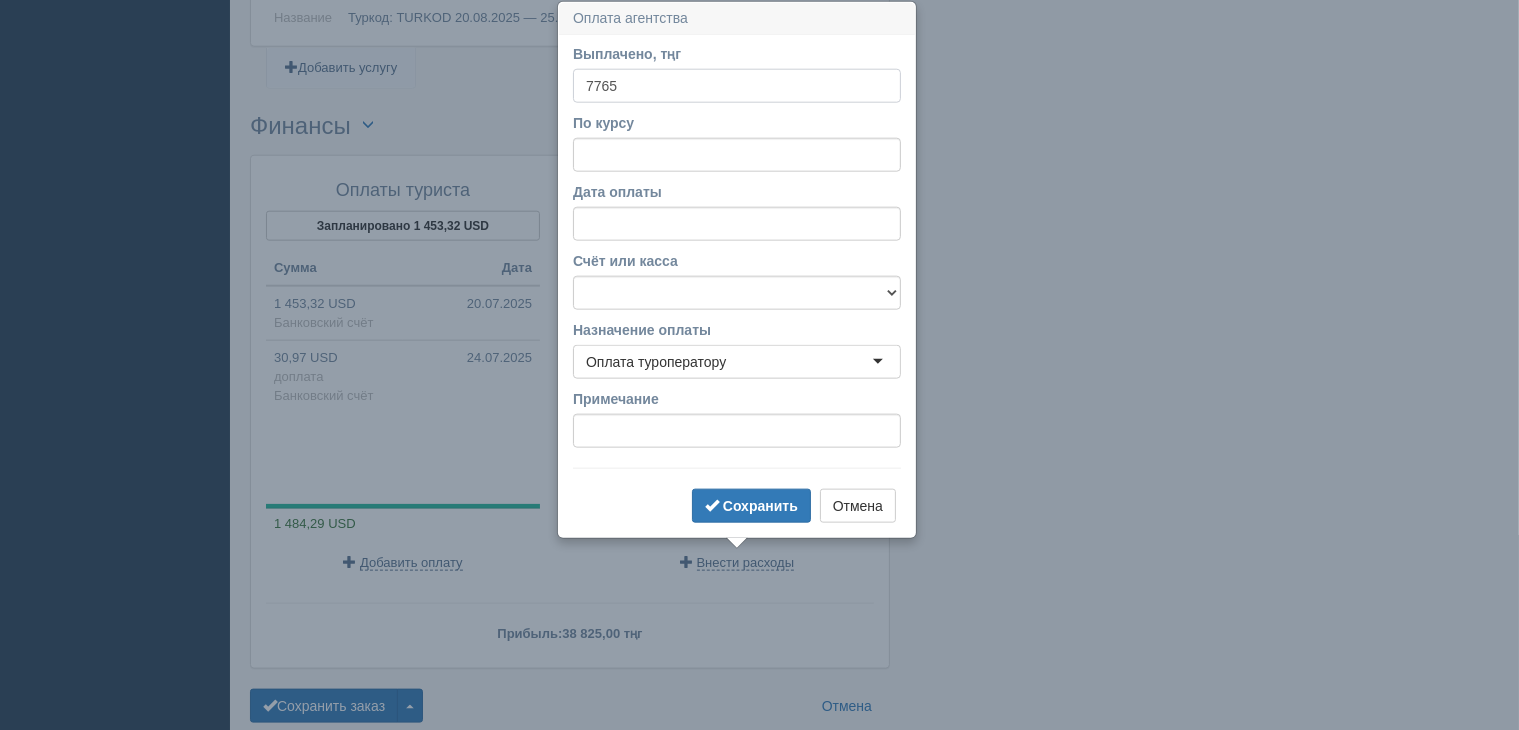 type on "7765" 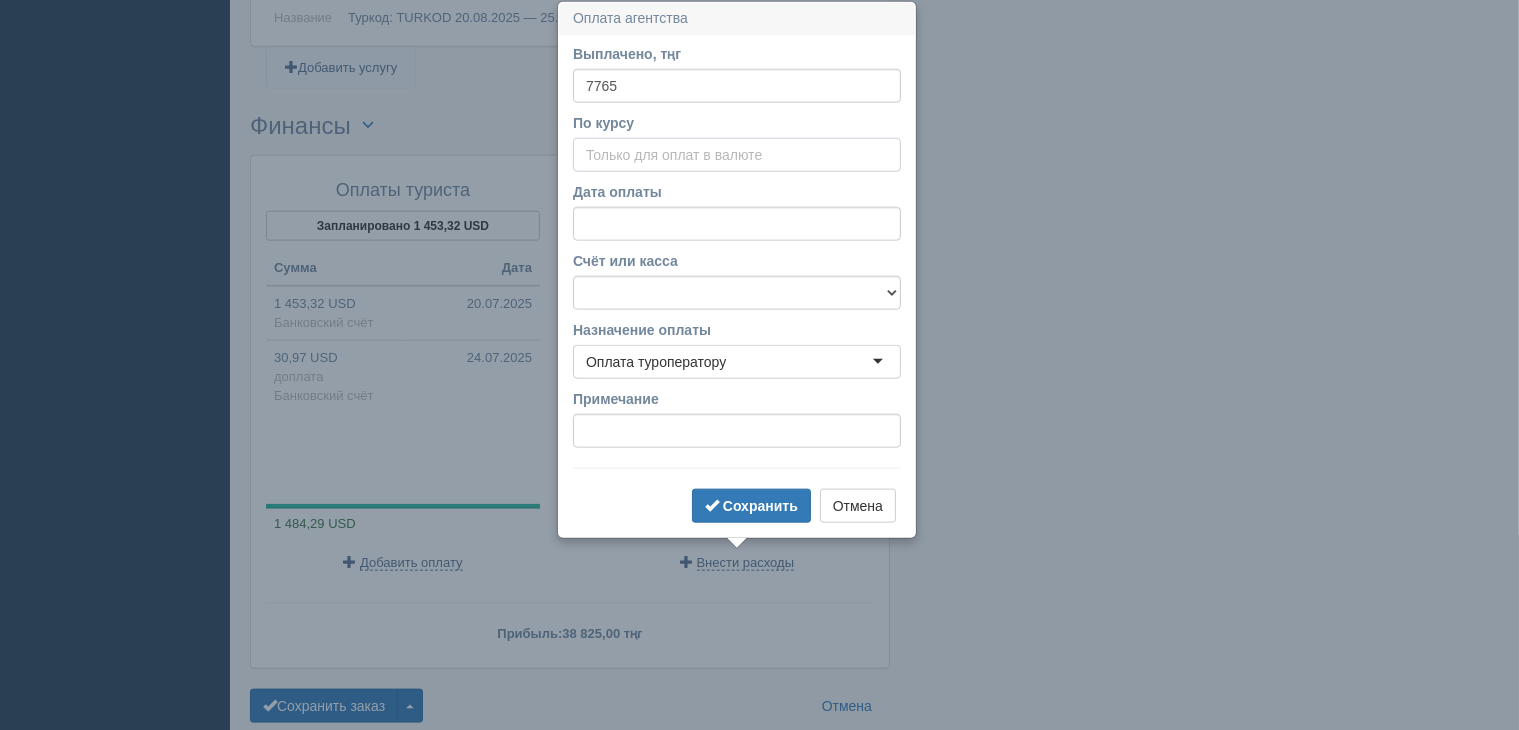 click on "По курсу" at bounding box center [737, 155] 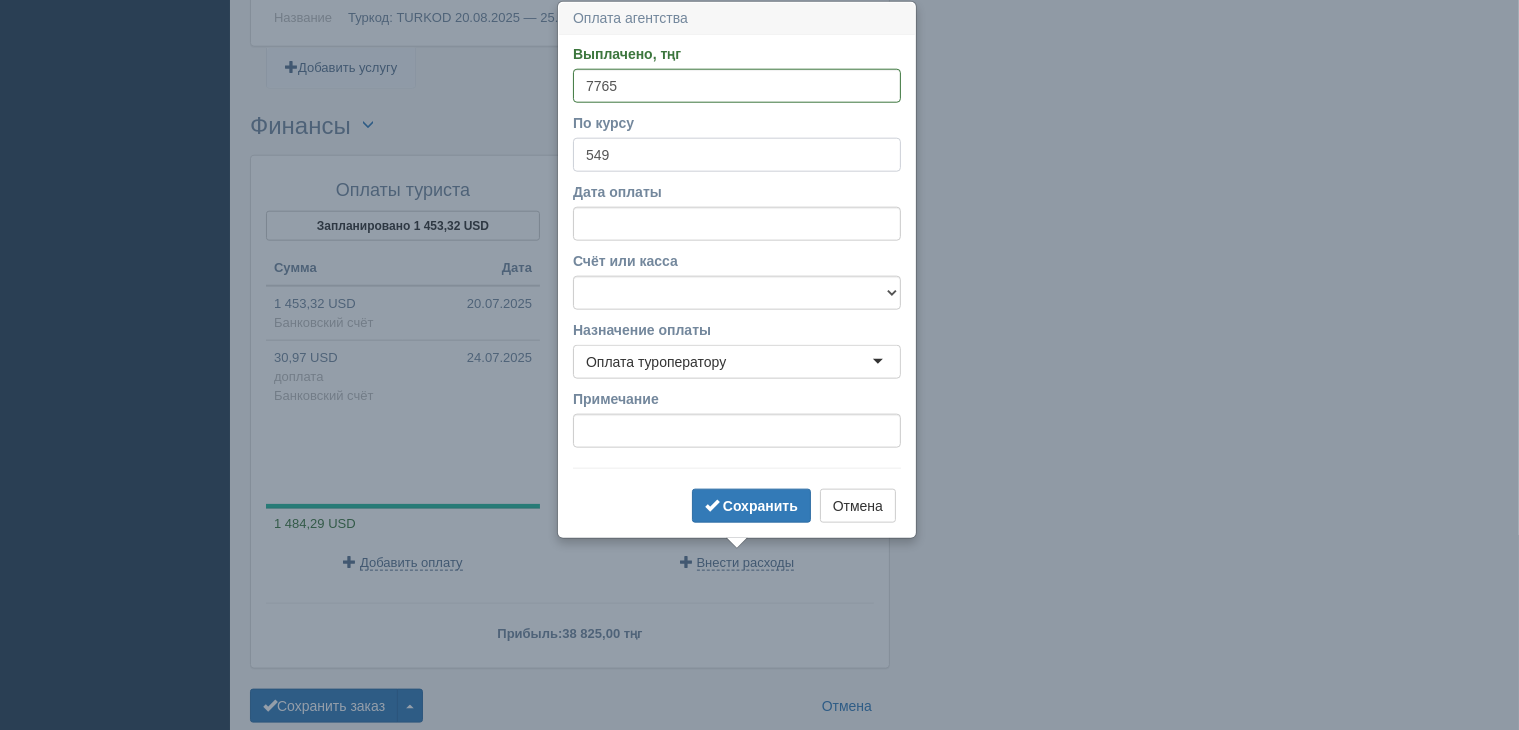 type on "549" 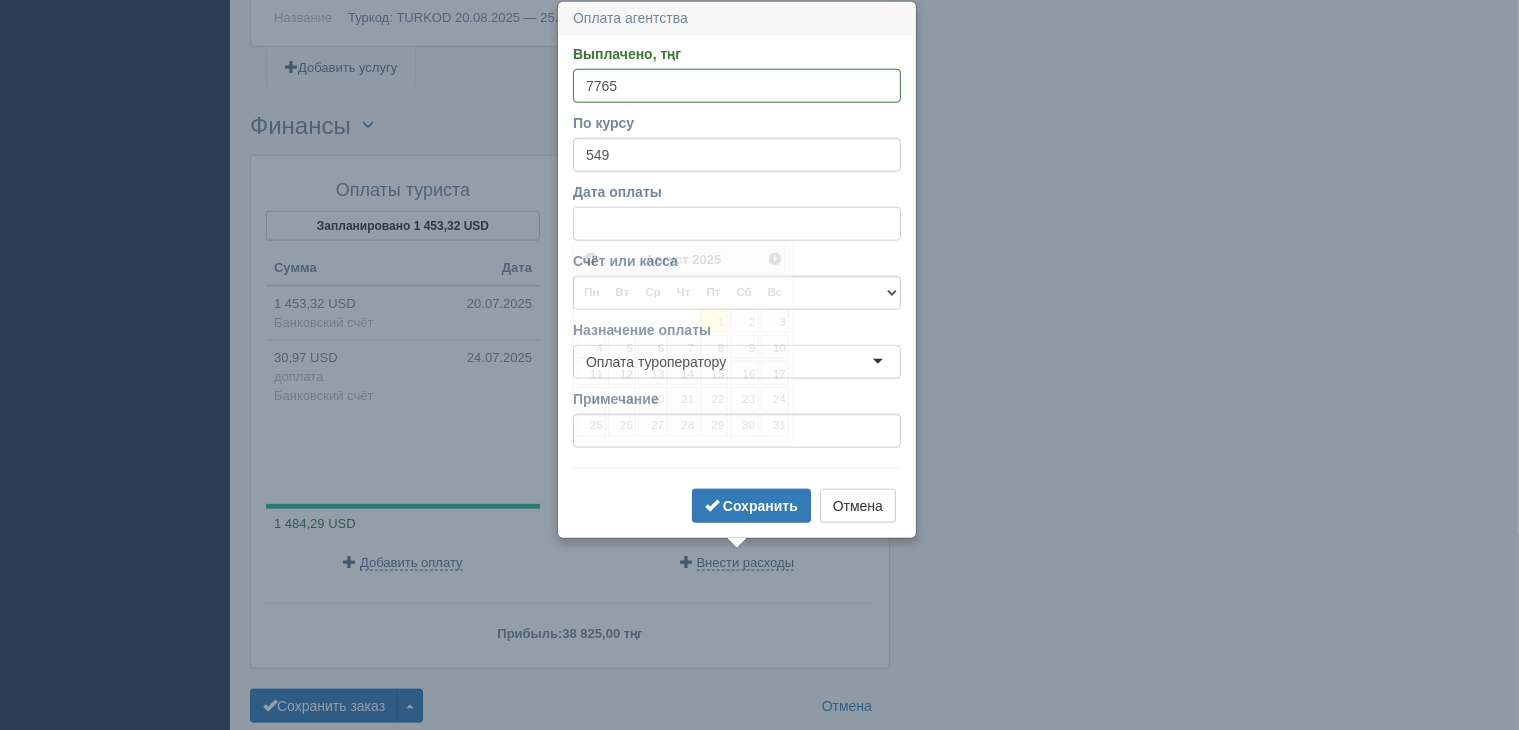 click on "Дата оплаты" at bounding box center (737, 224) 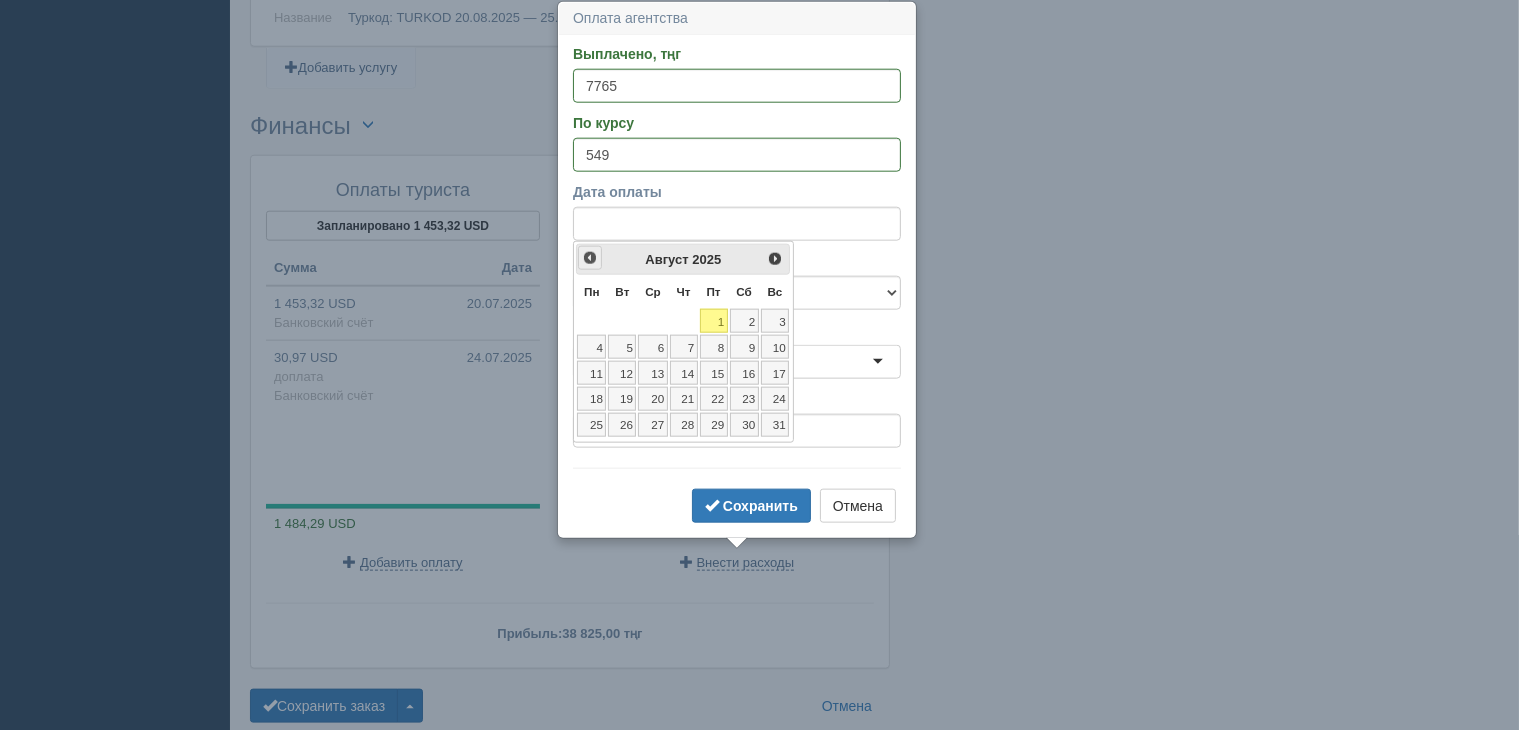 click on "<Пред" at bounding box center (590, 258) 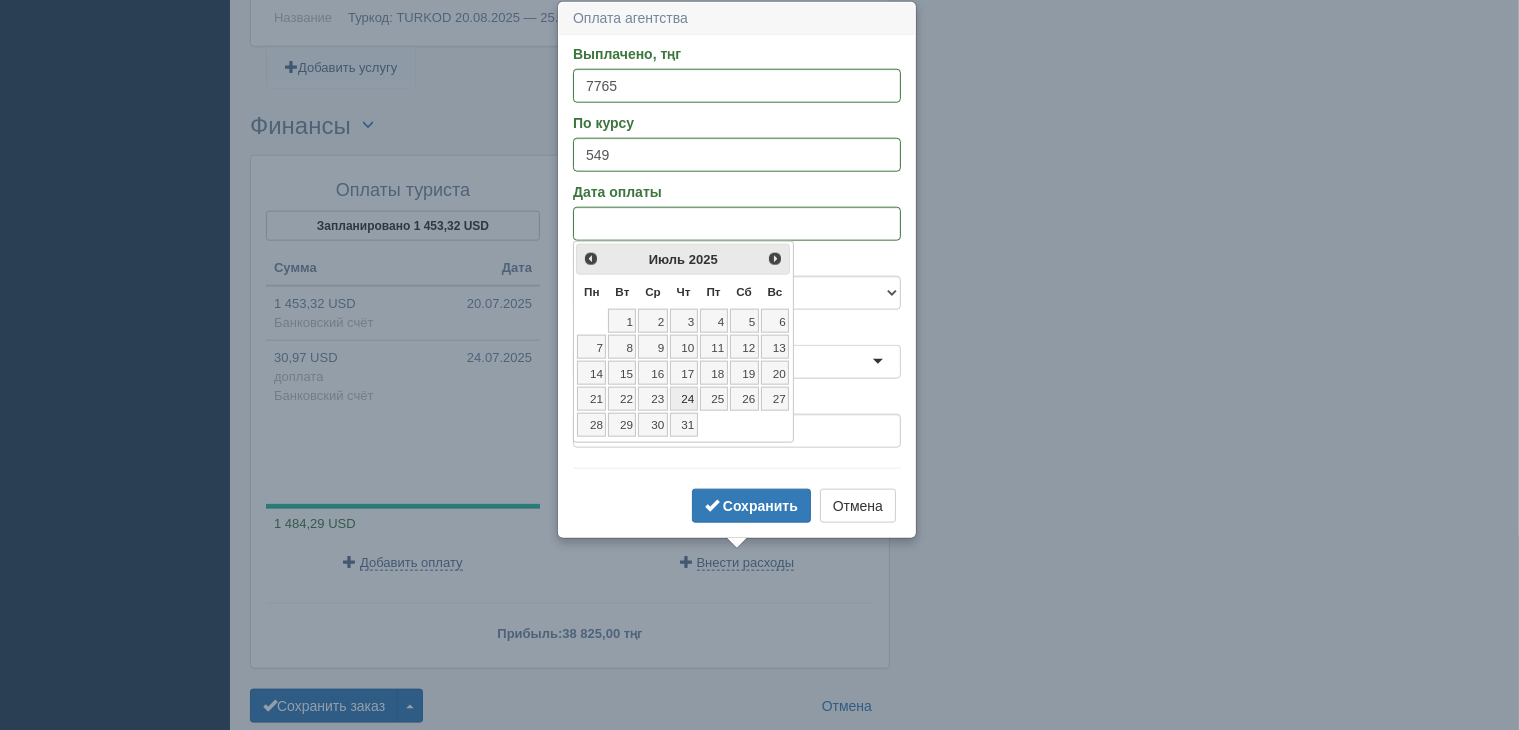 click on "24" at bounding box center [684, 399] 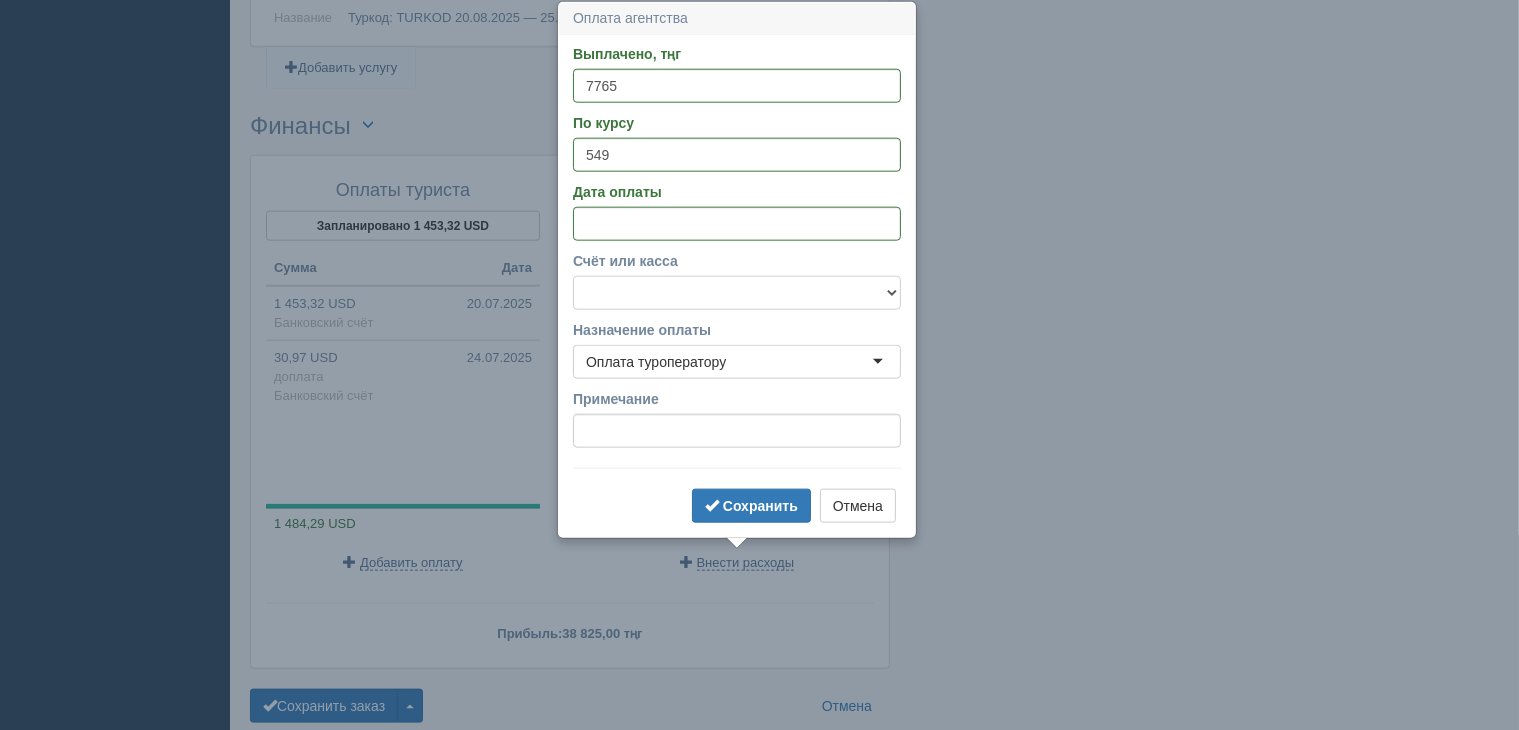 click on "f
Банковский счёт
Наличная касса" at bounding box center [737, 293] 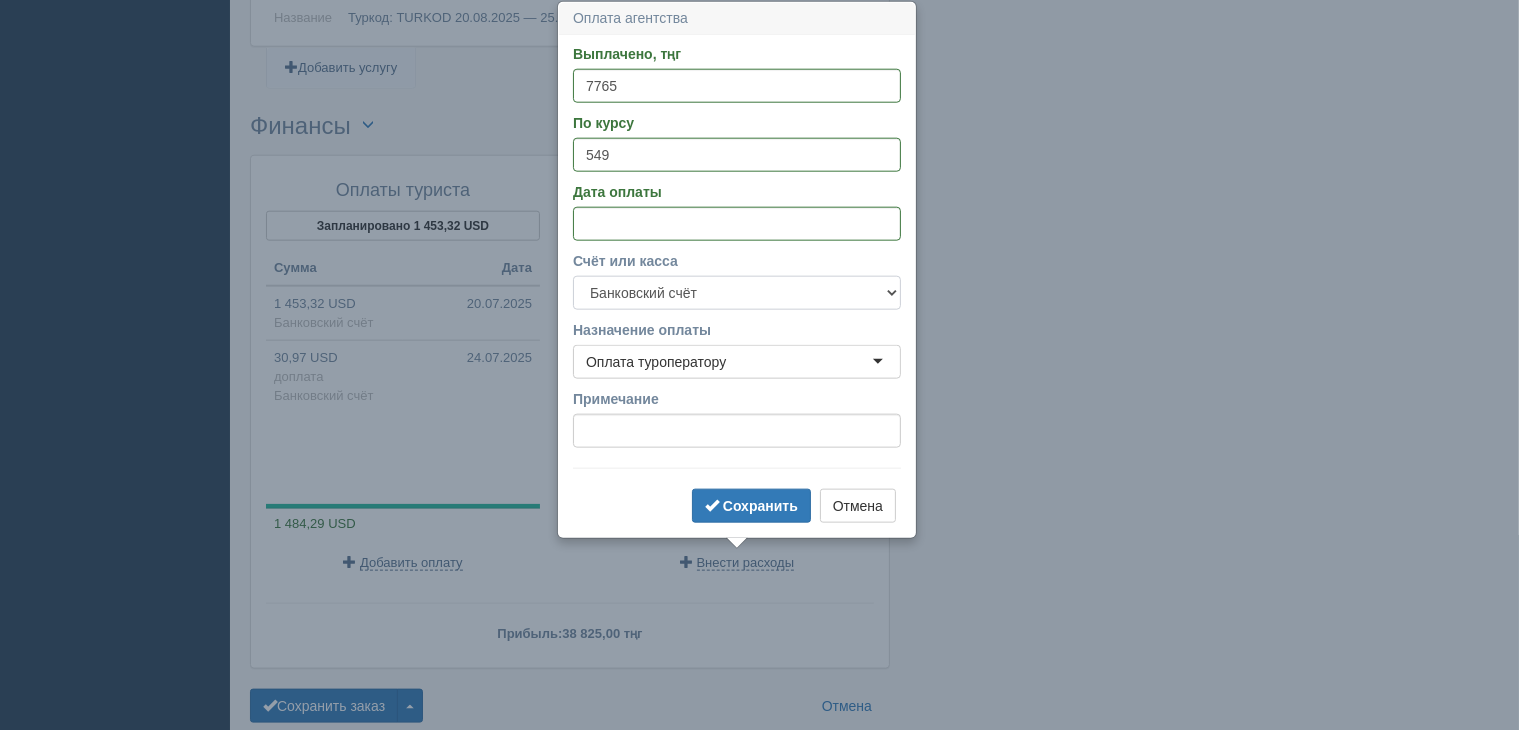 click on "f
Банковский счёт
Наличная касса" at bounding box center [737, 293] 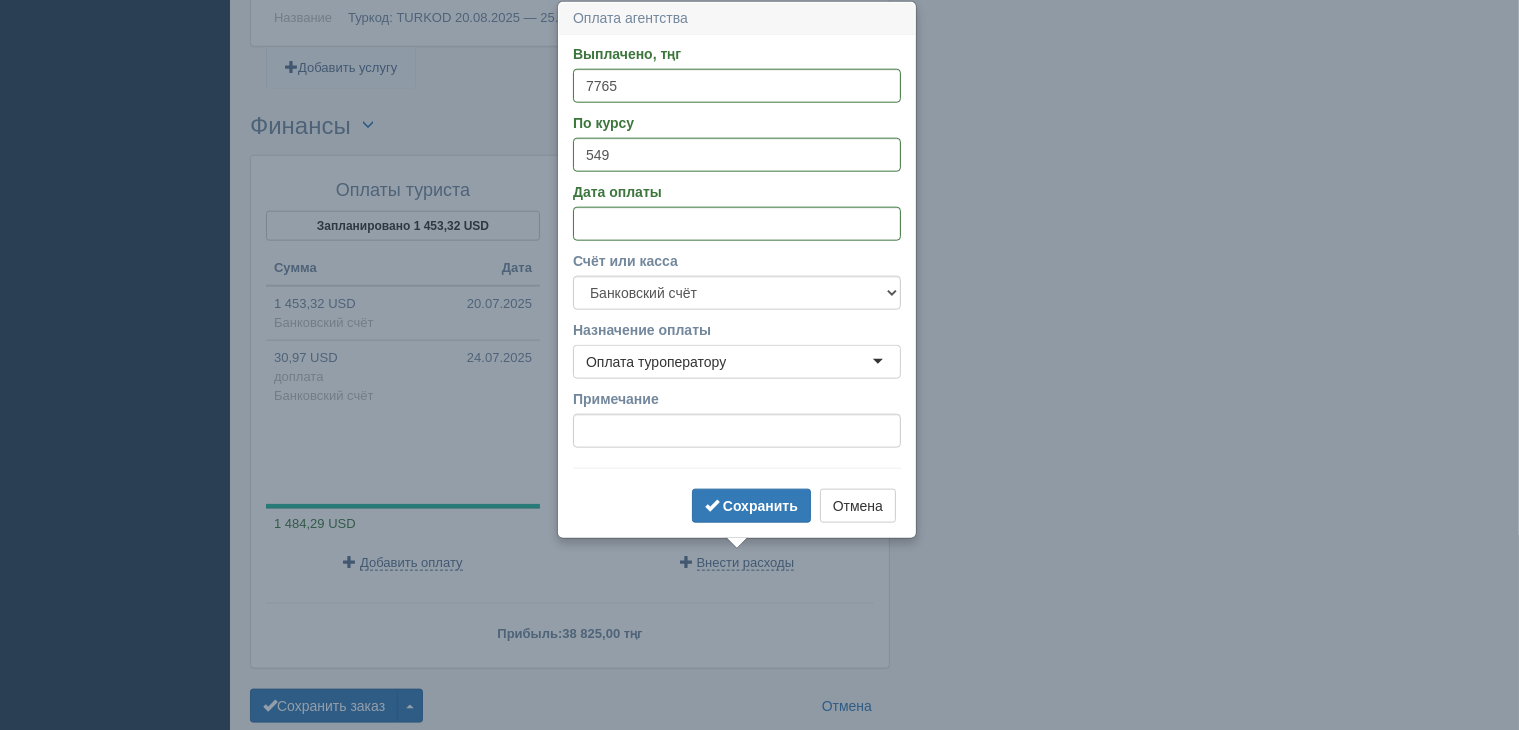 click on "Оплата туроператору" at bounding box center (737, 362) 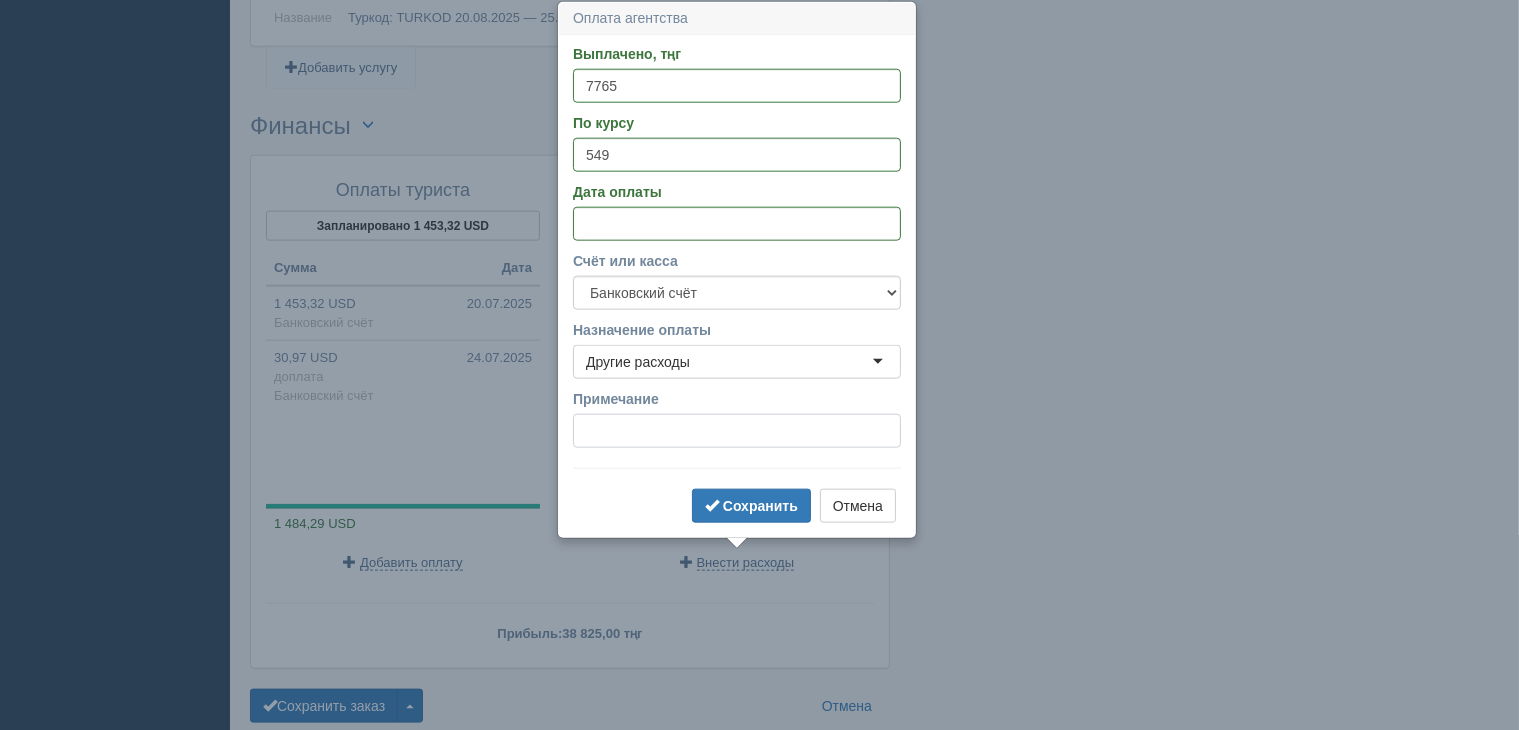 click on "Примечание" at bounding box center [737, 431] 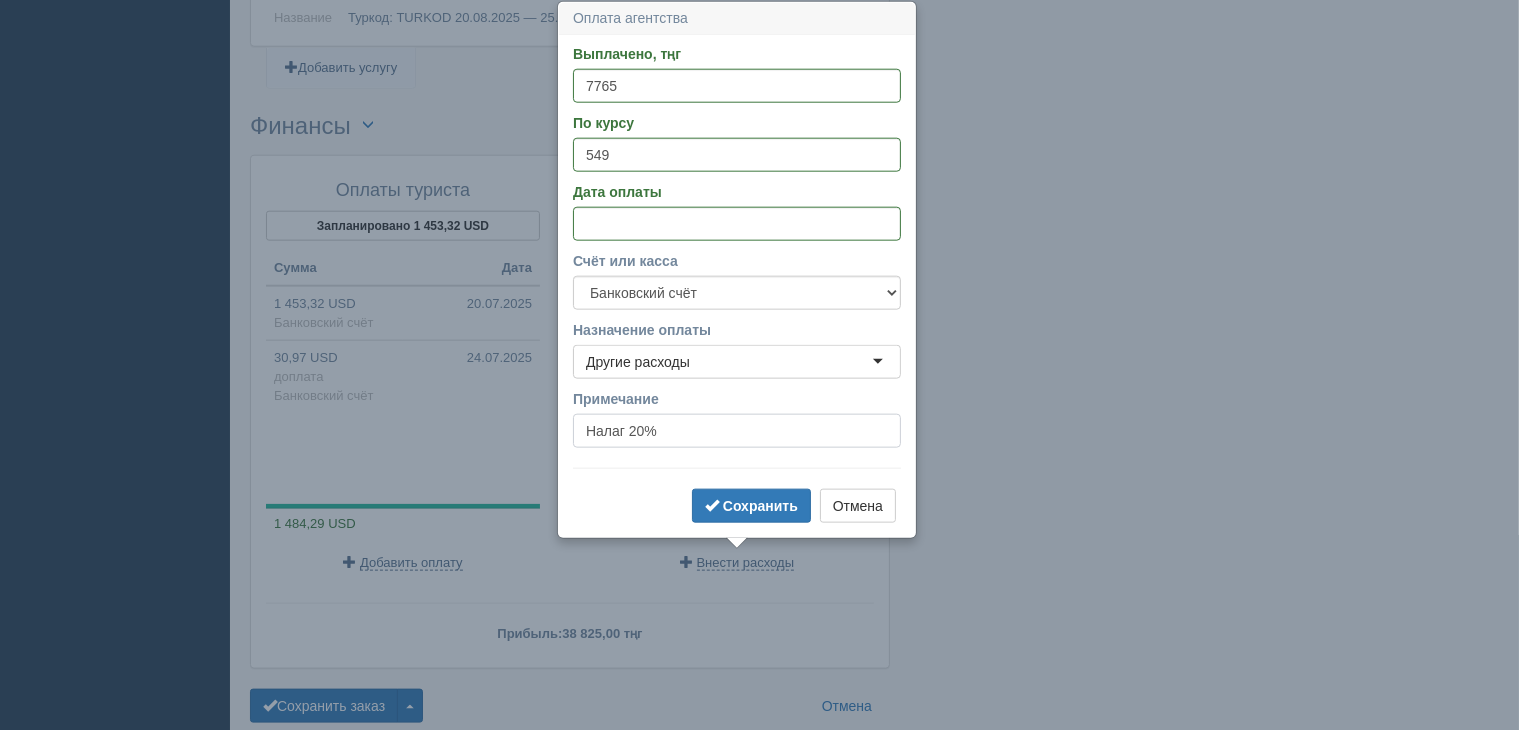 click on "Налаг 20%" at bounding box center (737, 431) 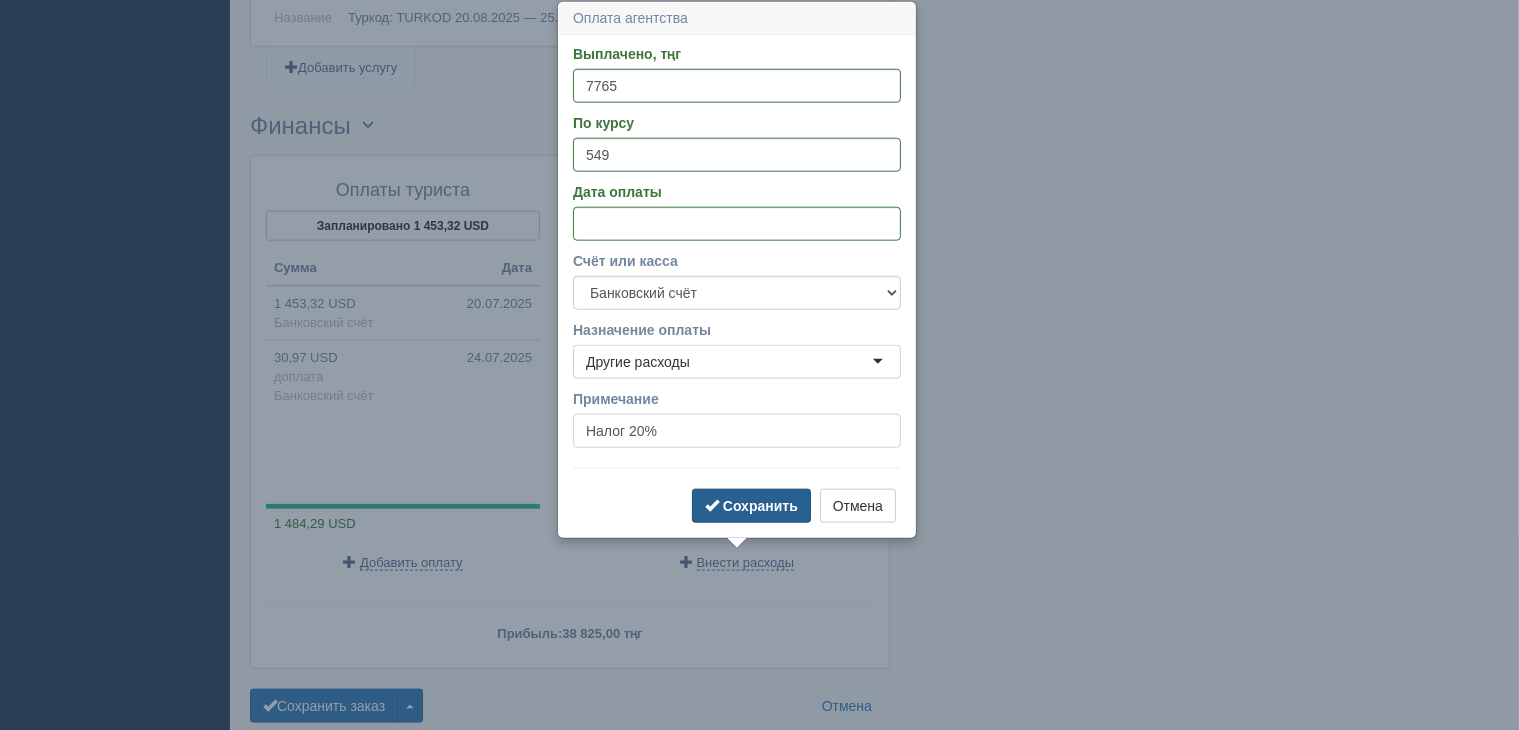 type on "Налог 20%" 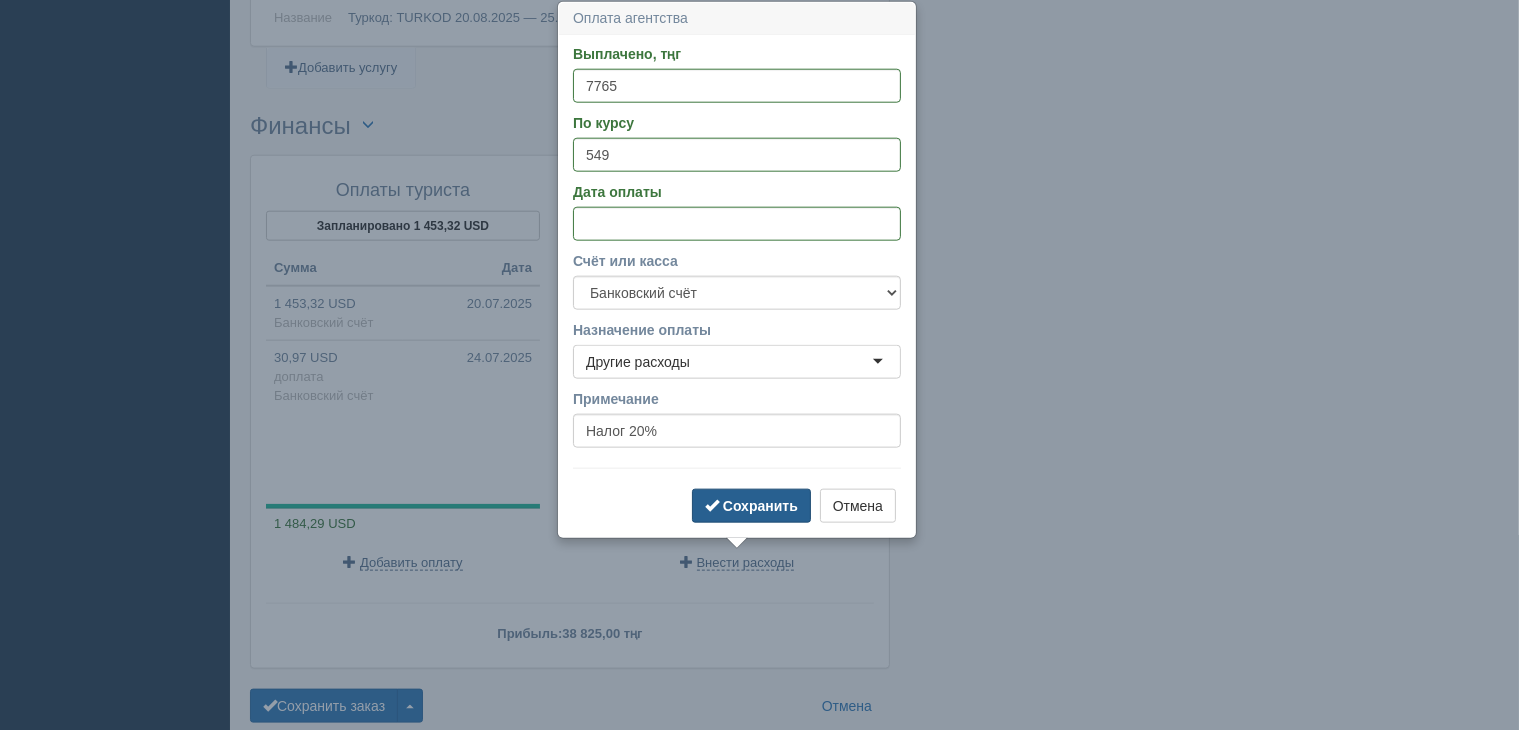 click on "Сохранить" at bounding box center [760, 506] 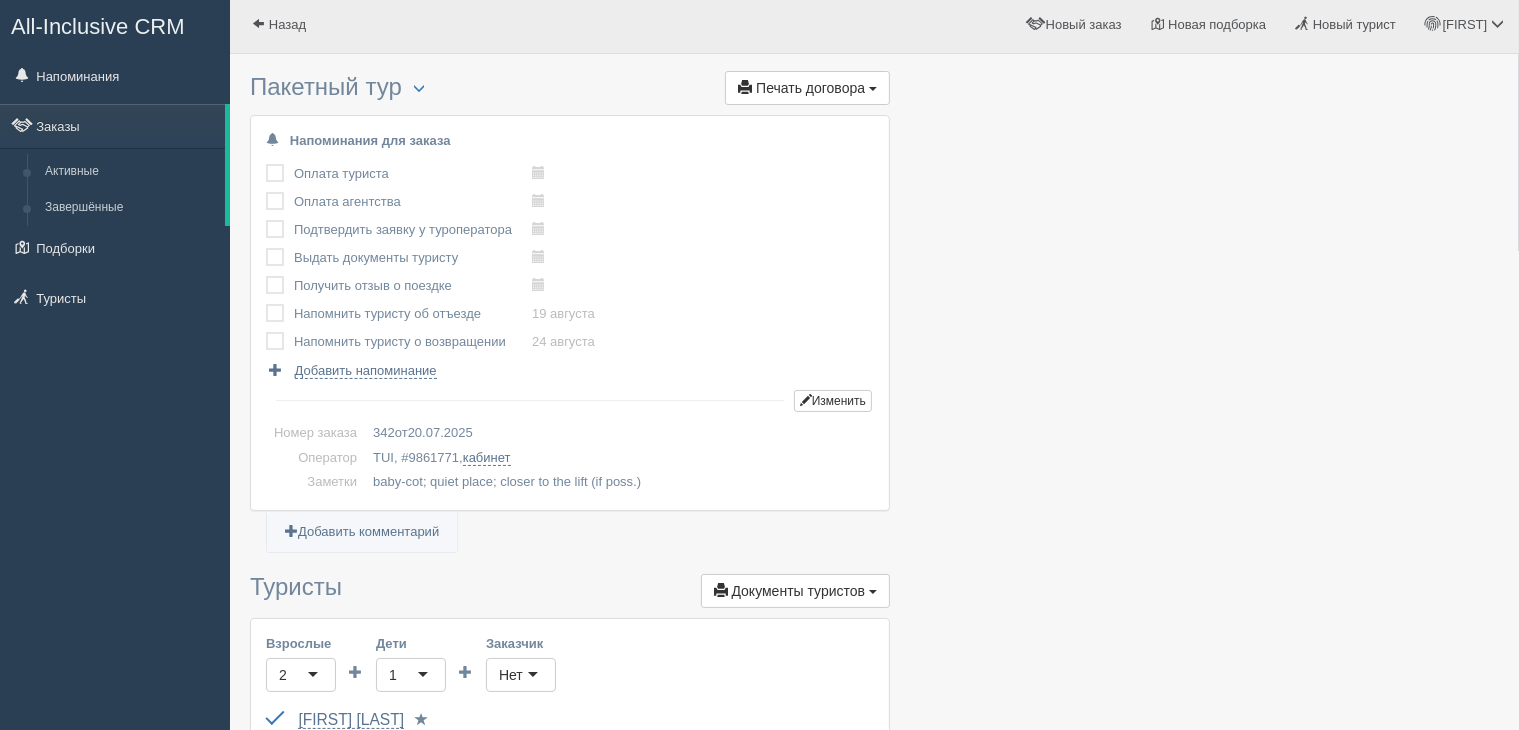 scroll, scrollTop: 0, scrollLeft: 0, axis: both 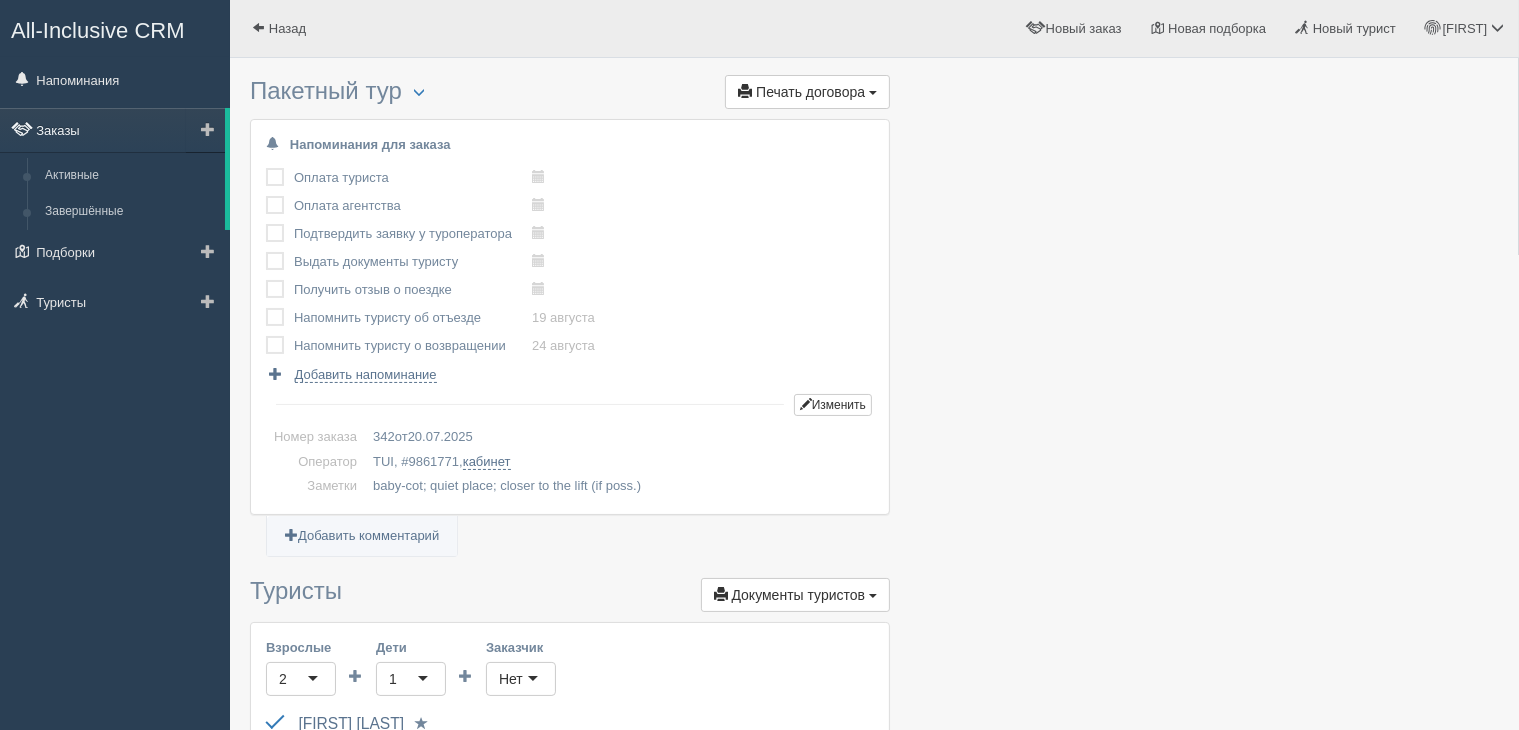 click on "Заказы" at bounding box center (112, 130) 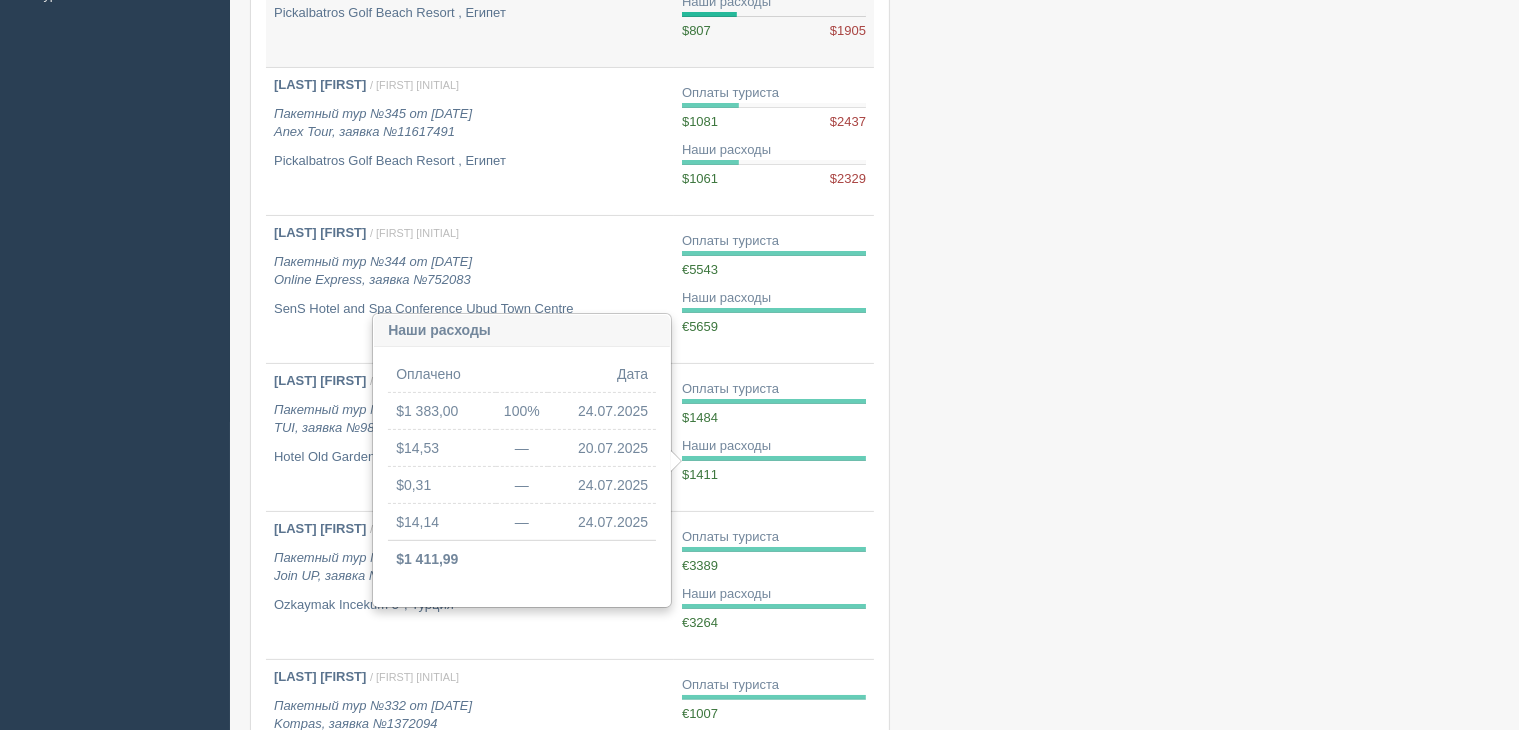 scroll, scrollTop: 200, scrollLeft: 0, axis: vertical 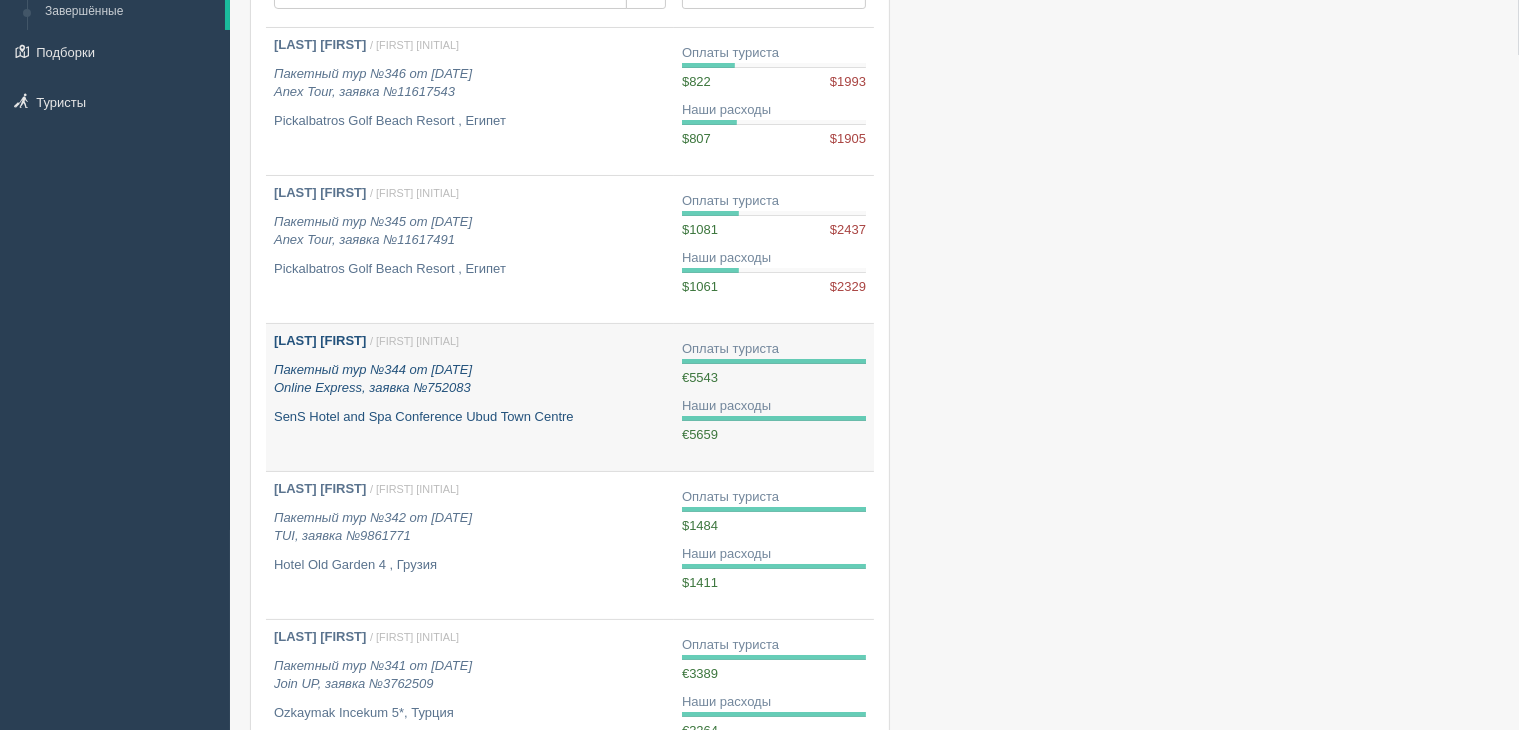 click on "[FIRST] [LAST]
/ [FIRST] [INITIAL]
Пакетный тур №344 от [DATE]
Online Express, заявка №752083
SenS Hotel and Spa Conference [CITY]" at bounding box center (470, 379) 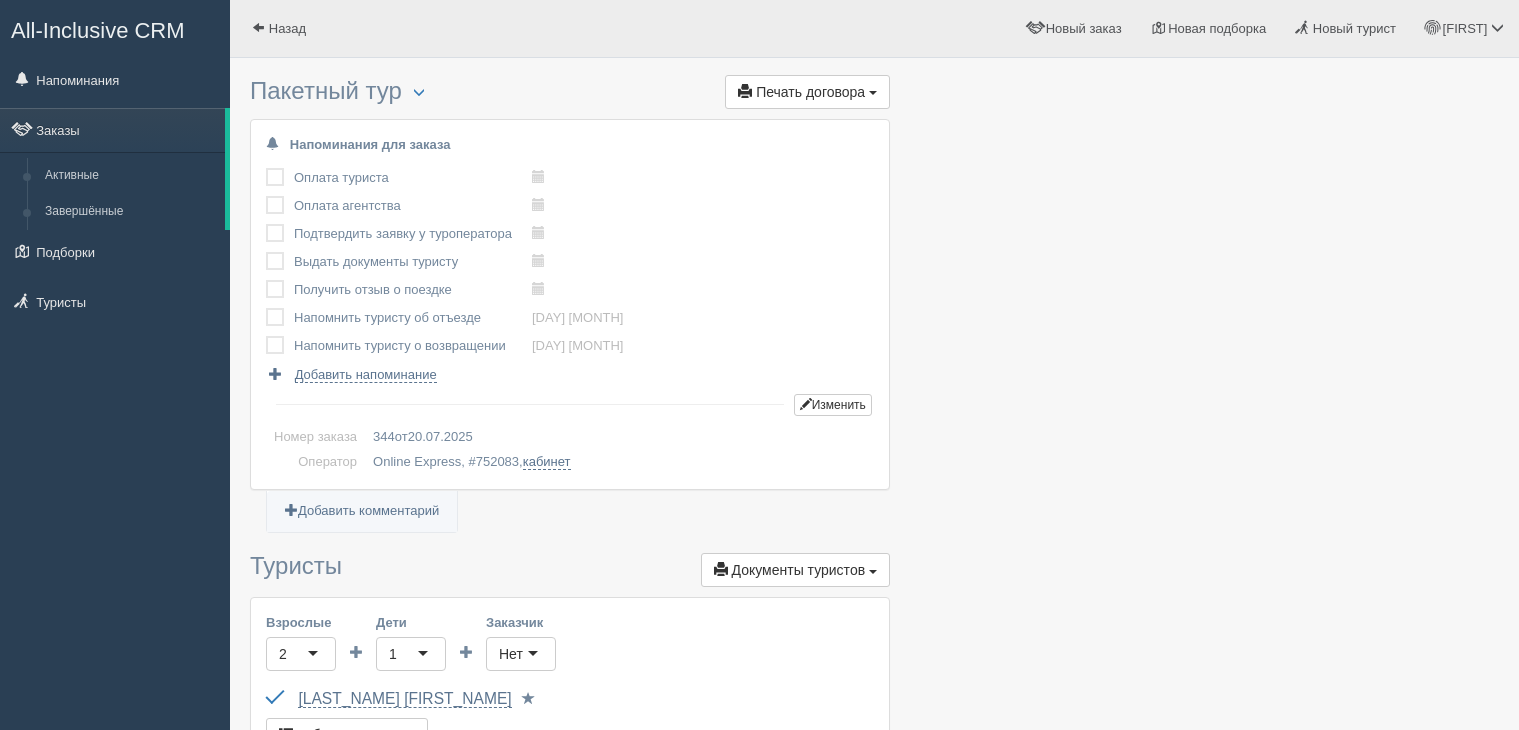 scroll, scrollTop: 0, scrollLeft: 0, axis: both 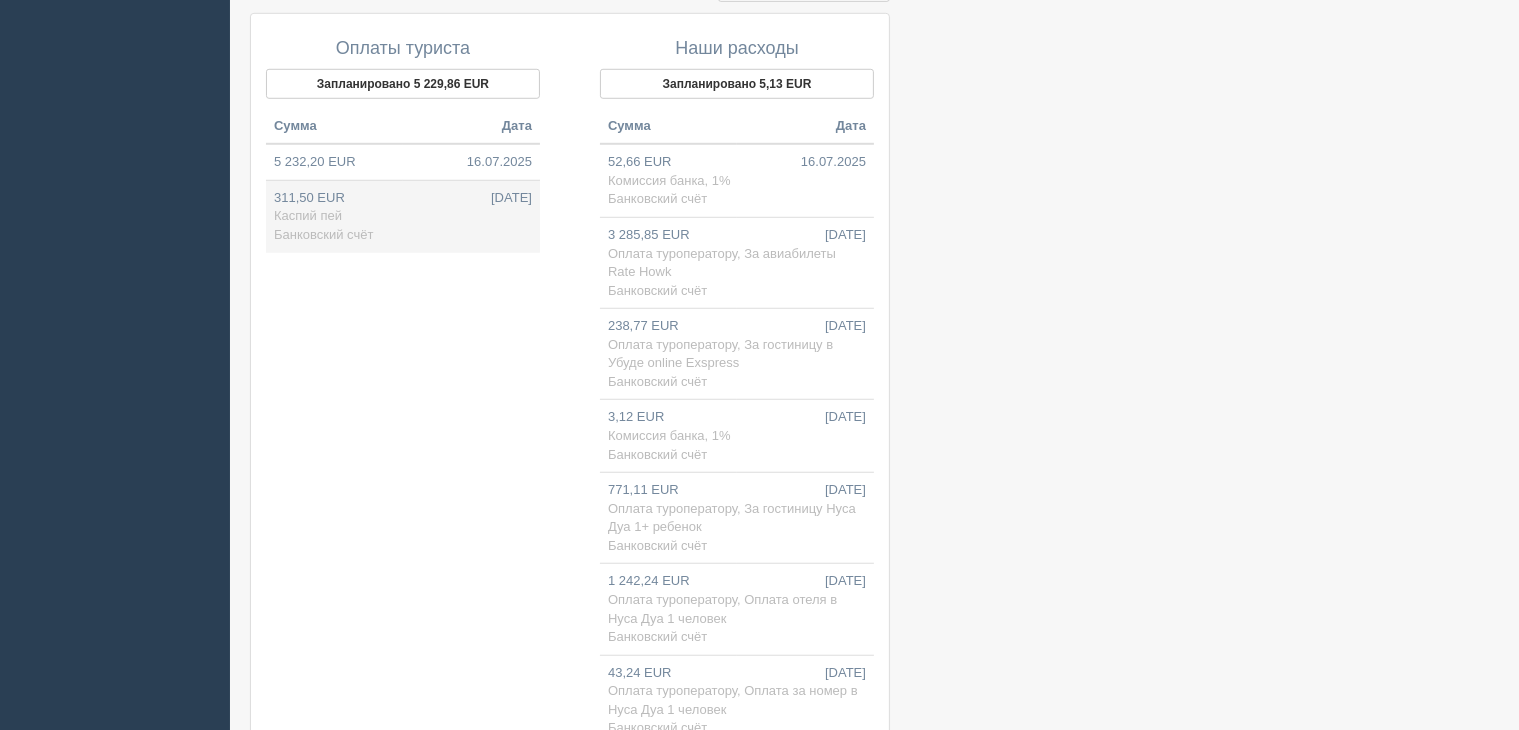 click on "311,50 EUR
[DATE]
Каспий пей
Банковский счёт" at bounding box center (403, 216) 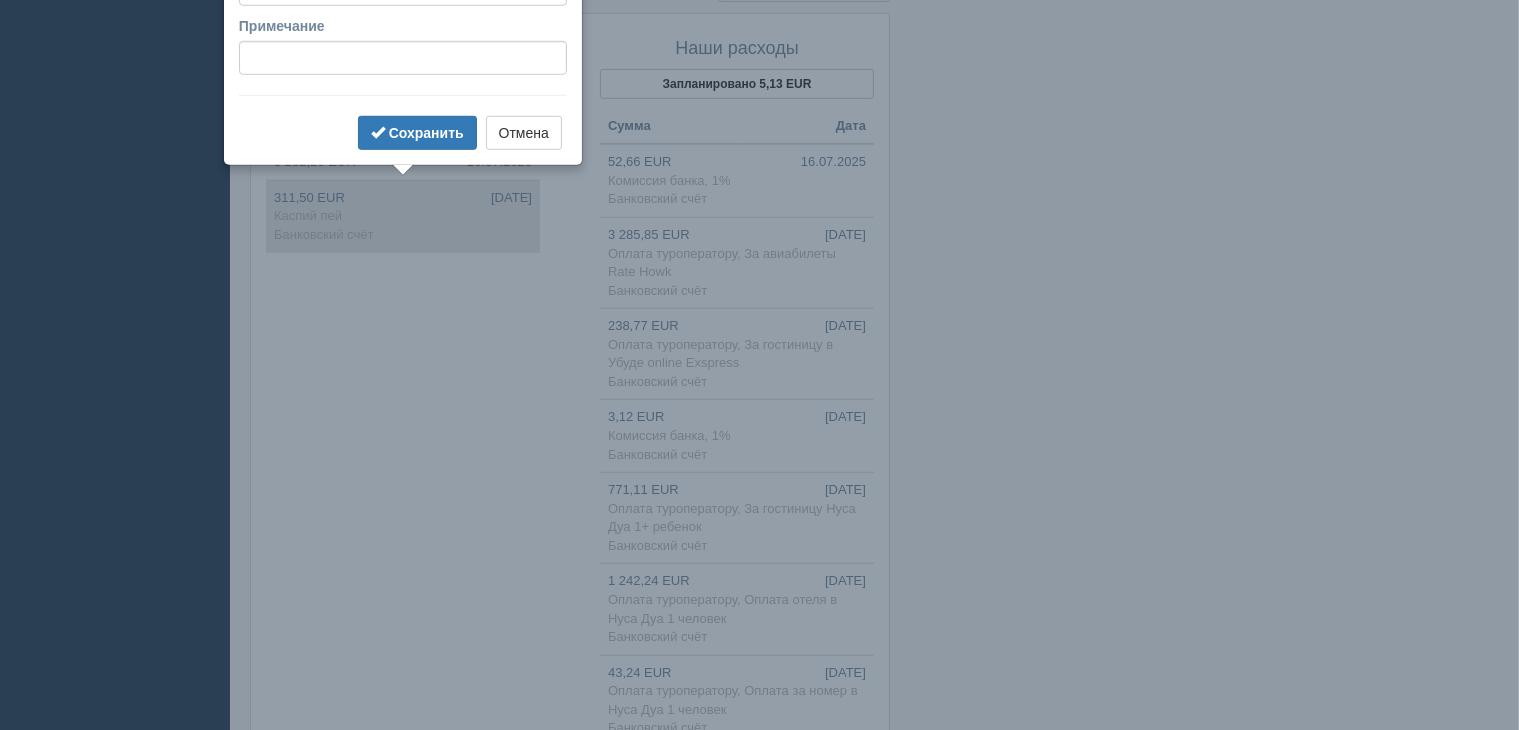type on "195000.00" 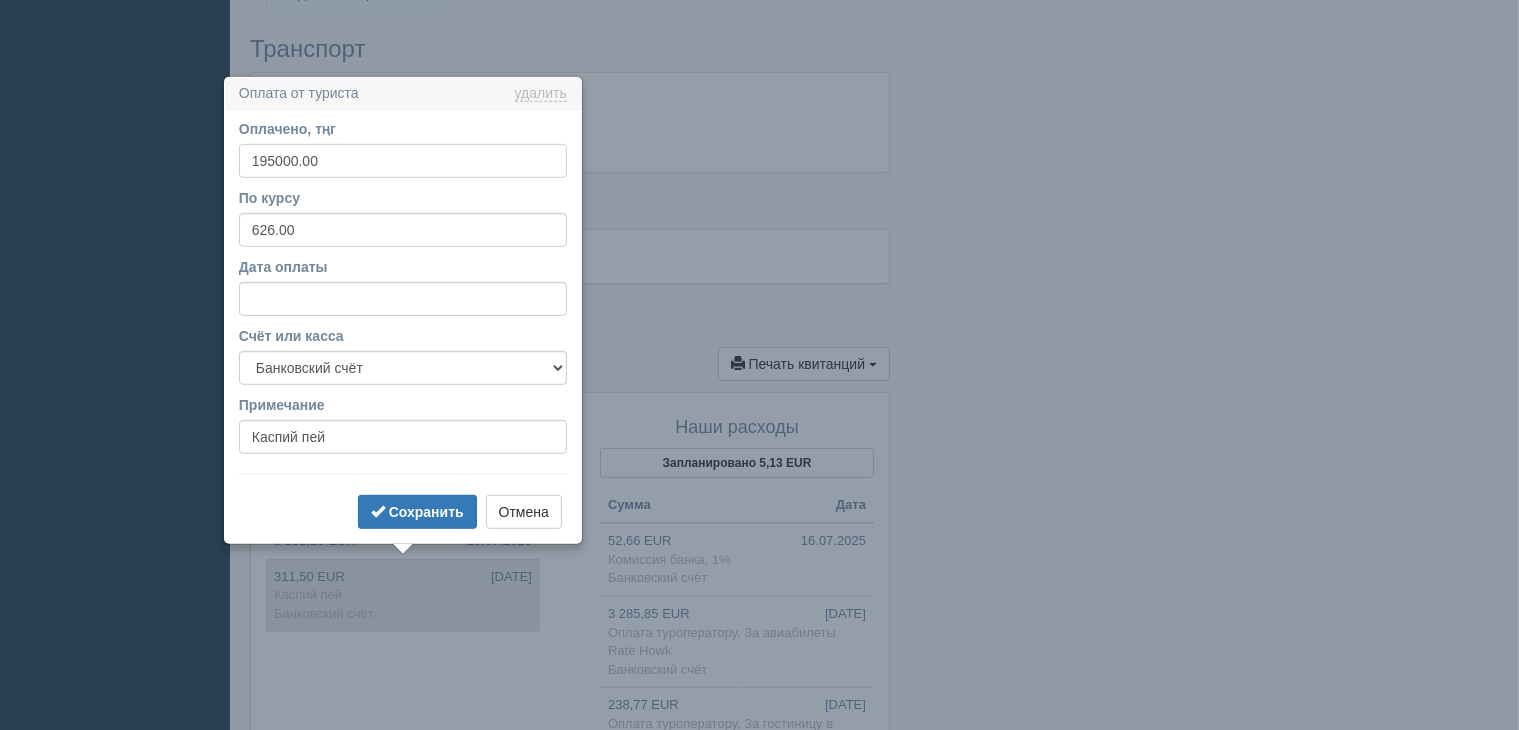 scroll, scrollTop: 1184, scrollLeft: 0, axis: vertical 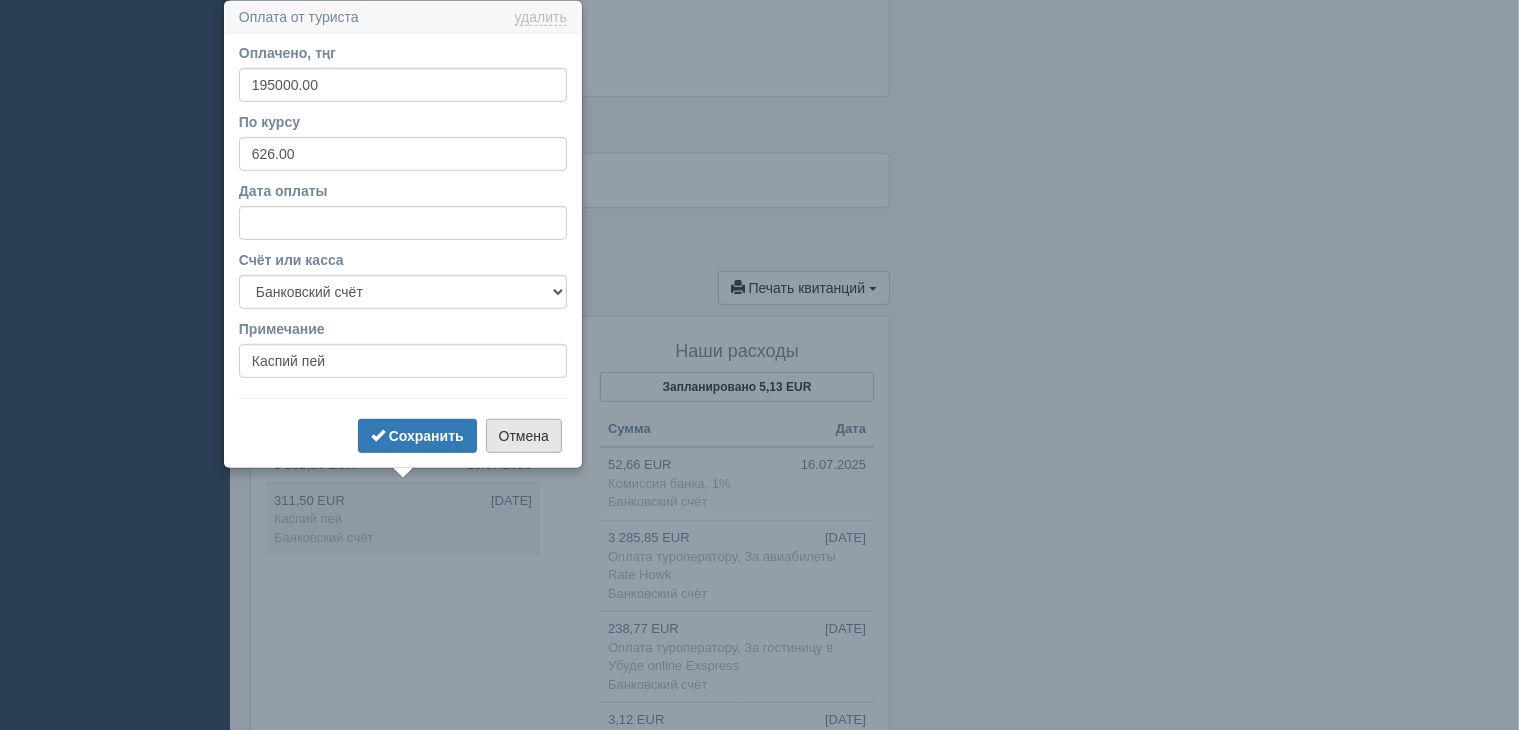 click on "Отмена" at bounding box center (524, 436) 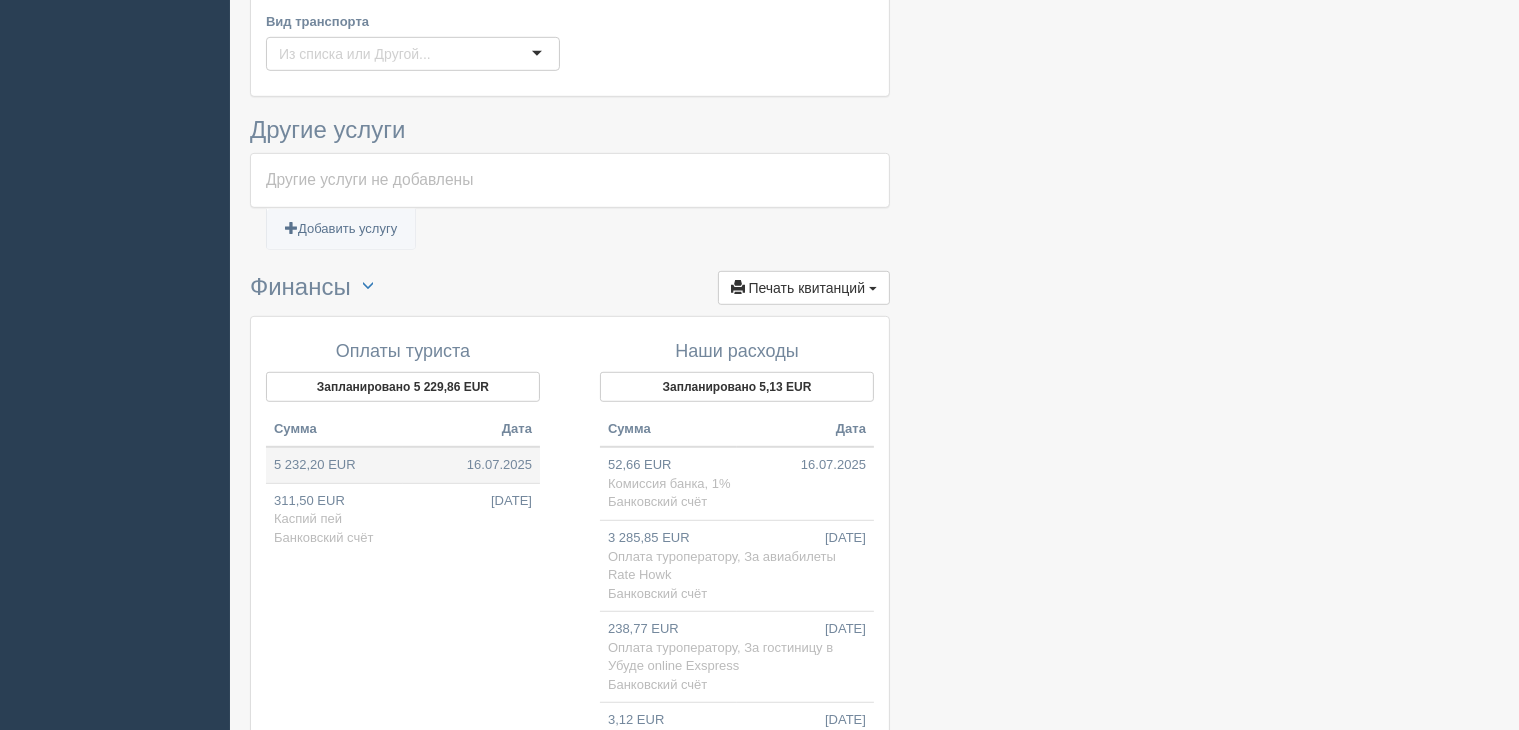 click on "5 232,20 EUR
16.07.2025" at bounding box center (403, 465) 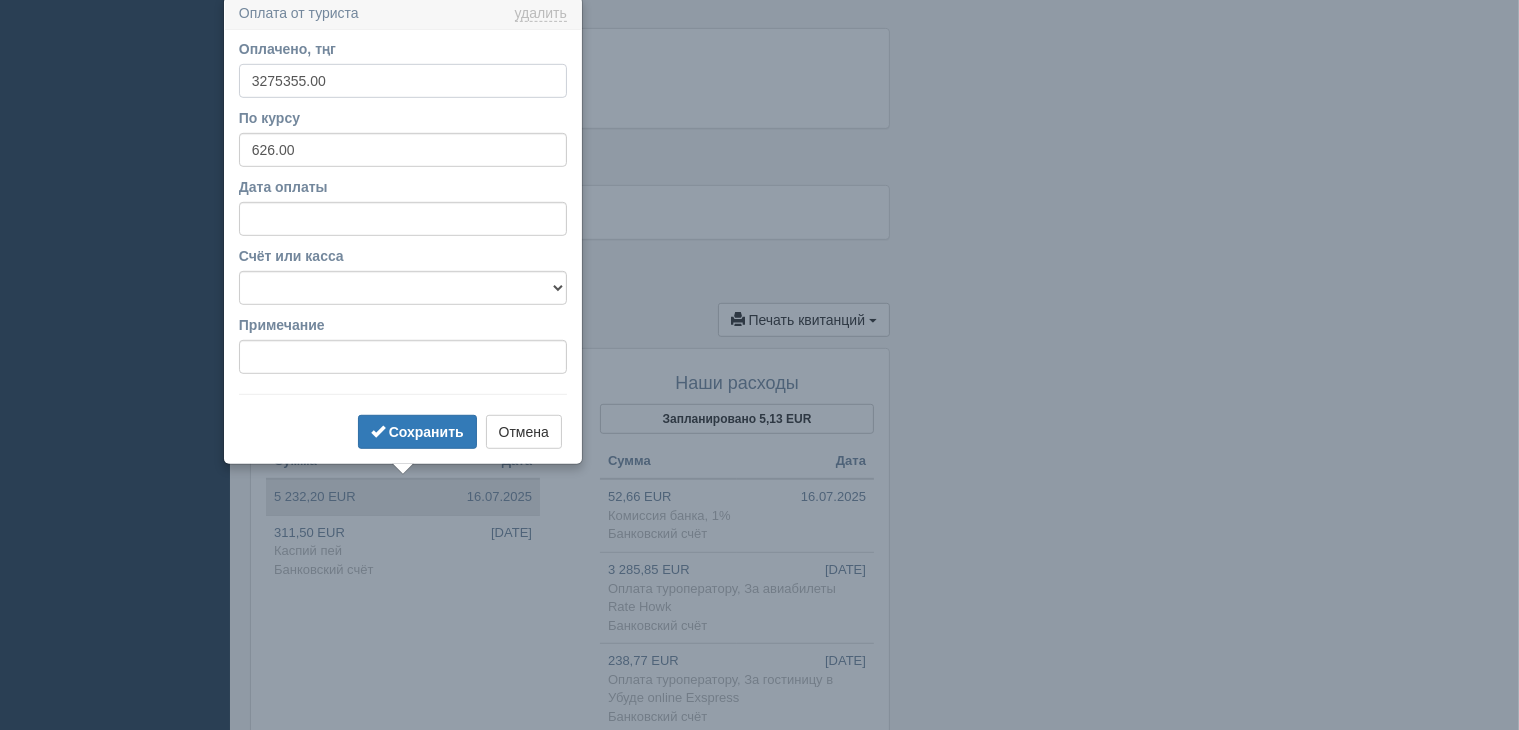 scroll, scrollTop: 1148, scrollLeft: 0, axis: vertical 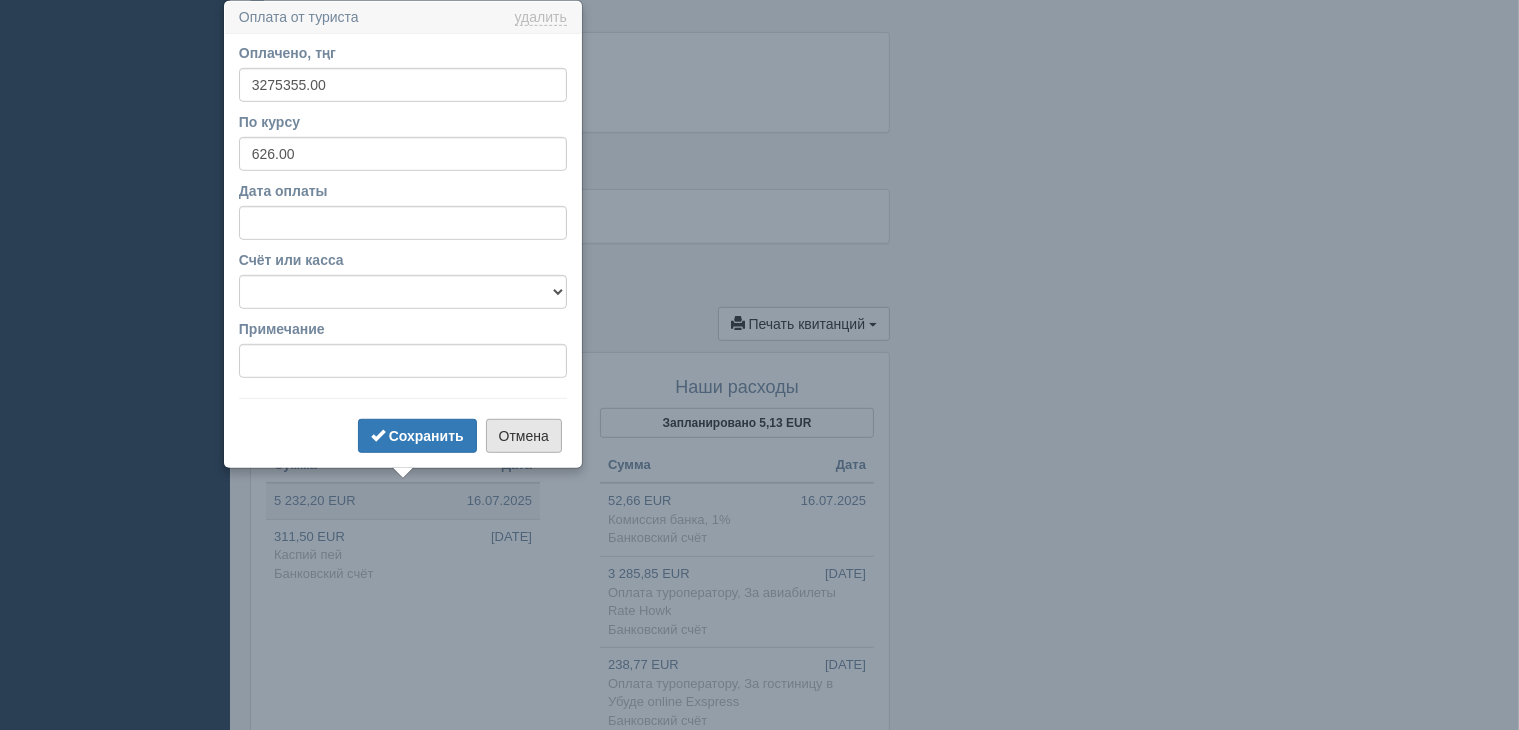 click on "Отмена" at bounding box center [524, 436] 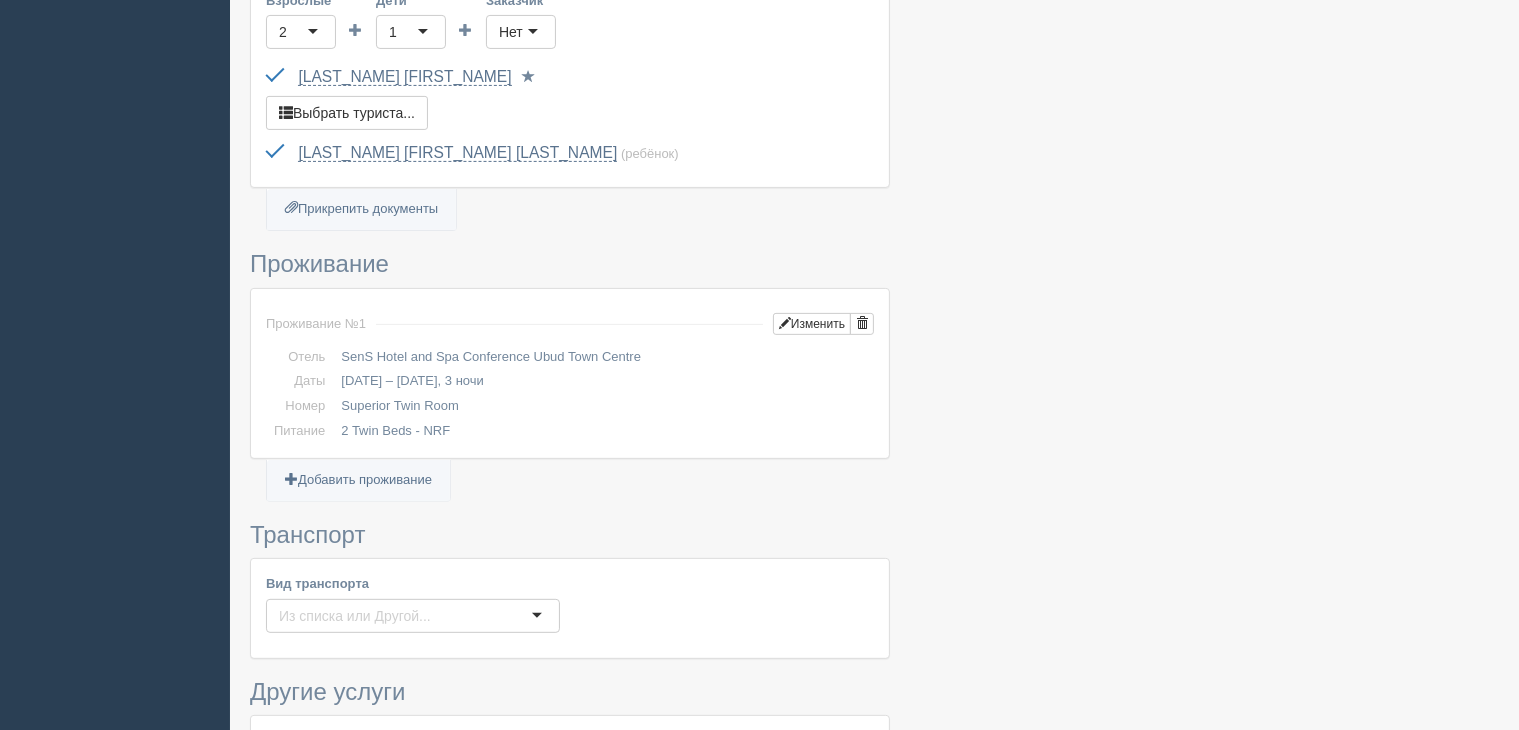 scroll, scrollTop: 587, scrollLeft: 0, axis: vertical 